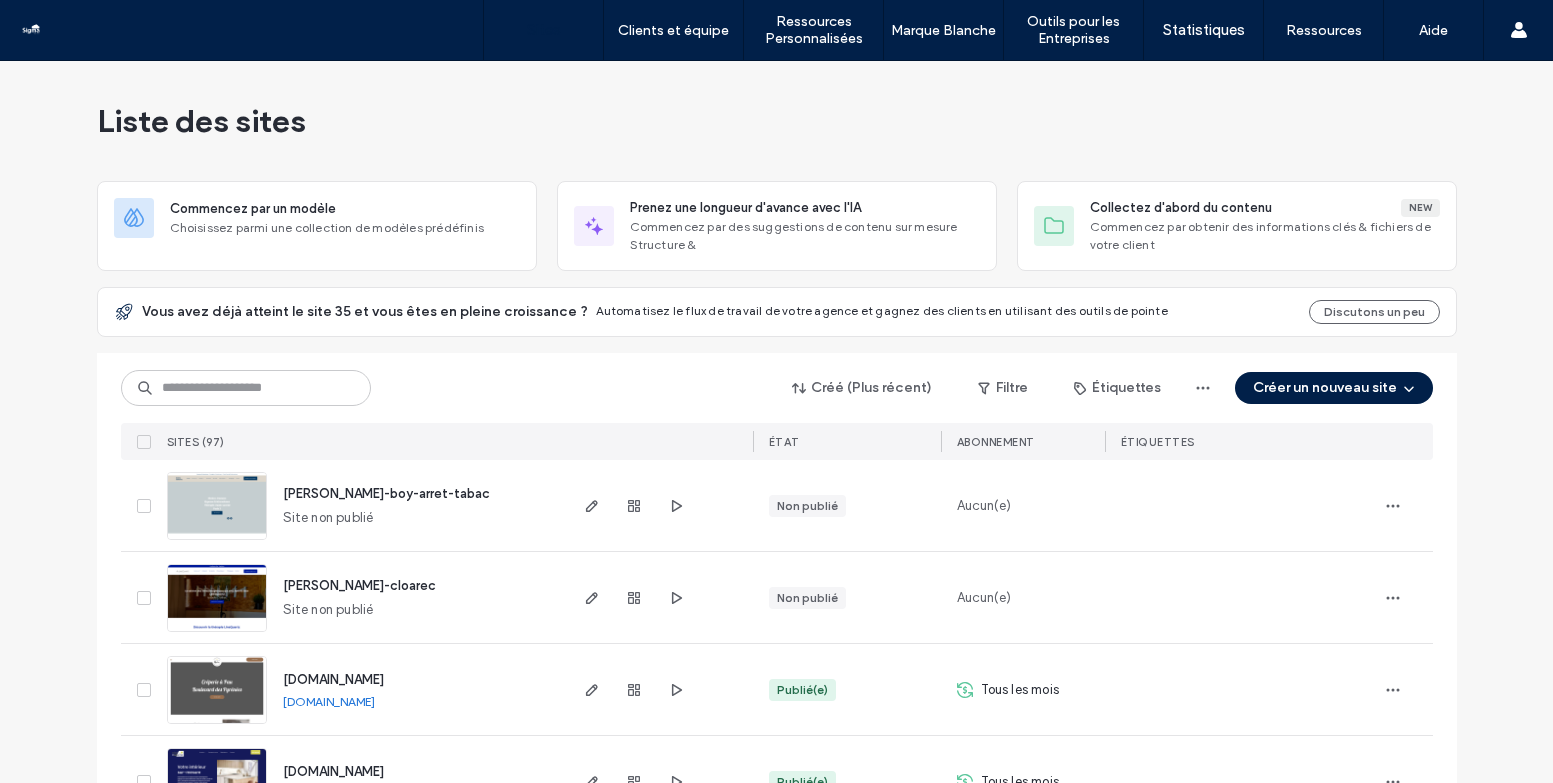 scroll, scrollTop: 0, scrollLeft: 0, axis: both 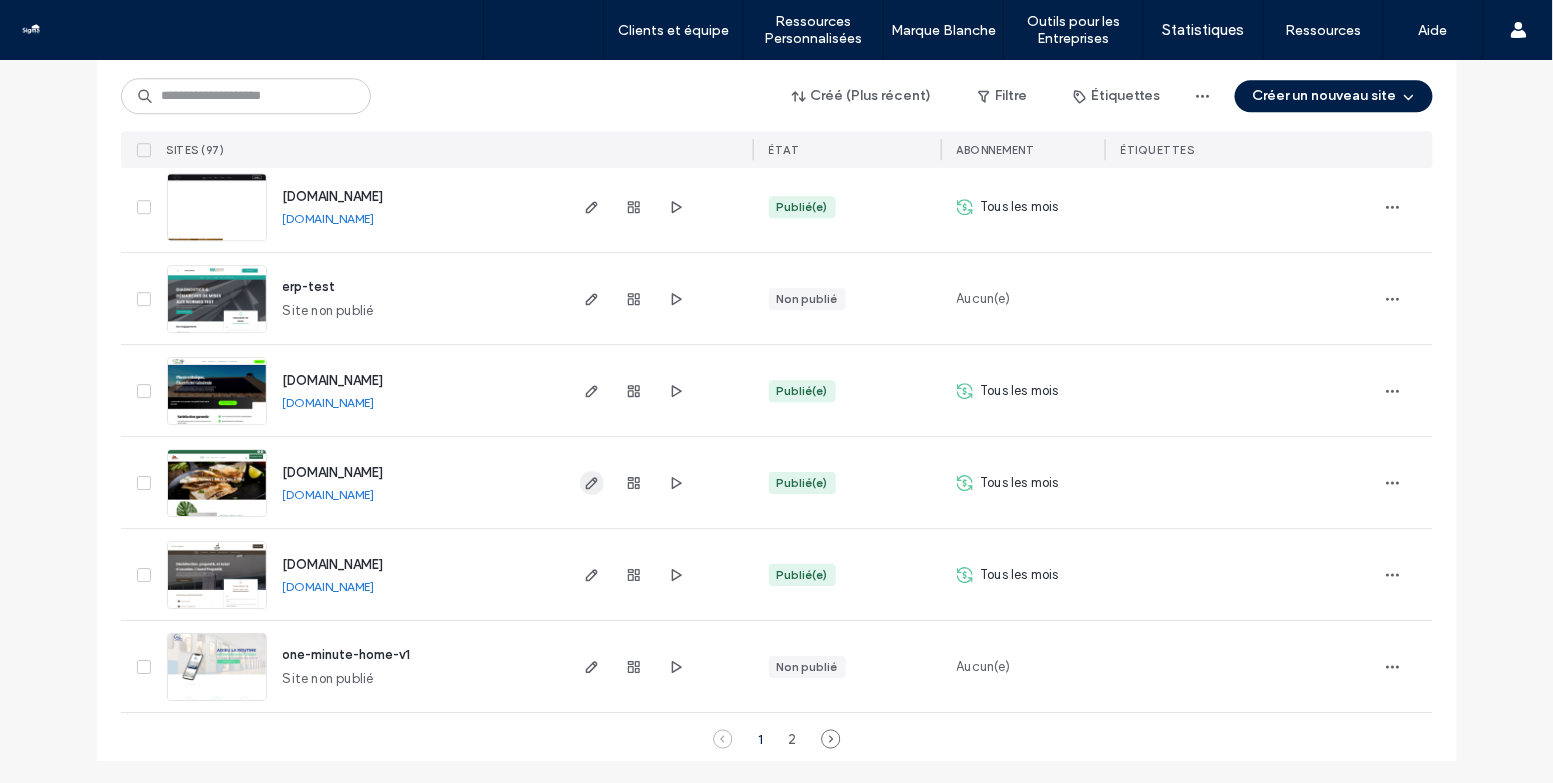 click 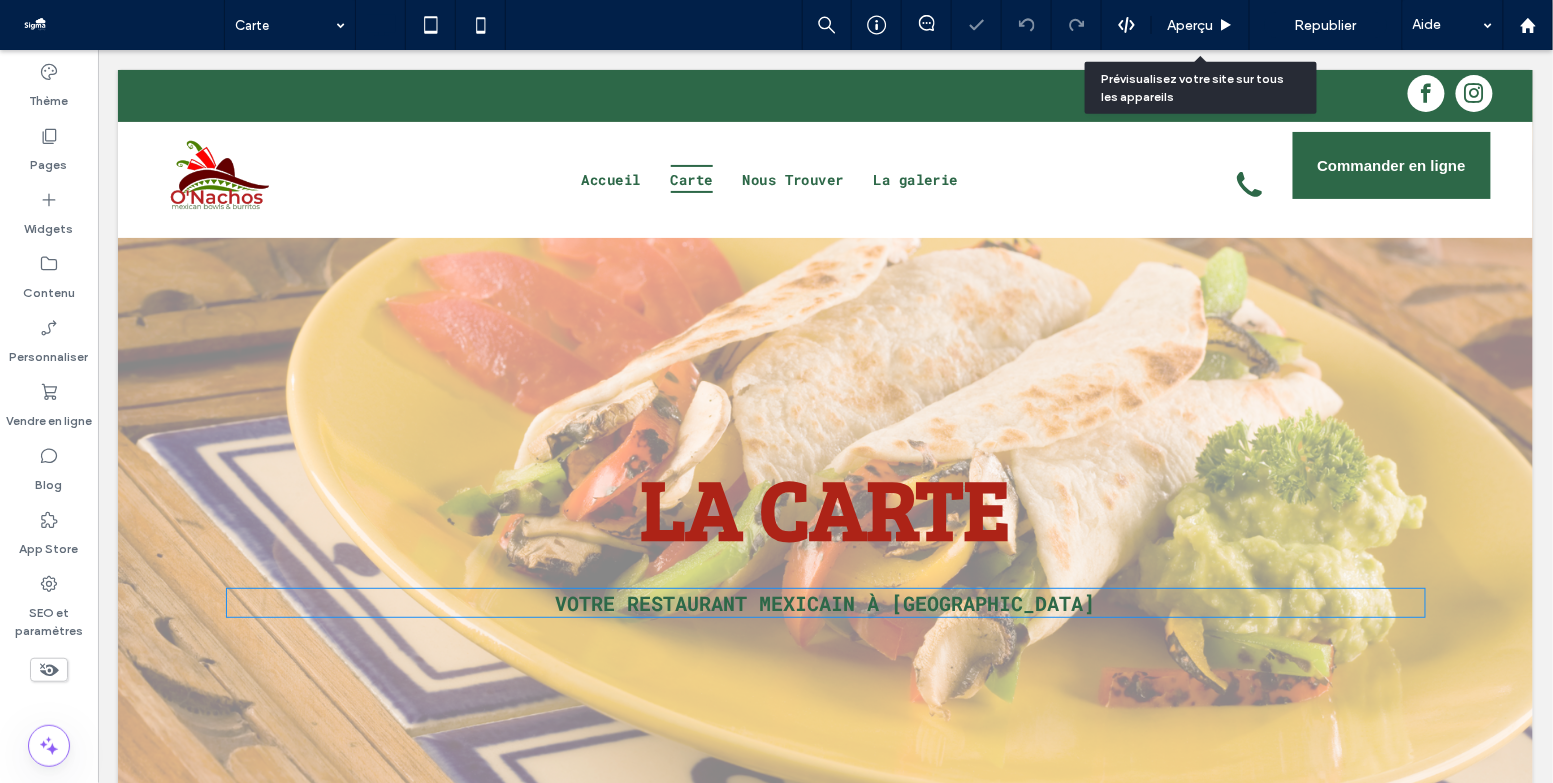 scroll, scrollTop: 0, scrollLeft: 0, axis: both 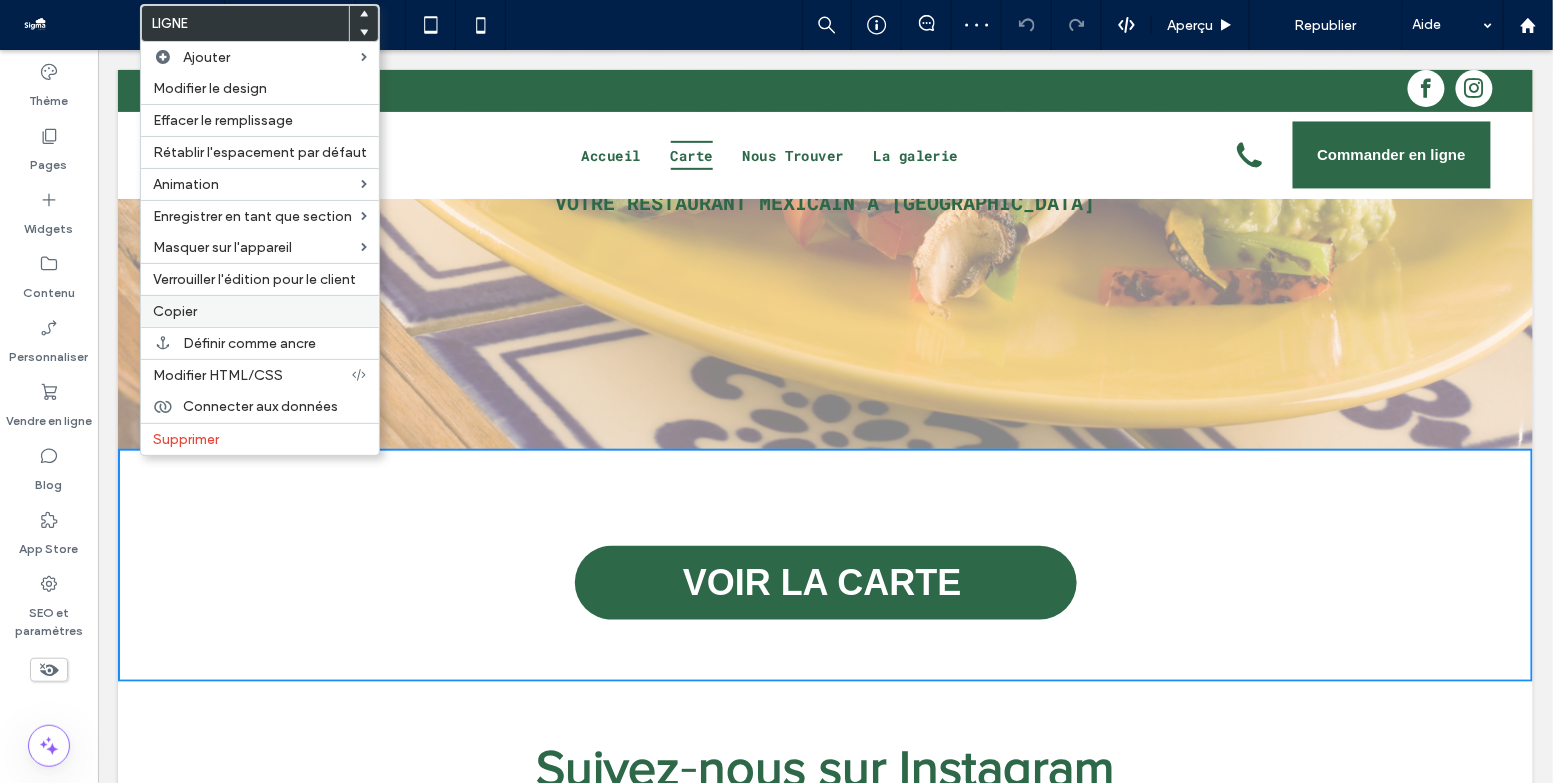 click on "Copier" at bounding box center (260, 311) 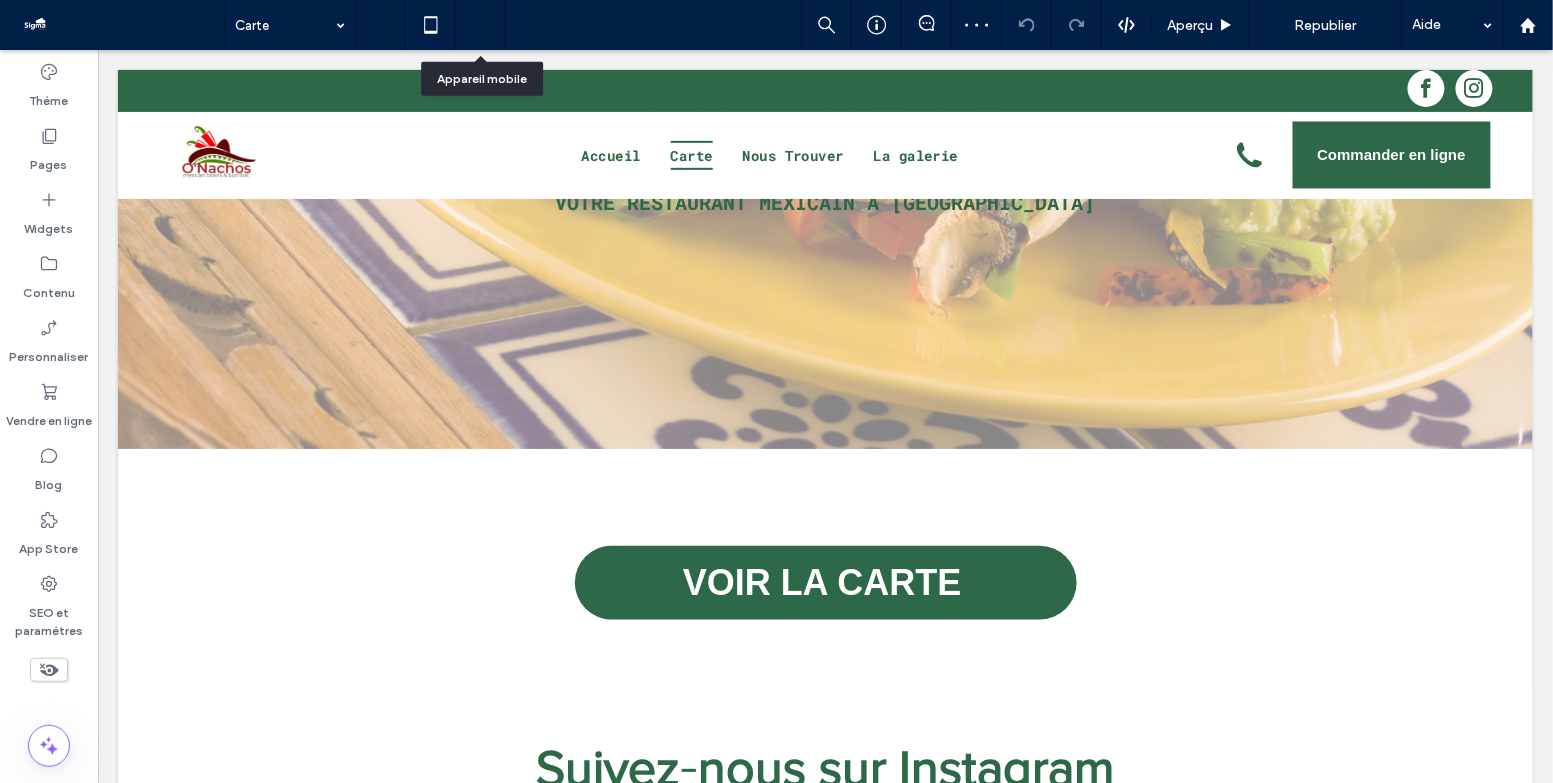 click 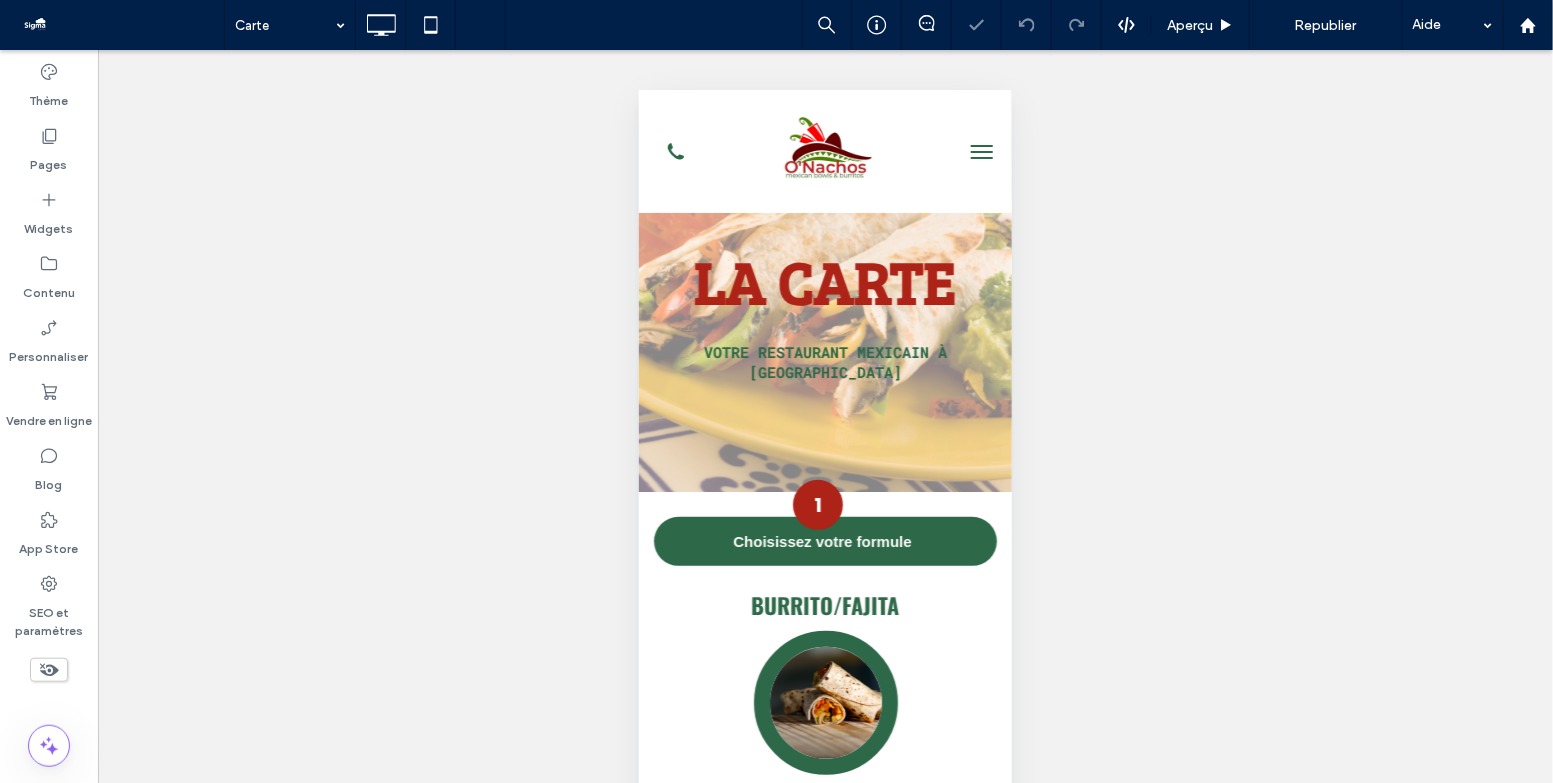 scroll, scrollTop: 0, scrollLeft: 0, axis: both 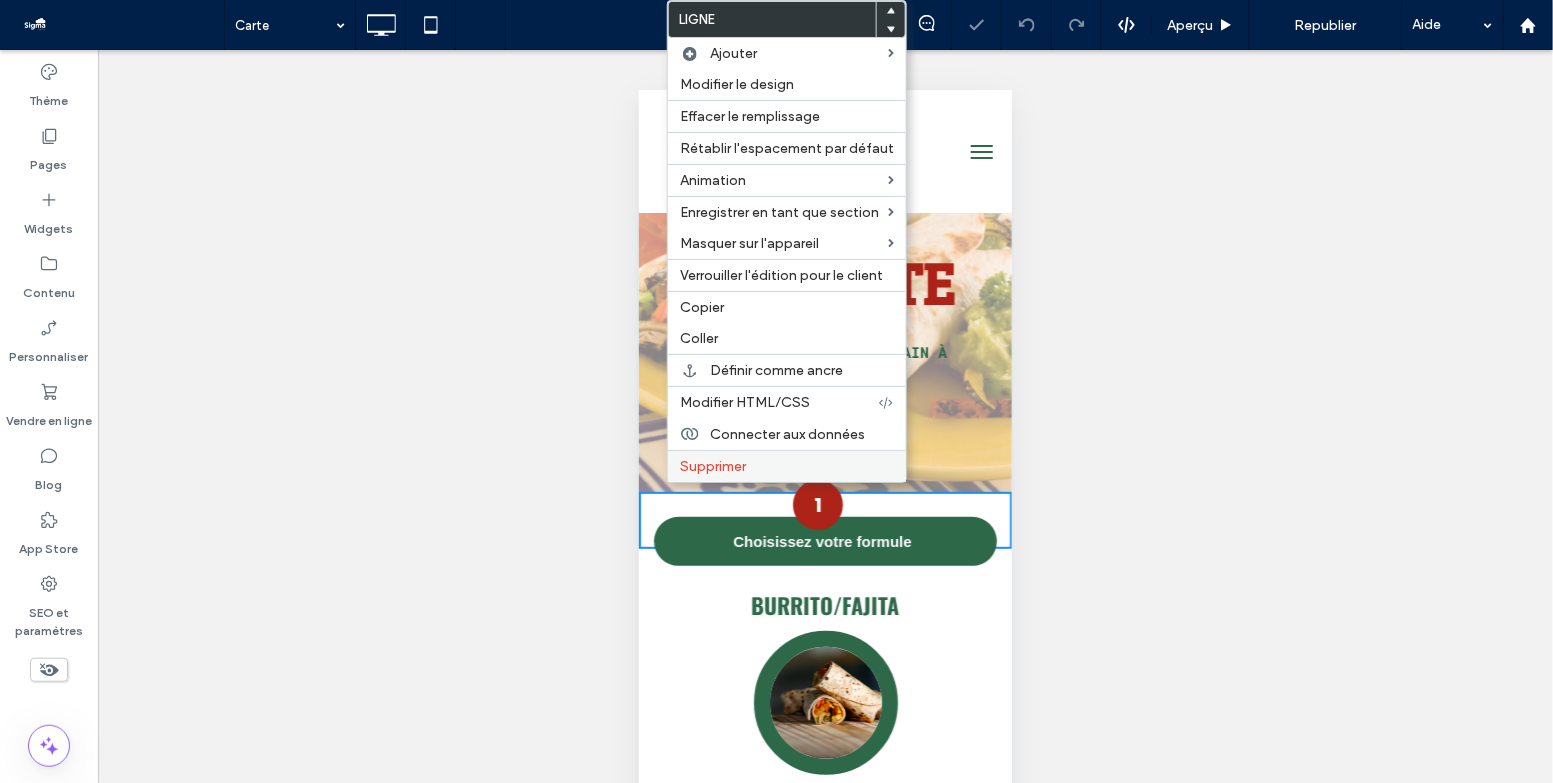 click on "Supprimer" at bounding box center (713, 466) 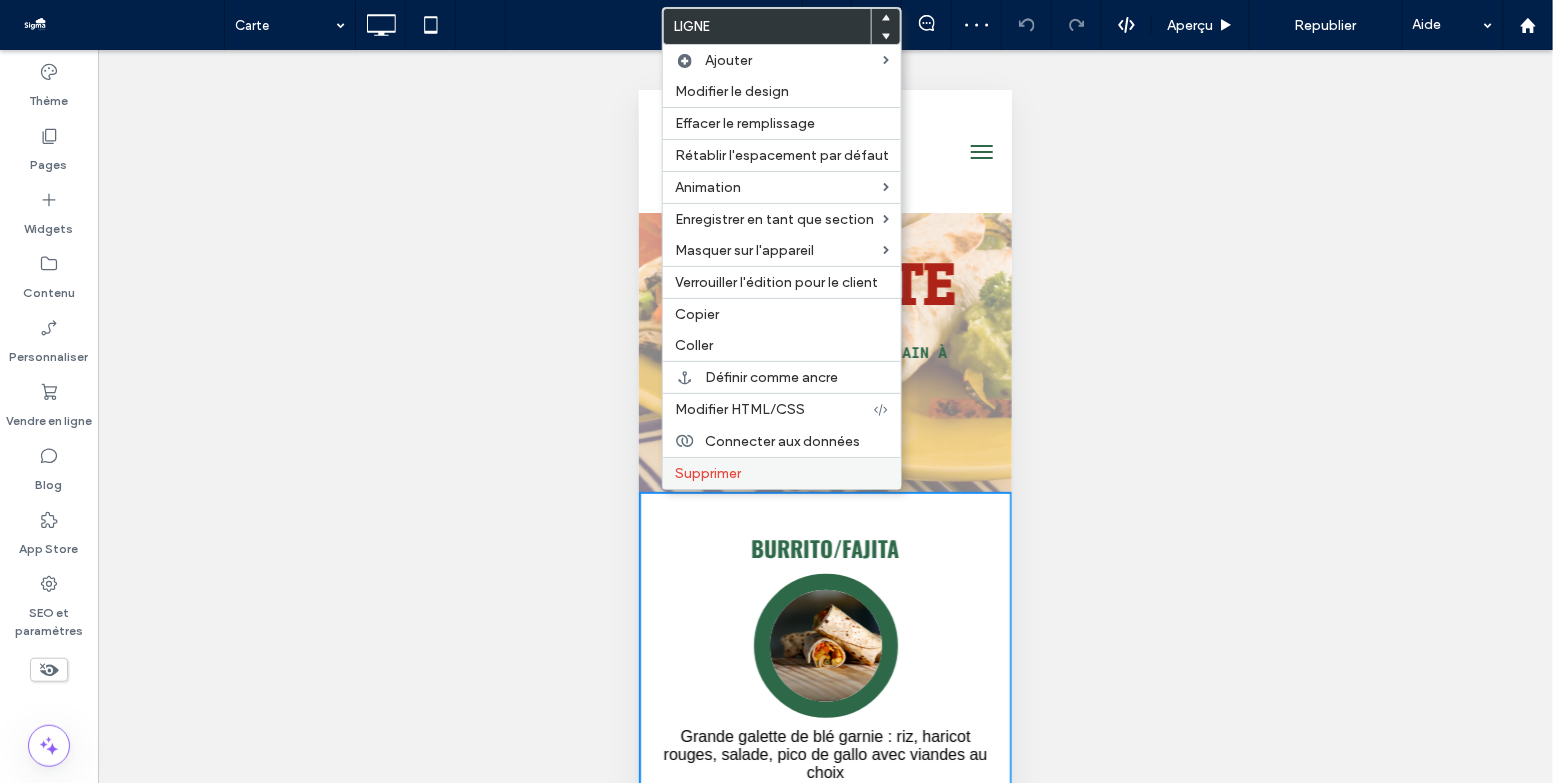click on "Supprimer" at bounding box center (708, 473) 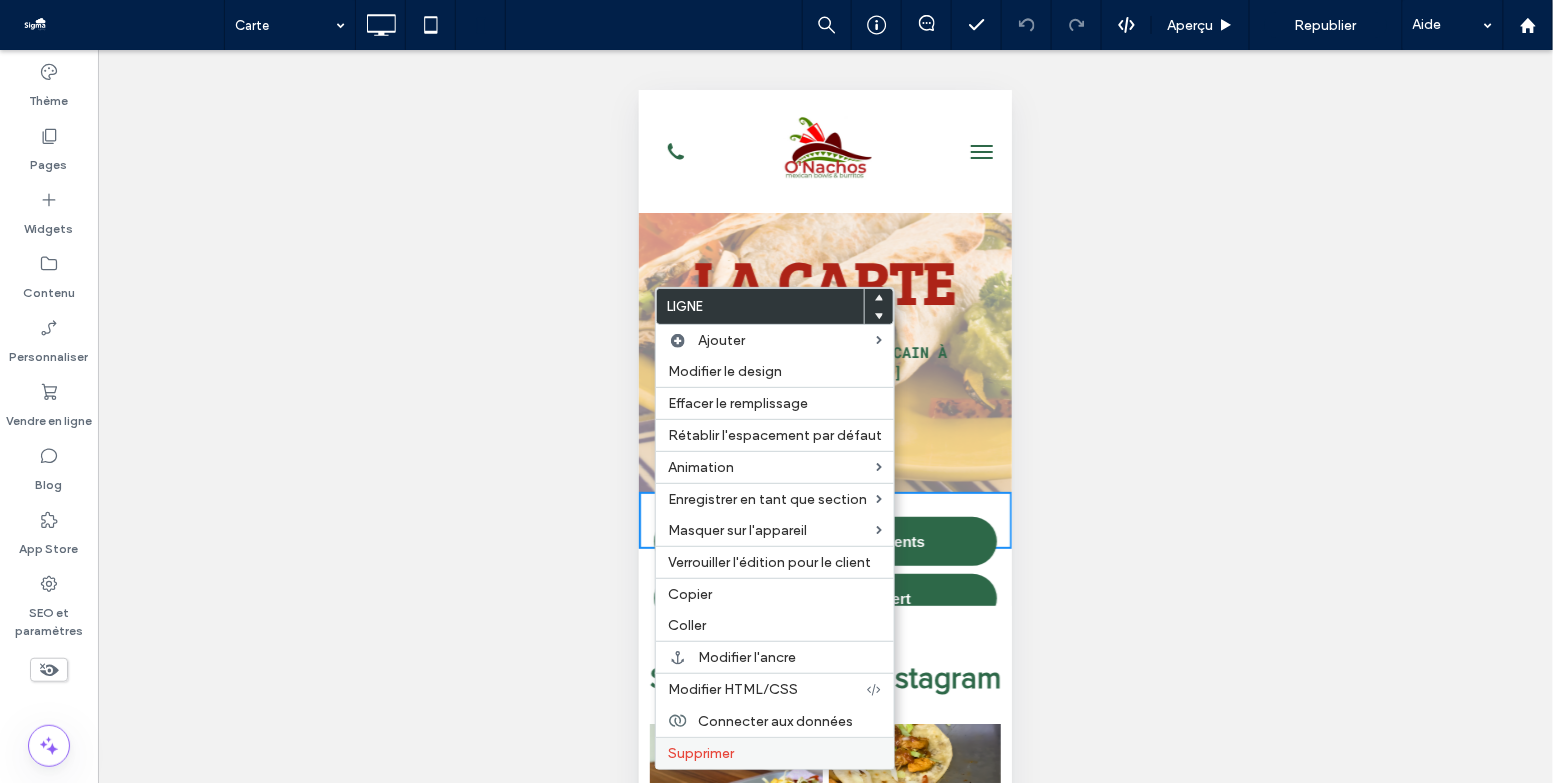 click on "Supprimer" at bounding box center (701, 753) 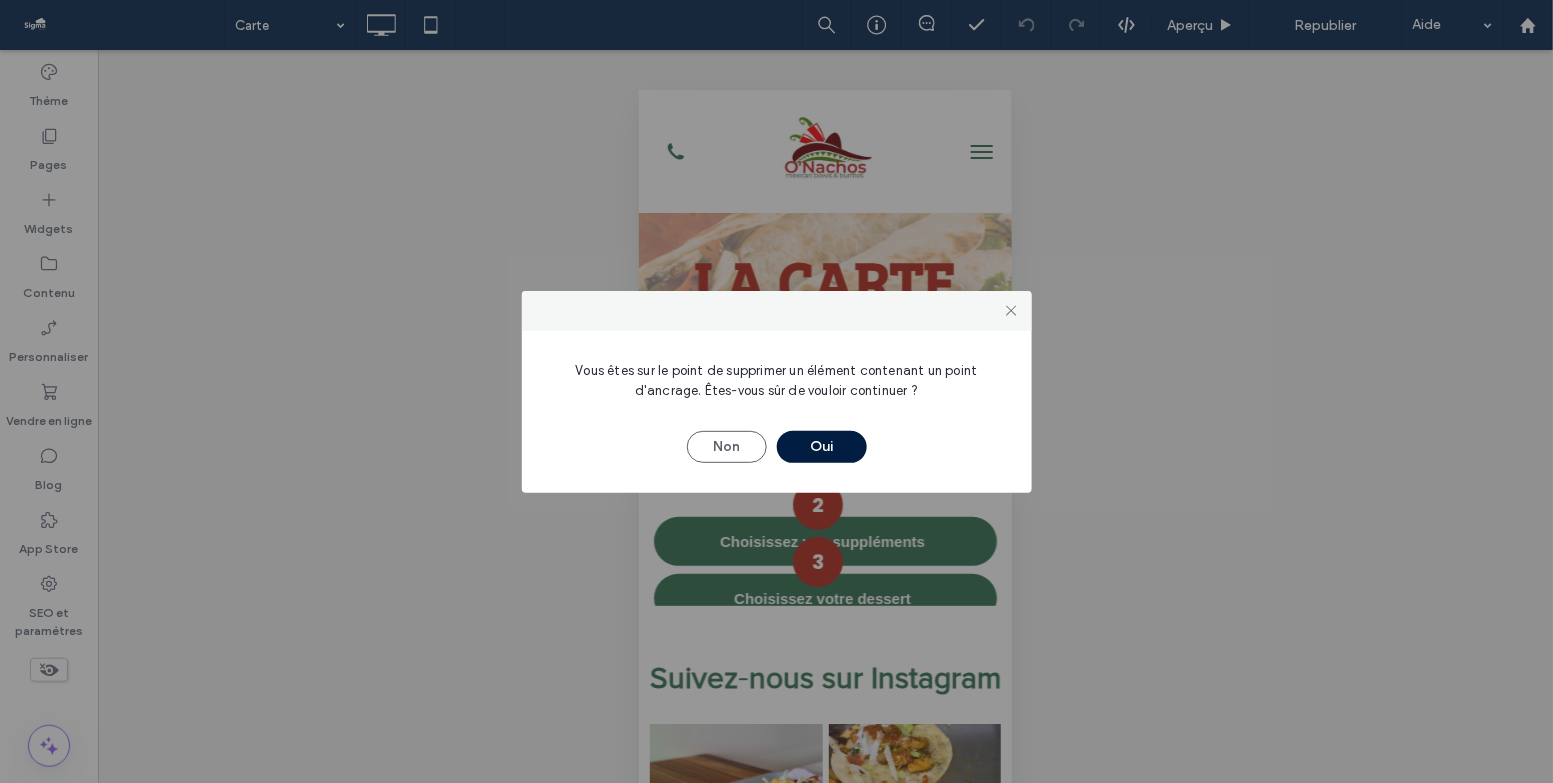 click on "Oui" at bounding box center [822, 447] 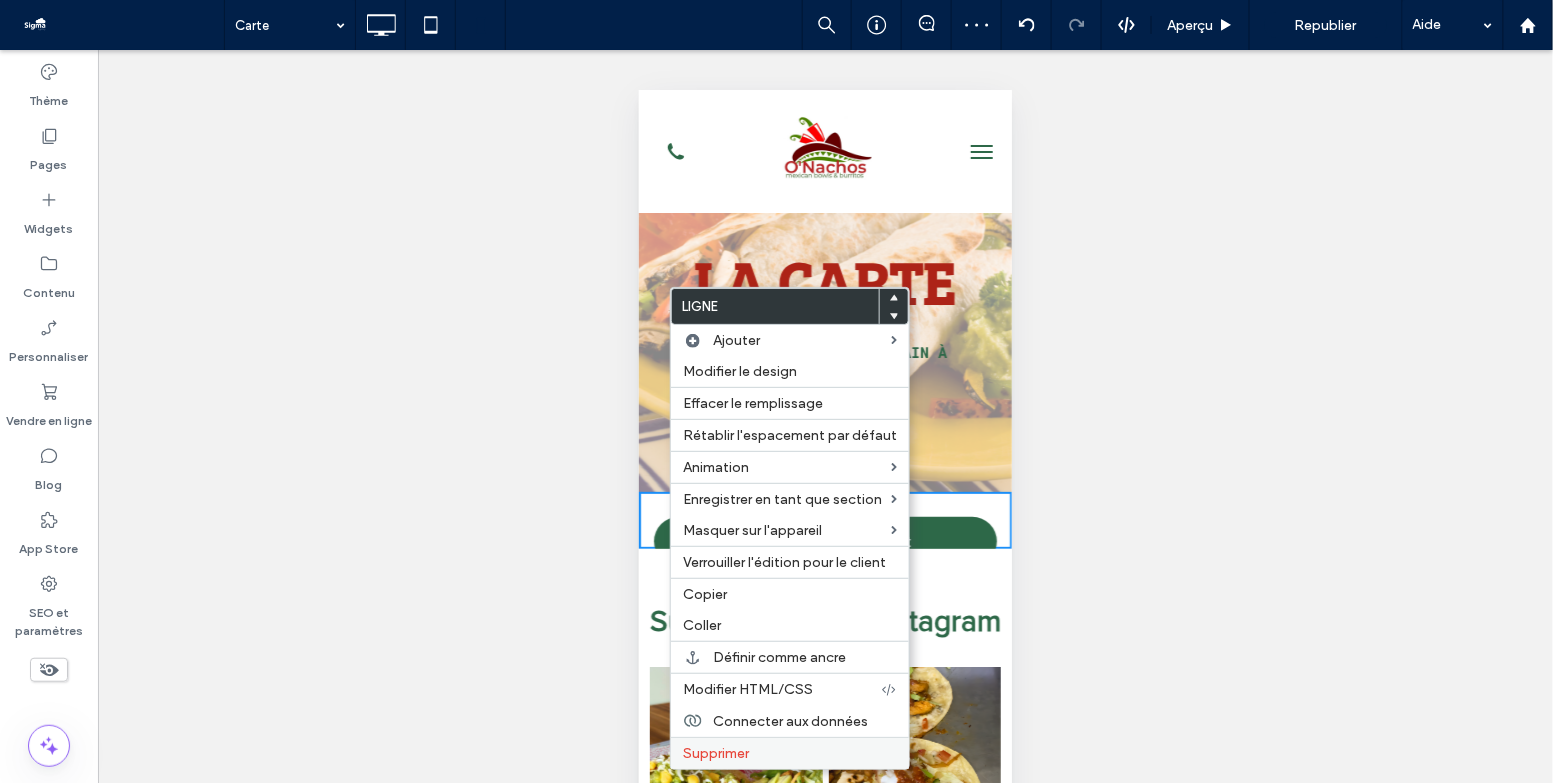 click on "Supprimer" at bounding box center [790, 753] 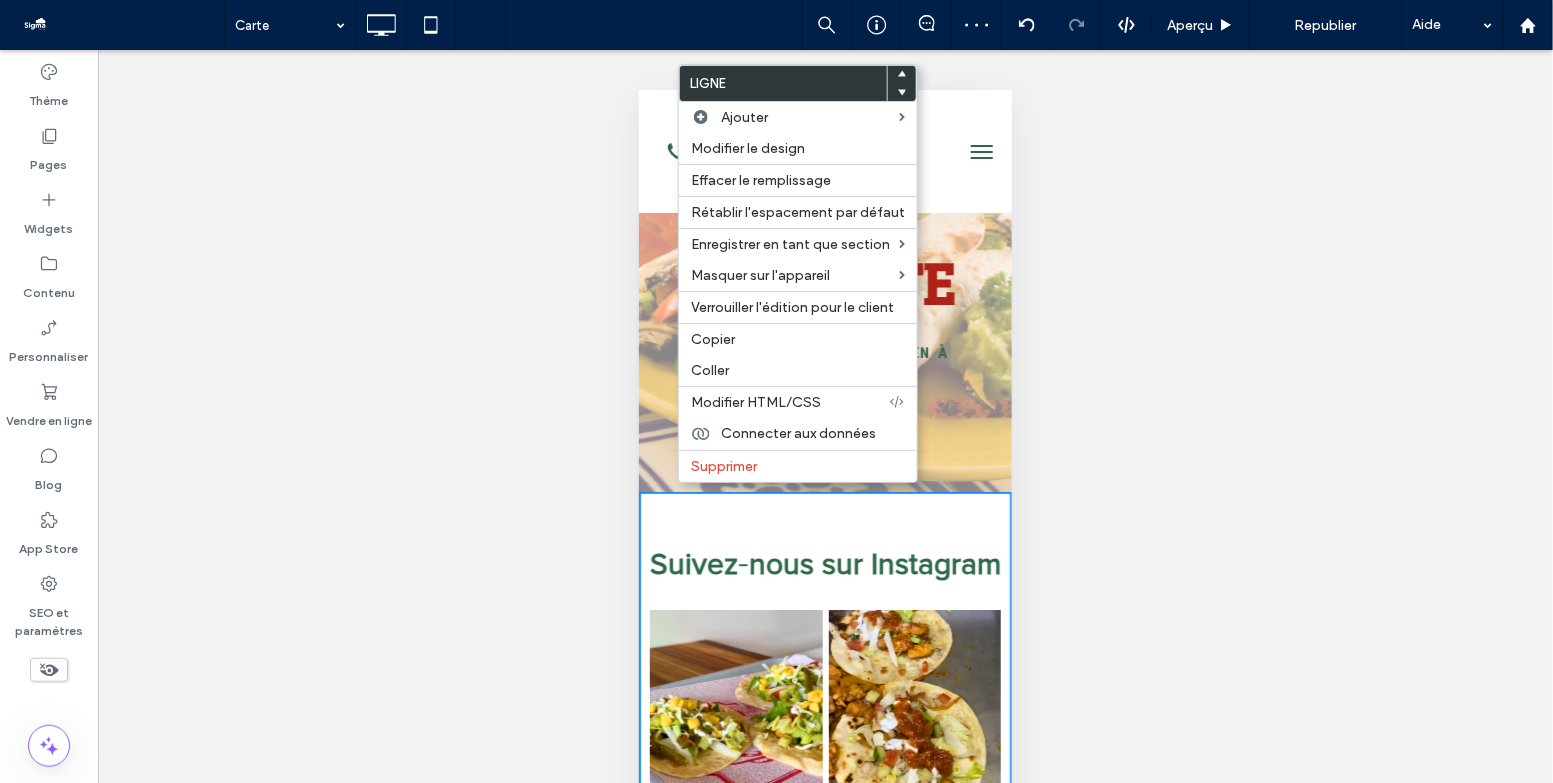 click on "LA CARTE
VOTRE RESTAURANT MEXICAIN À [GEOGRAPHIC_DATA]
Click To Paste
Ligne + Ajouter une section" at bounding box center [824, 290] 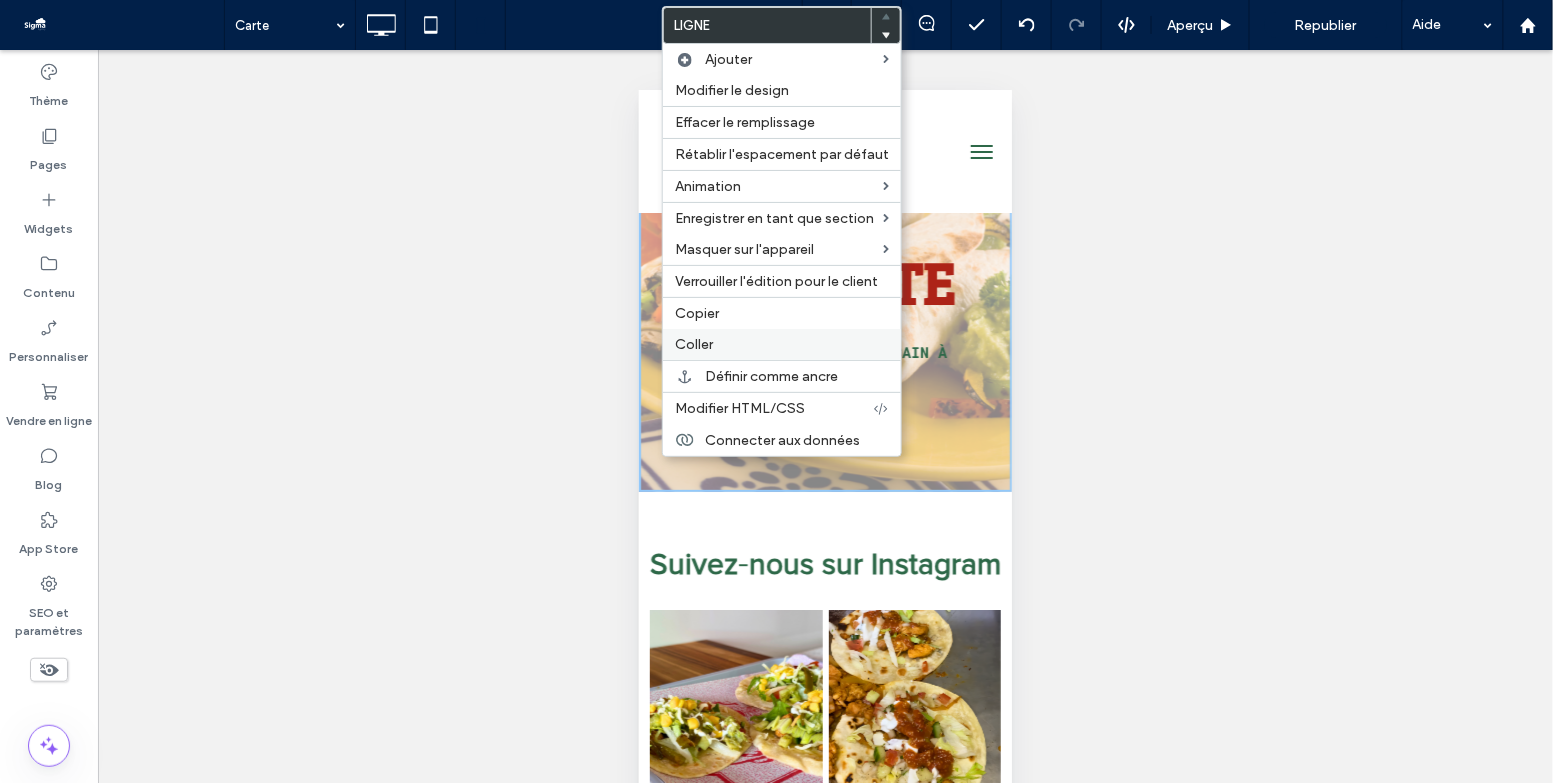 click on "Coller" at bounding box center [782, 344] 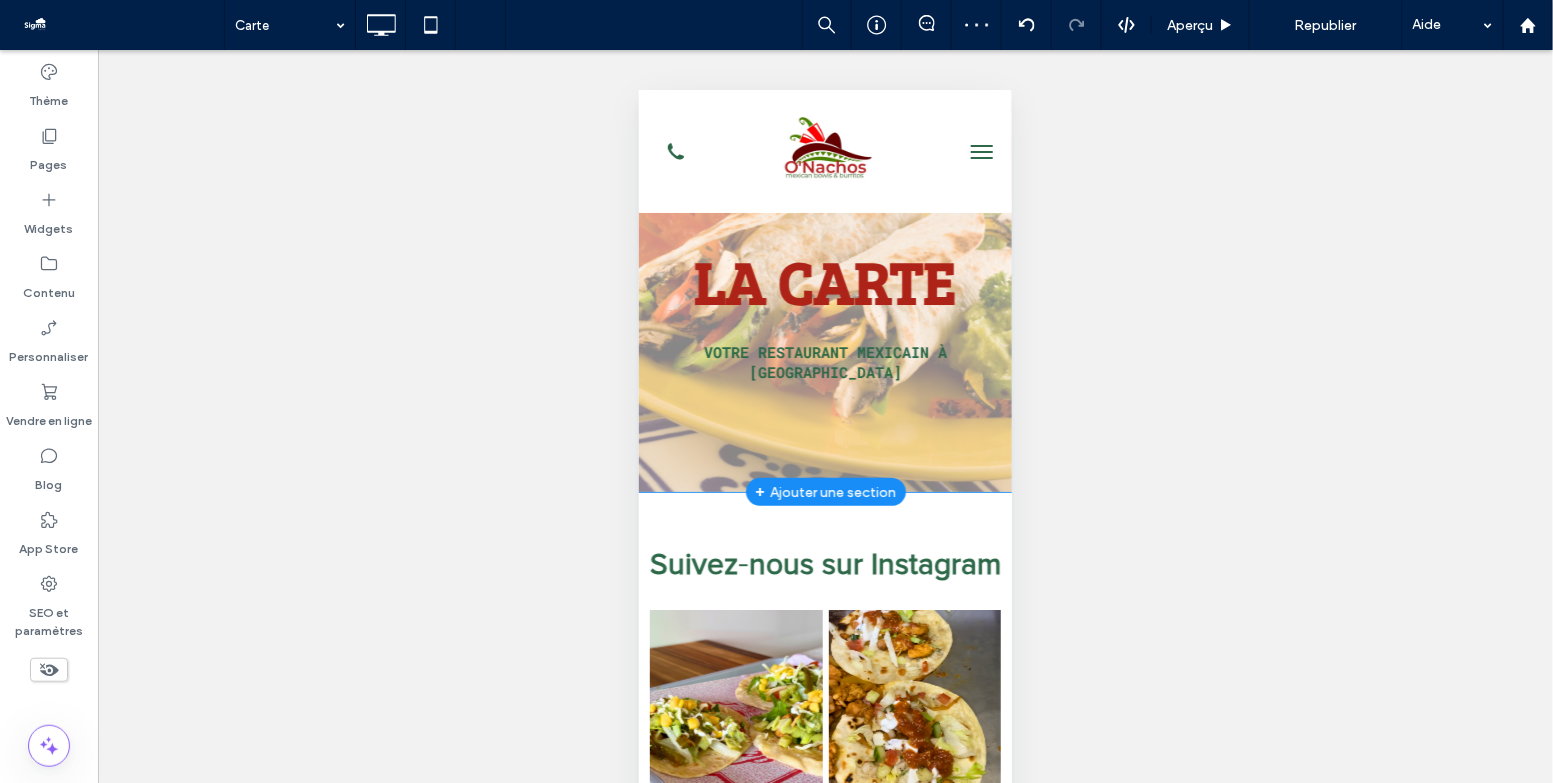 scroll, scrollTop: 0, scrollLeft: 0, axis: both 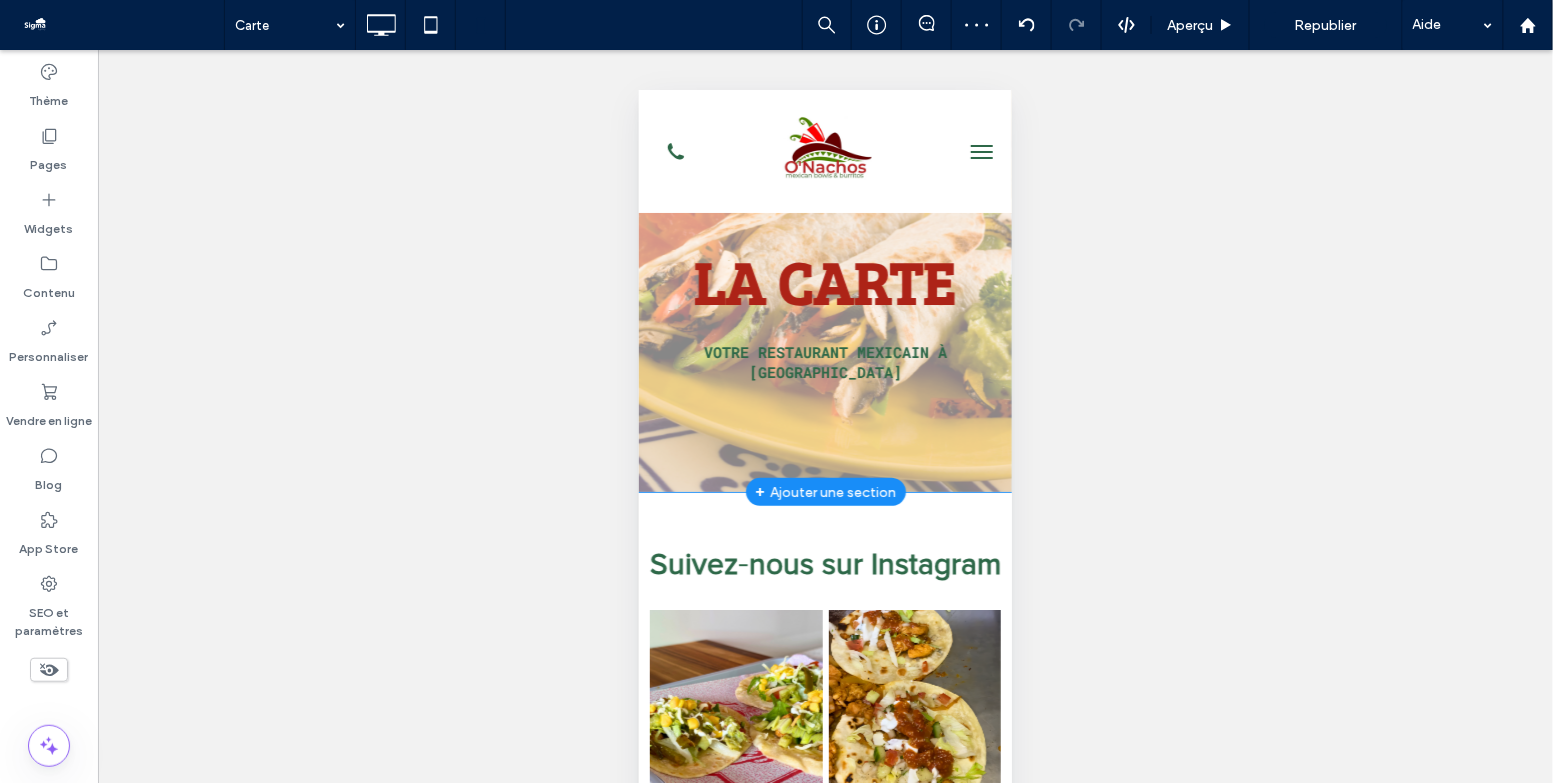 click on "+ Ajouter une section" at bounding box center [824, 491] 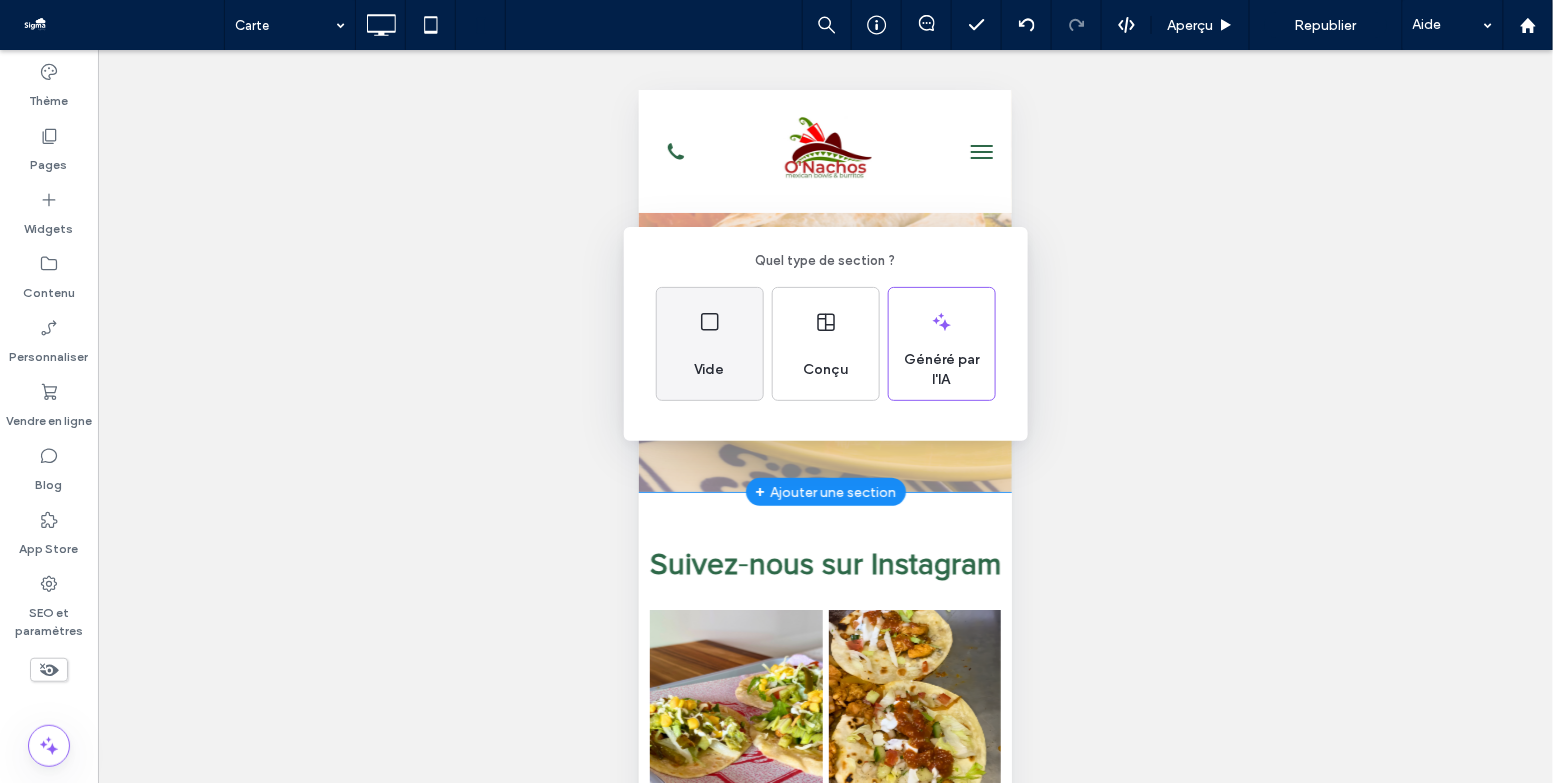 click on "Vide" at bounding box center (710, 370) 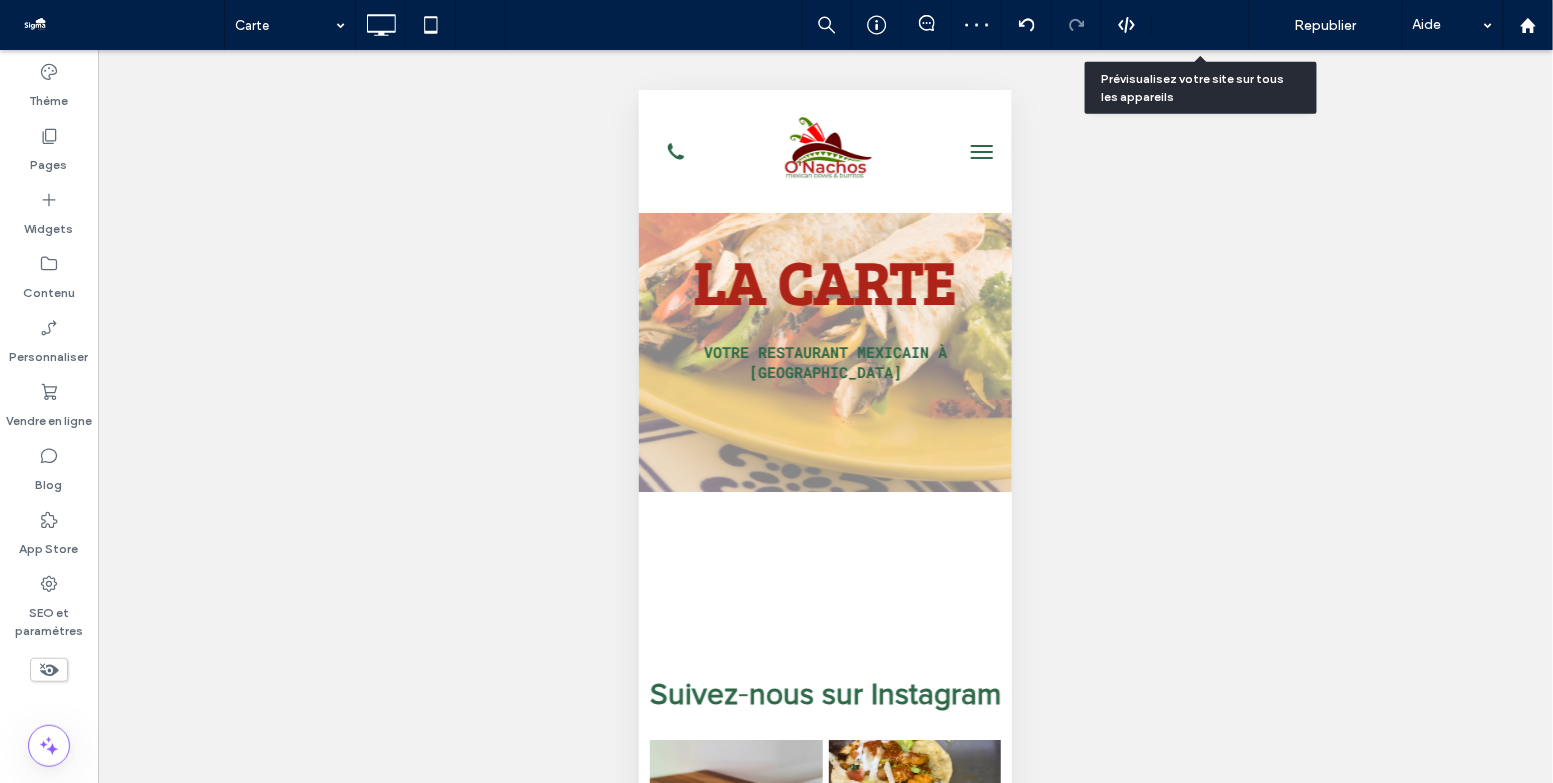 click on "Aperçu" at bounding box center (1200, 25) 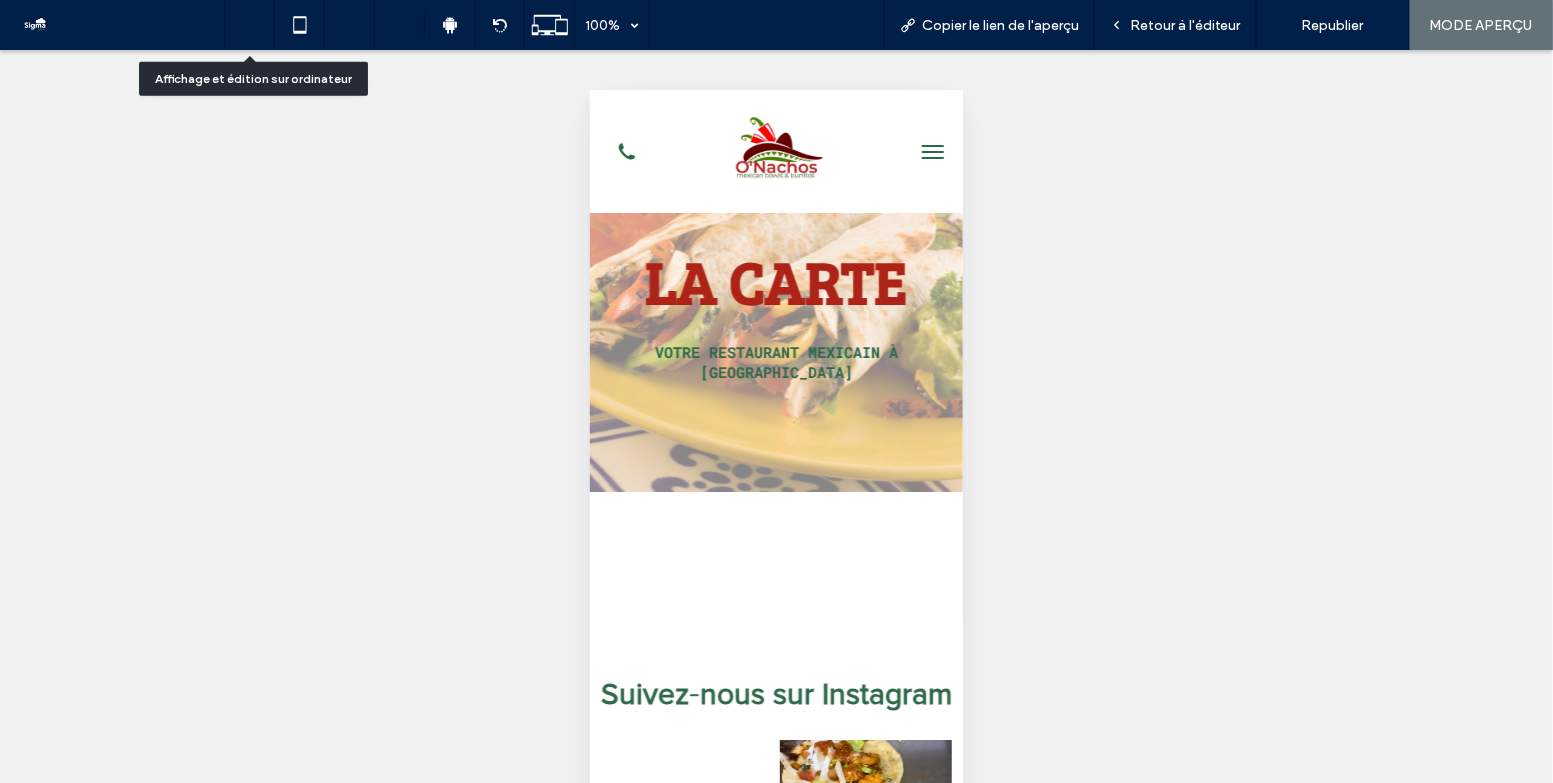 click 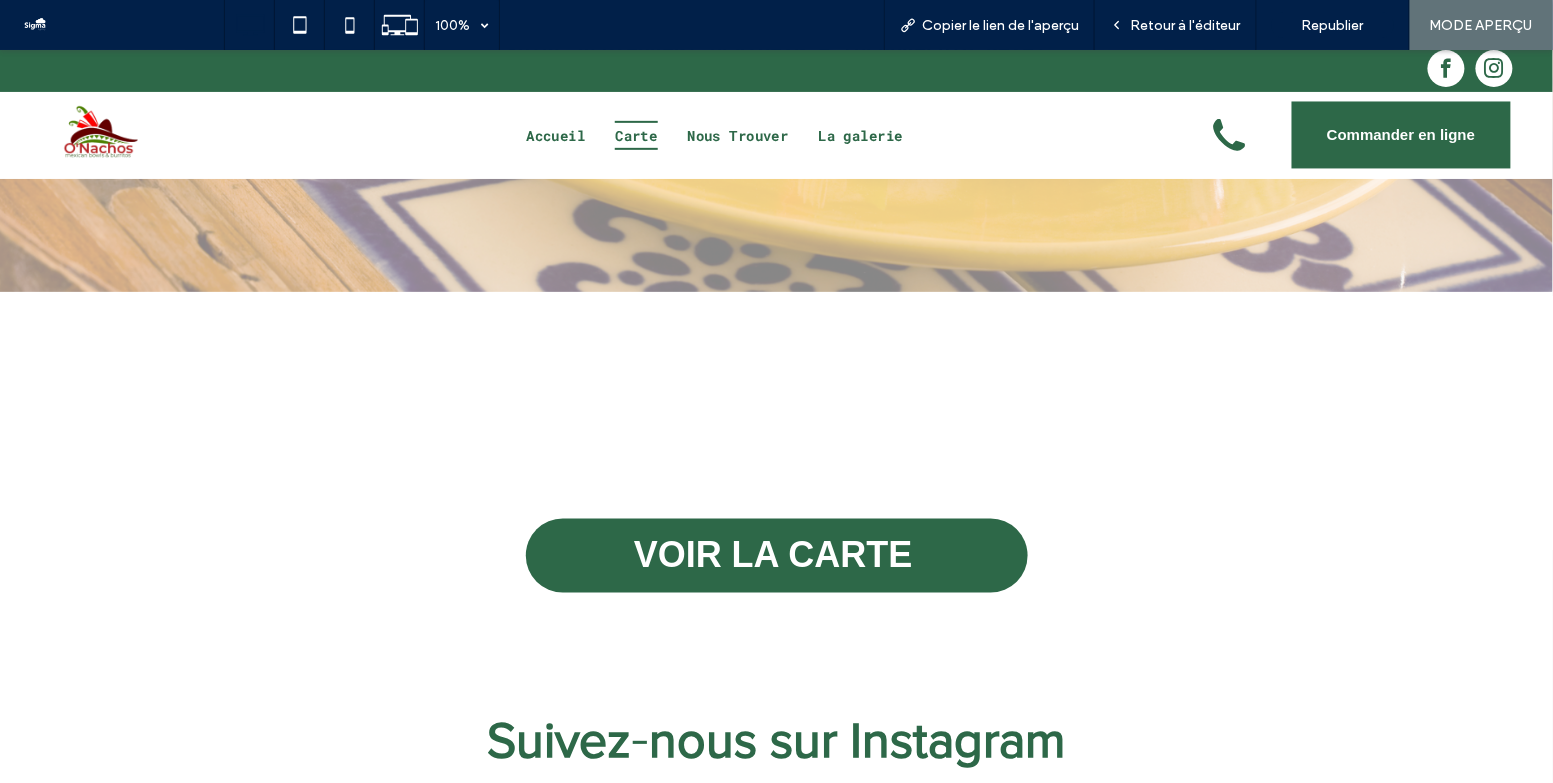 scroll, scrollTop: 793, scrollLeft: 0, axis: vertical 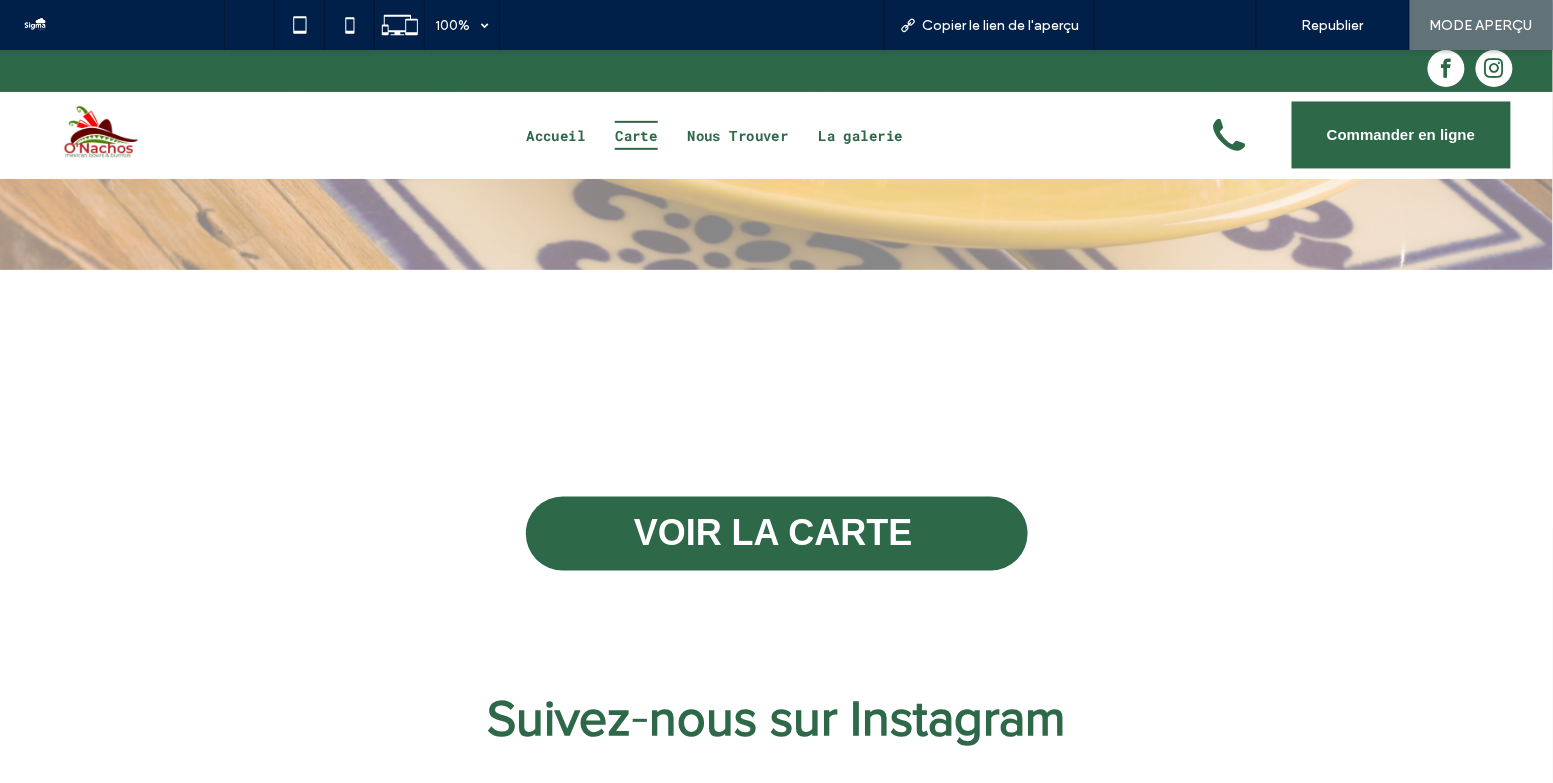 click on "Retour à l'éditeur" at bounding box center (1185, 25) 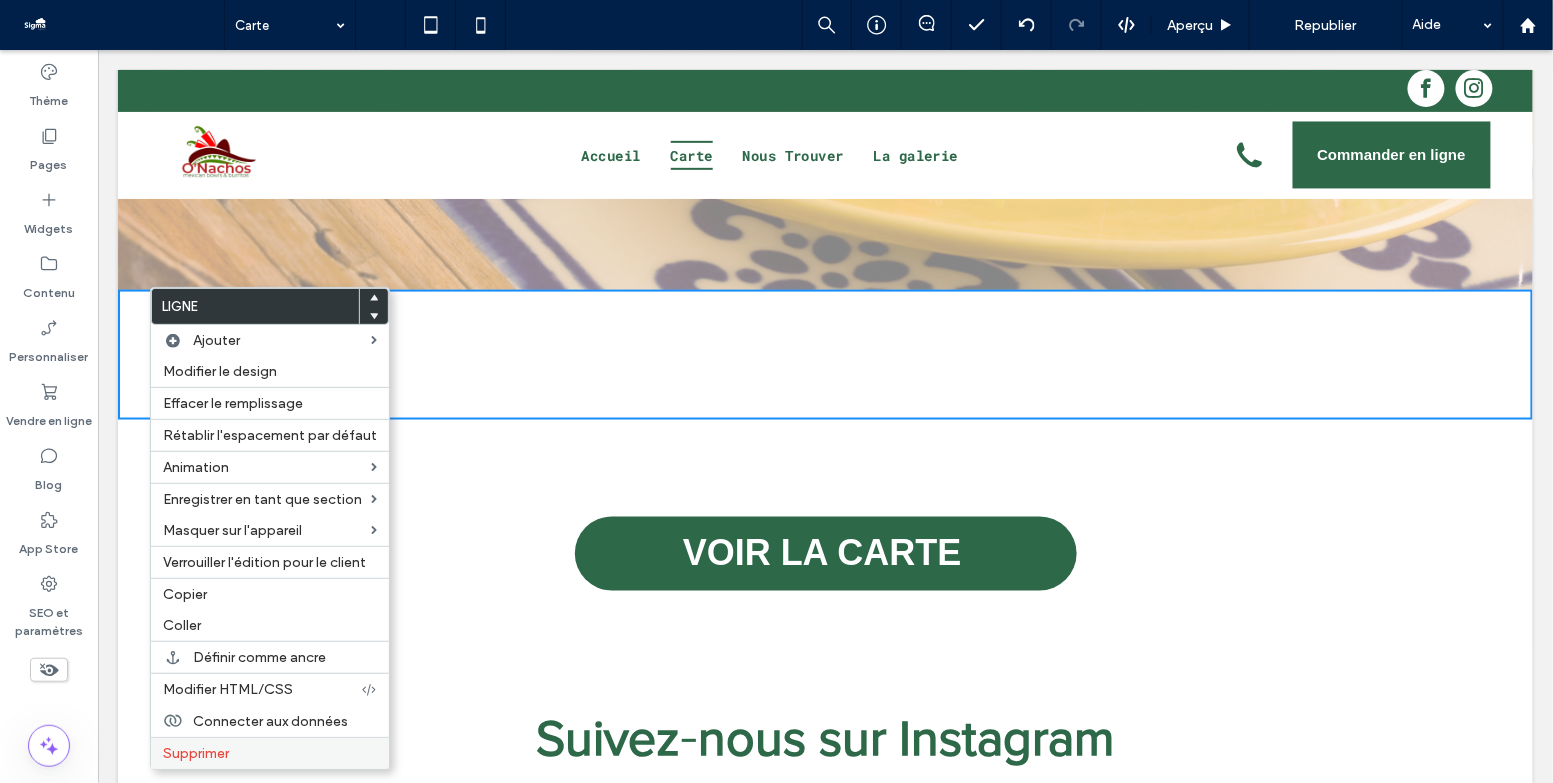 click on "Supprimer" at bounding box center [270, 753] 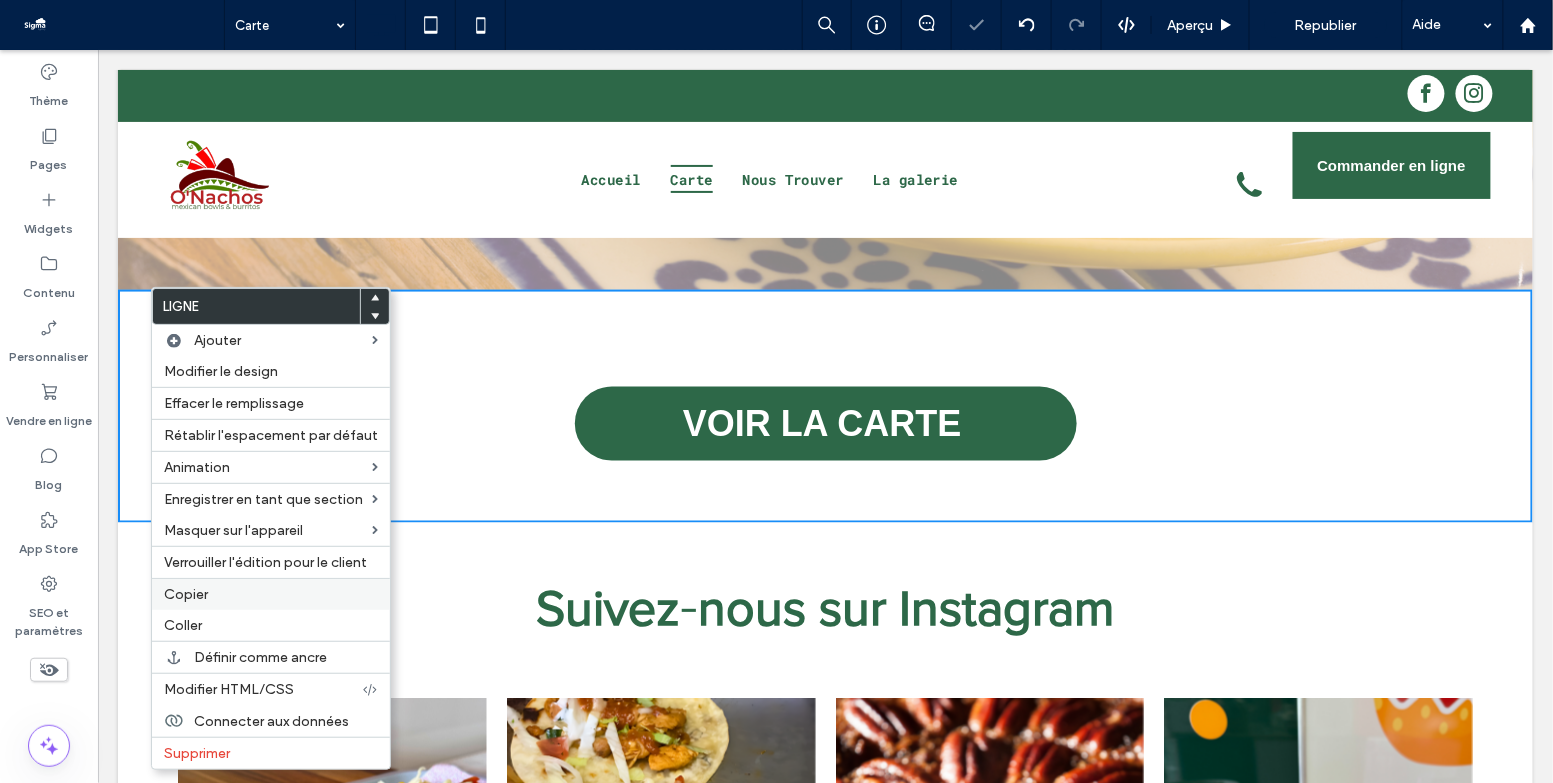 click on "Copier" at bounding box center (271, 594) 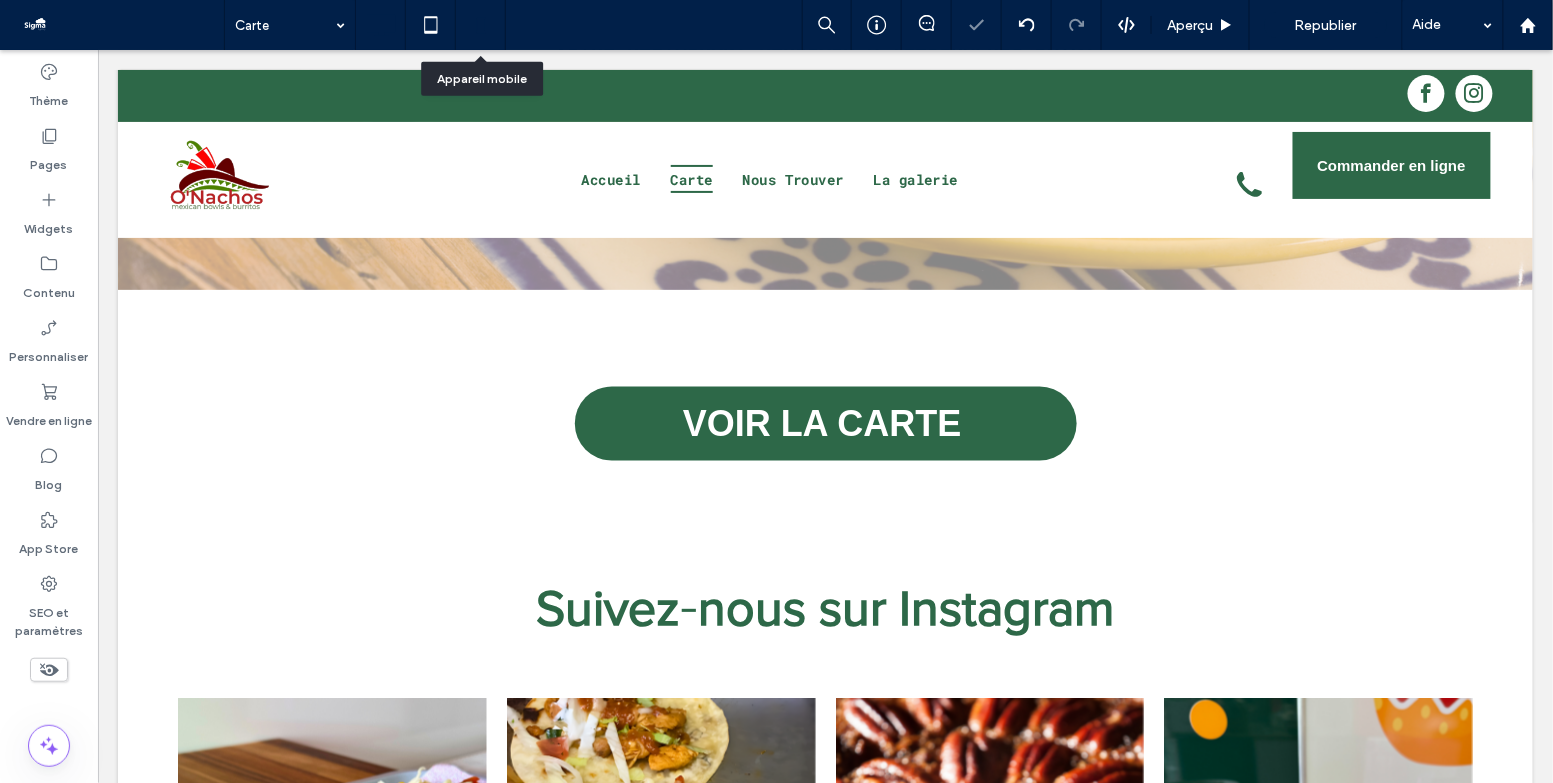 click 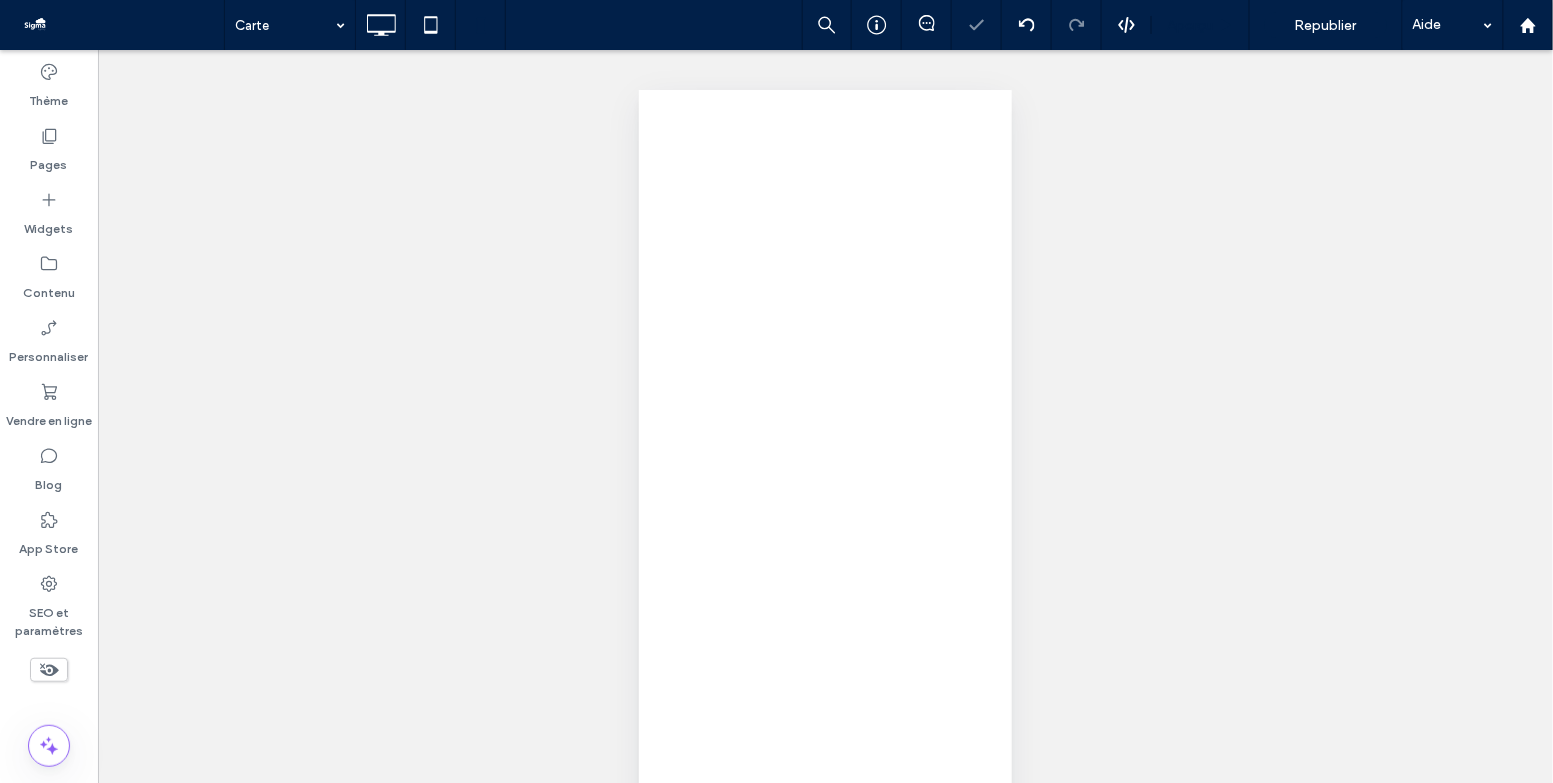 scroll, scrollTop: 0, scrollLeft: 0, axis: both 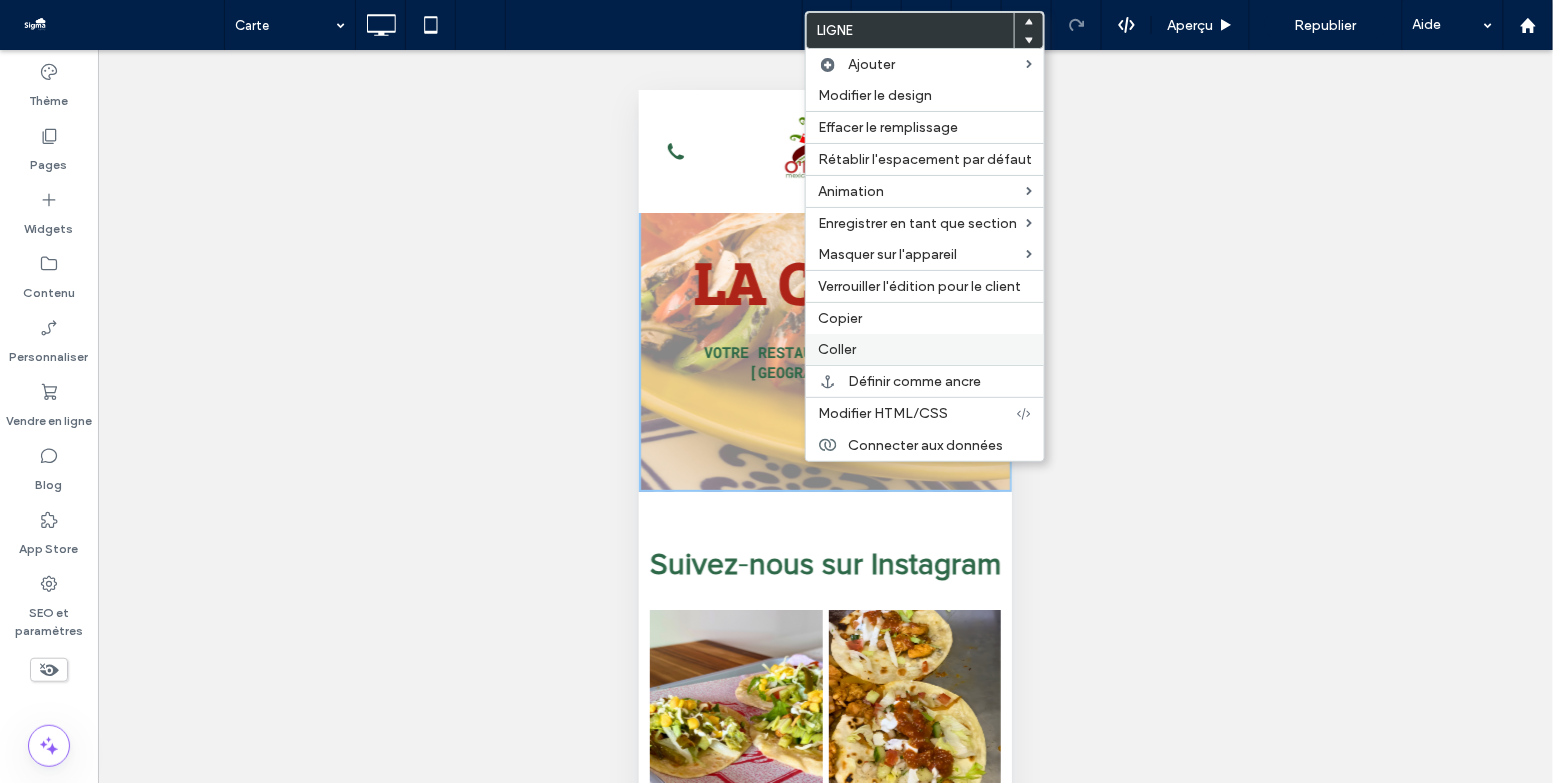 click on "Coller" at bounding box center (925, 349) 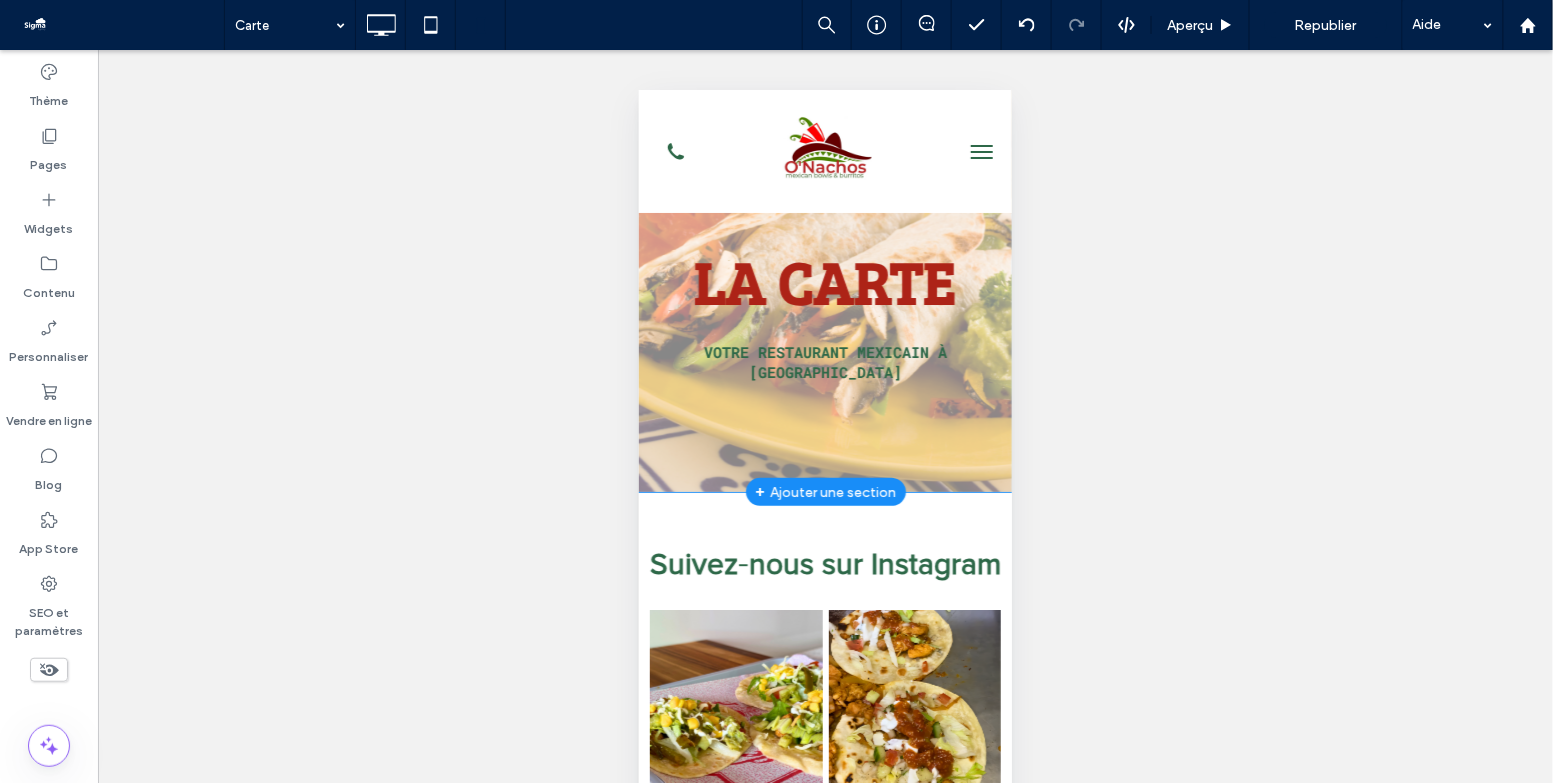 click on "+ Ajouter une section" at bounding box center [824, 491] 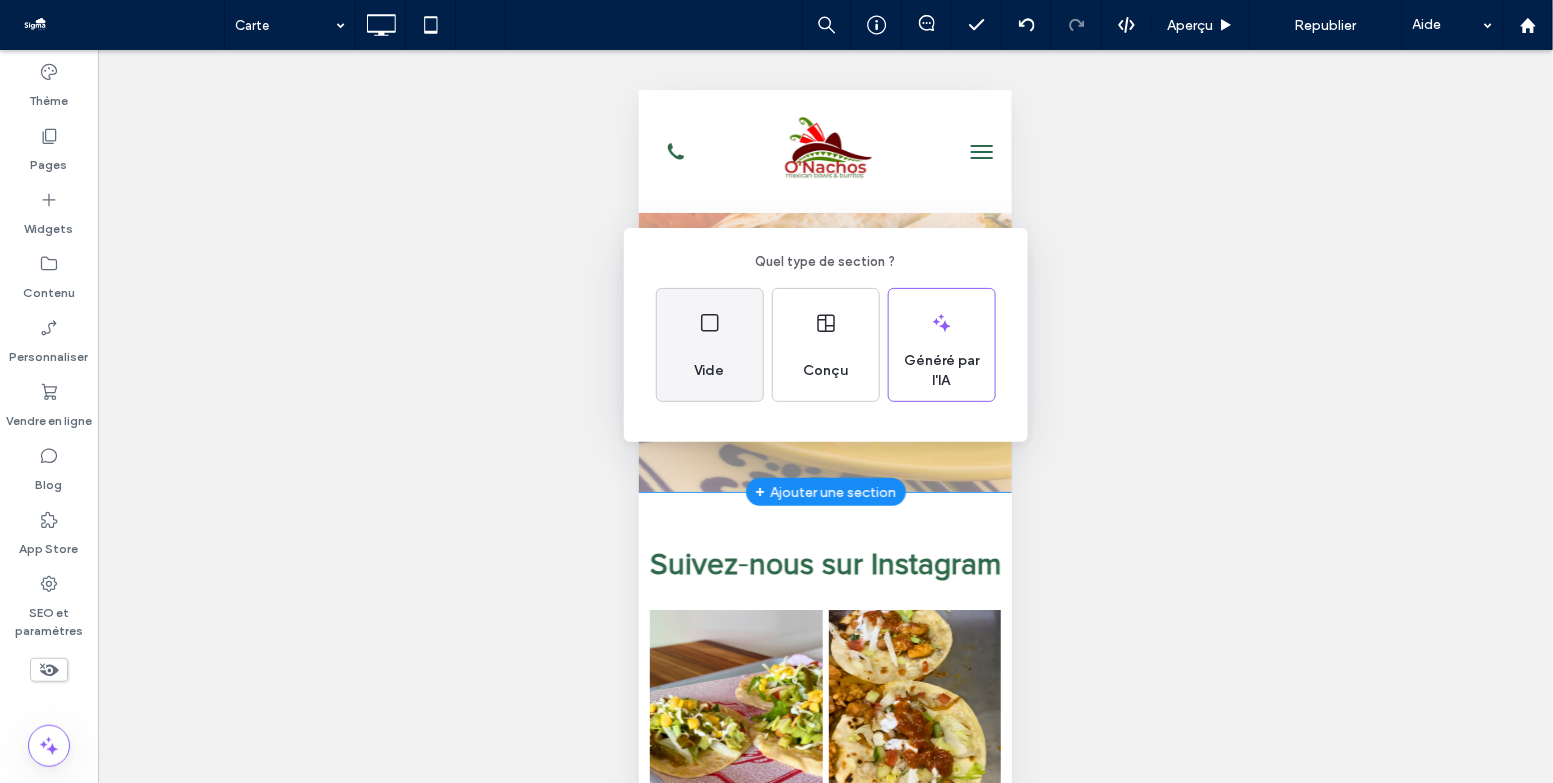 click on "Vide" at bounding box center [710, 345] 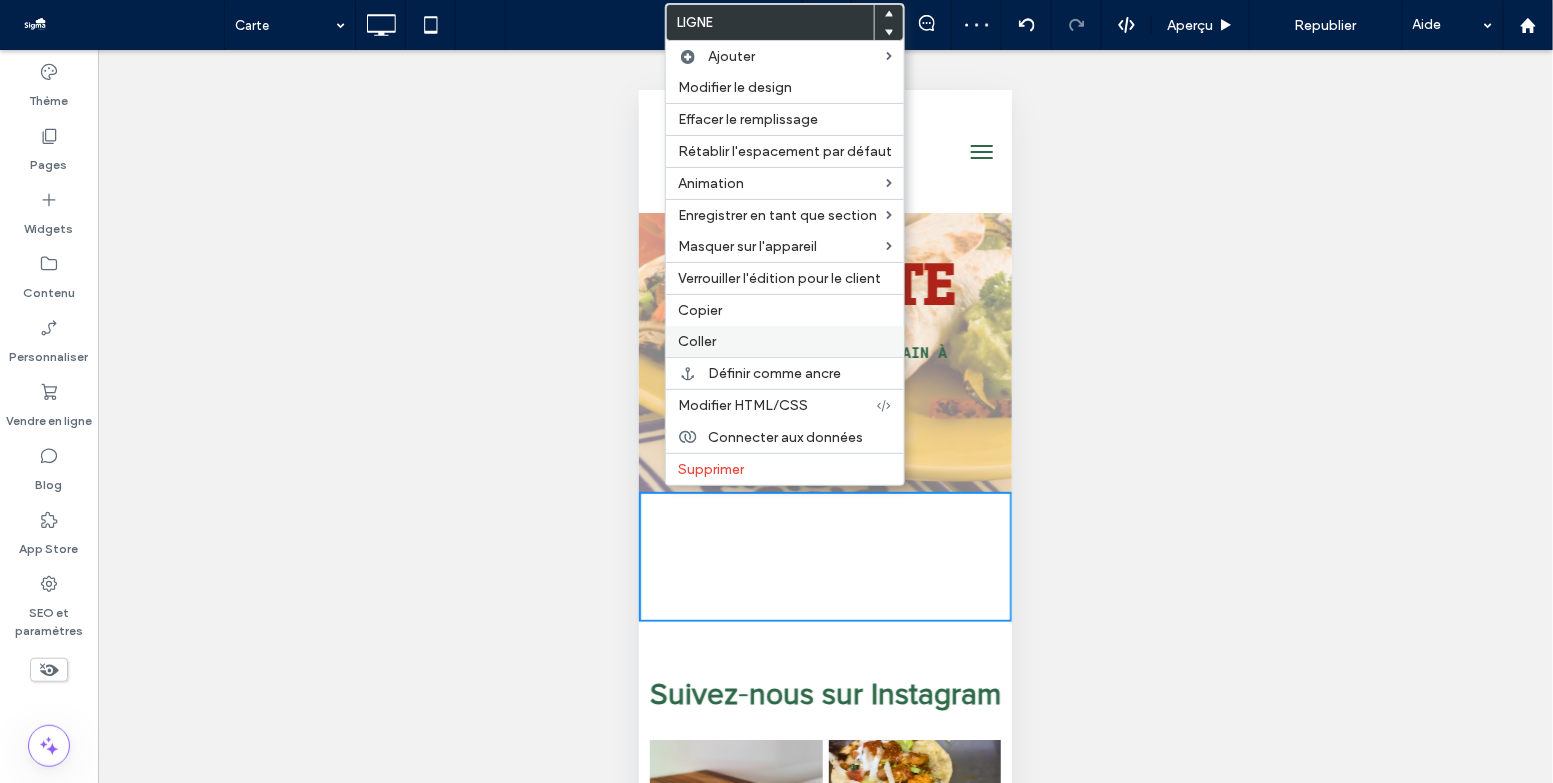 click on "Coller" at bounding box center [785, 341] 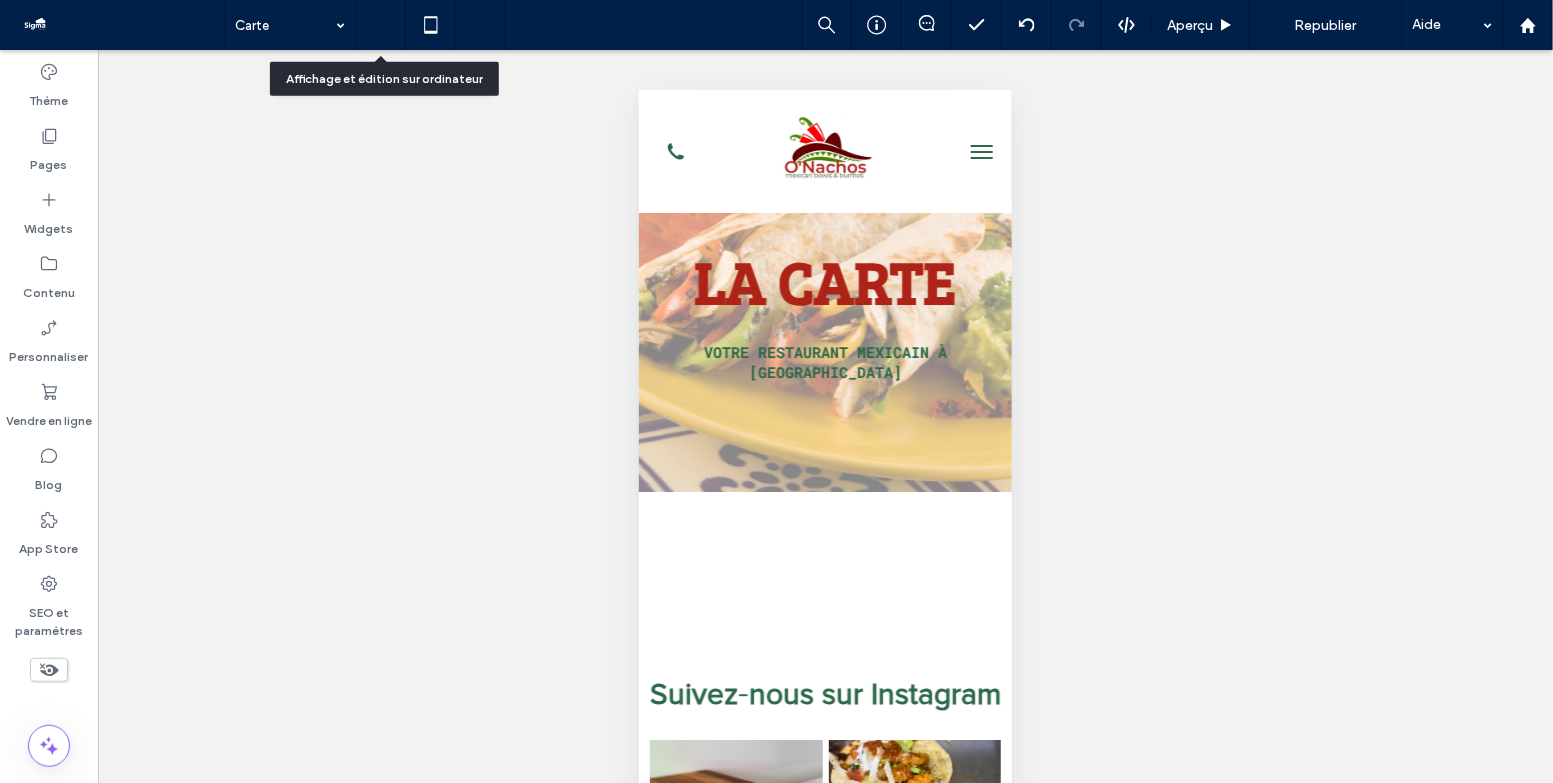 click 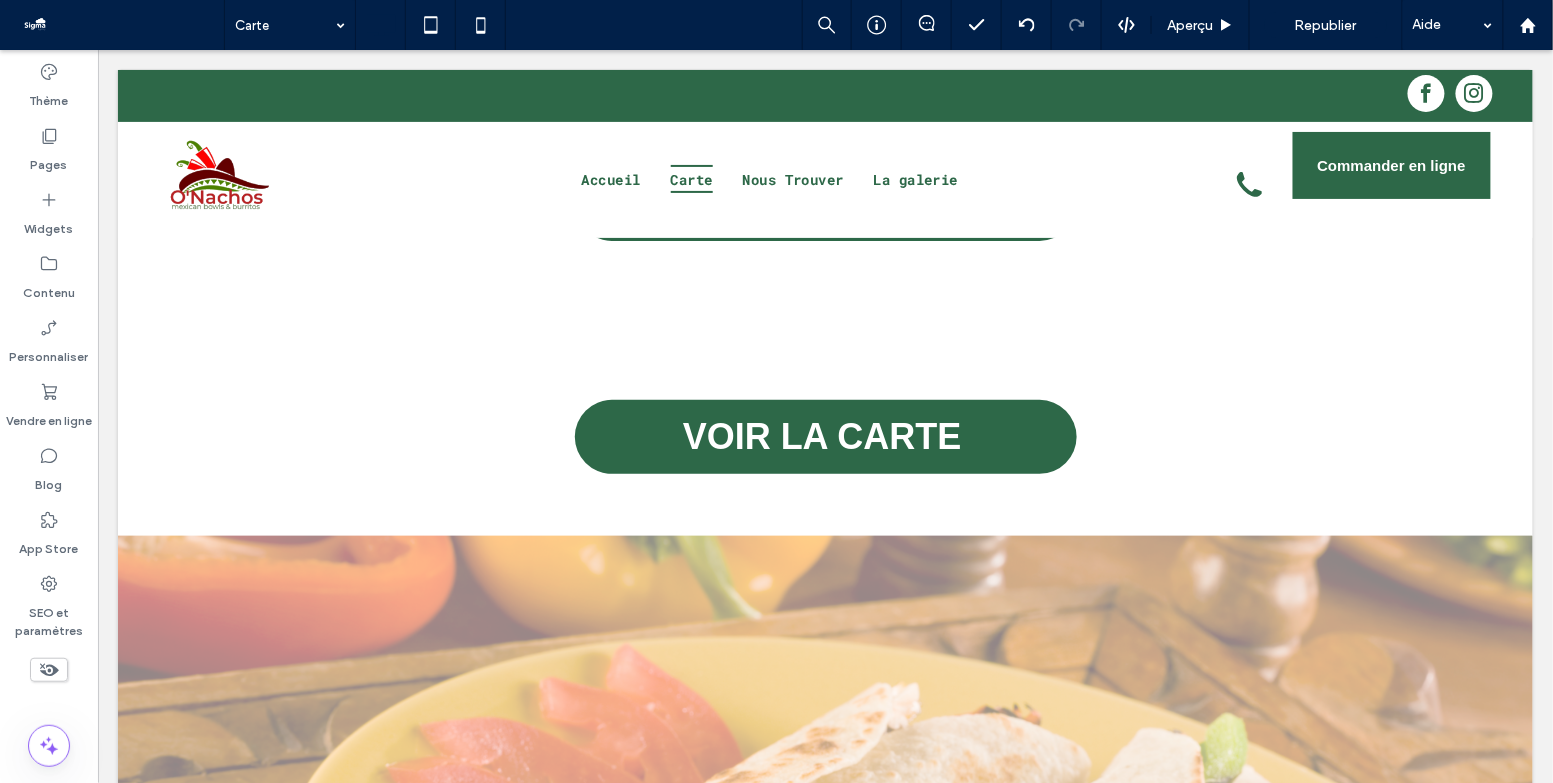 scroll, scrollTop: 0, scrollLeft: 0, axis: both 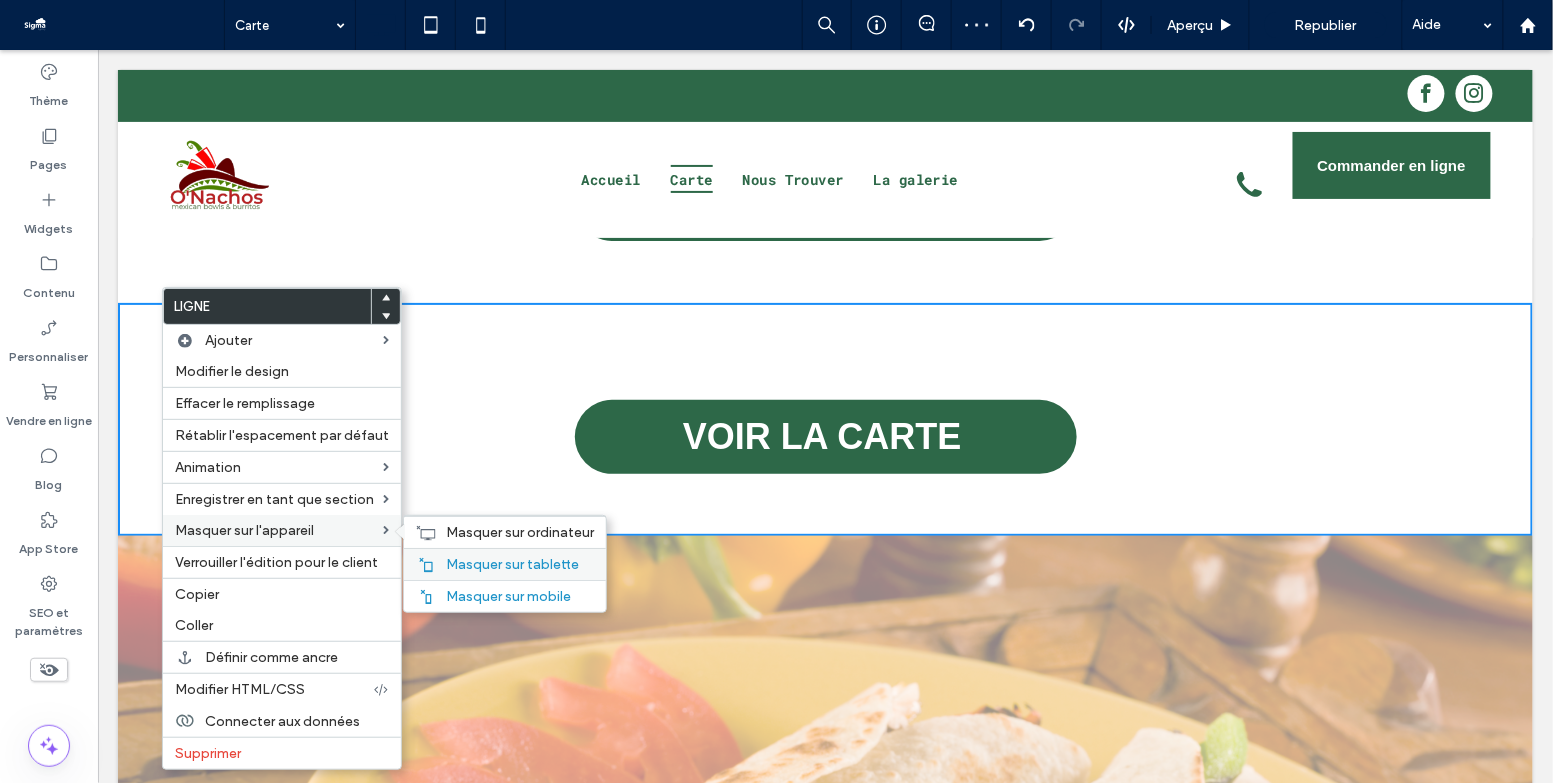 click on "Masquer sur tablette" at bounding box center (512, 564) 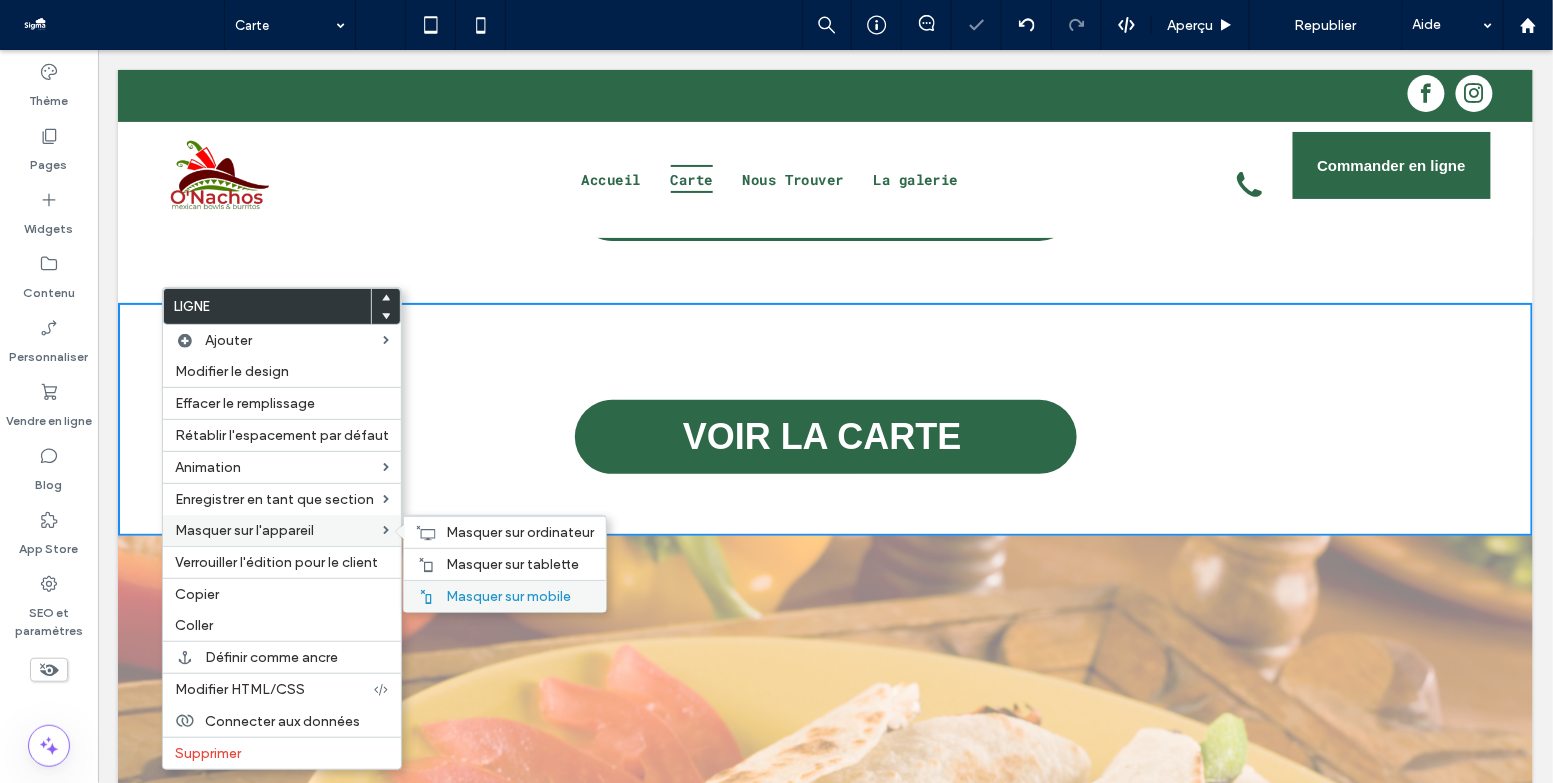 click on "Masquer sur mobile" at bounding box center (508, 596) 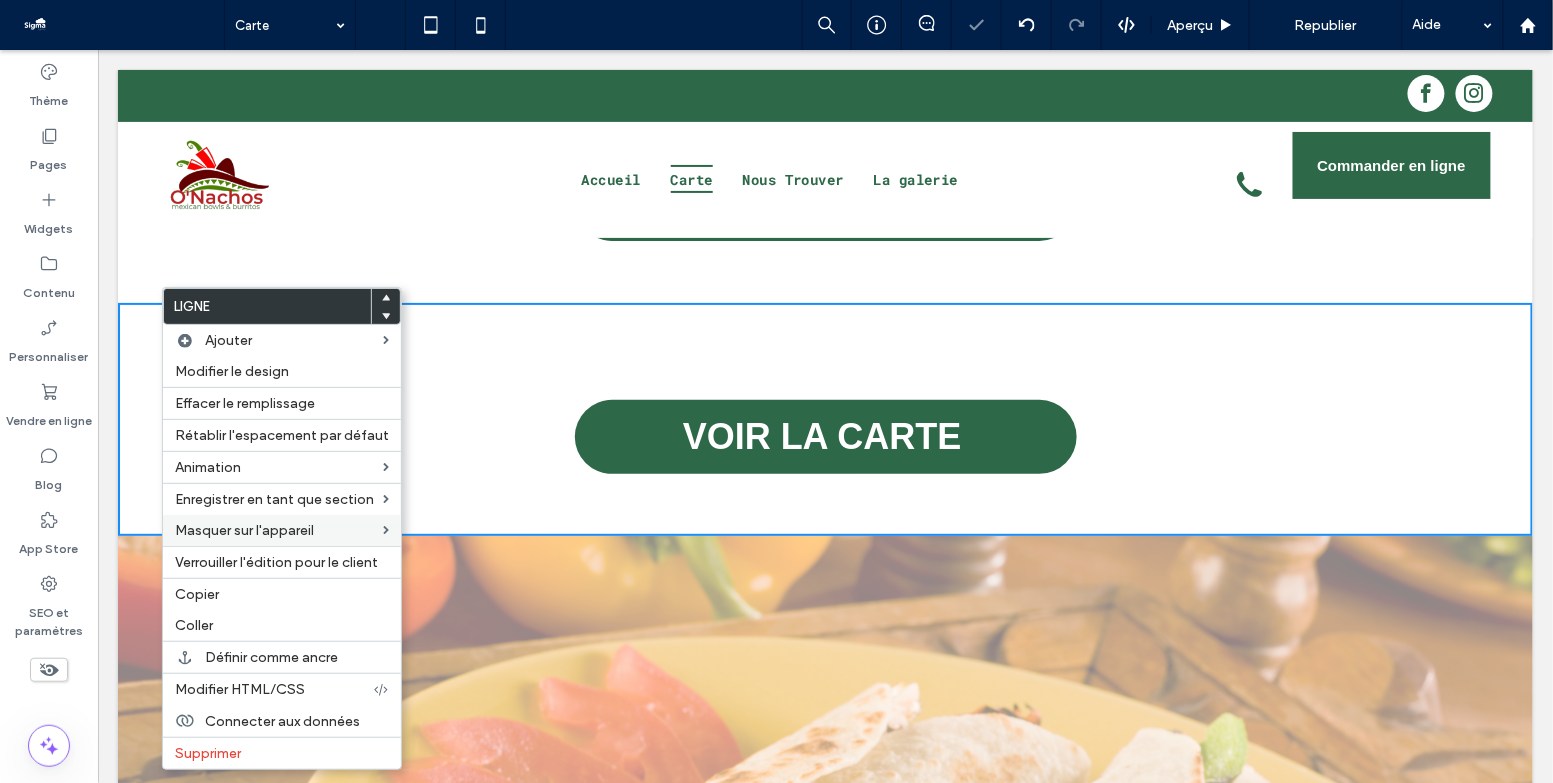 click on "VOIR LA CARTE
Click To Paste
Ligne + Ajouter une section" at bounding box center (824, 418) 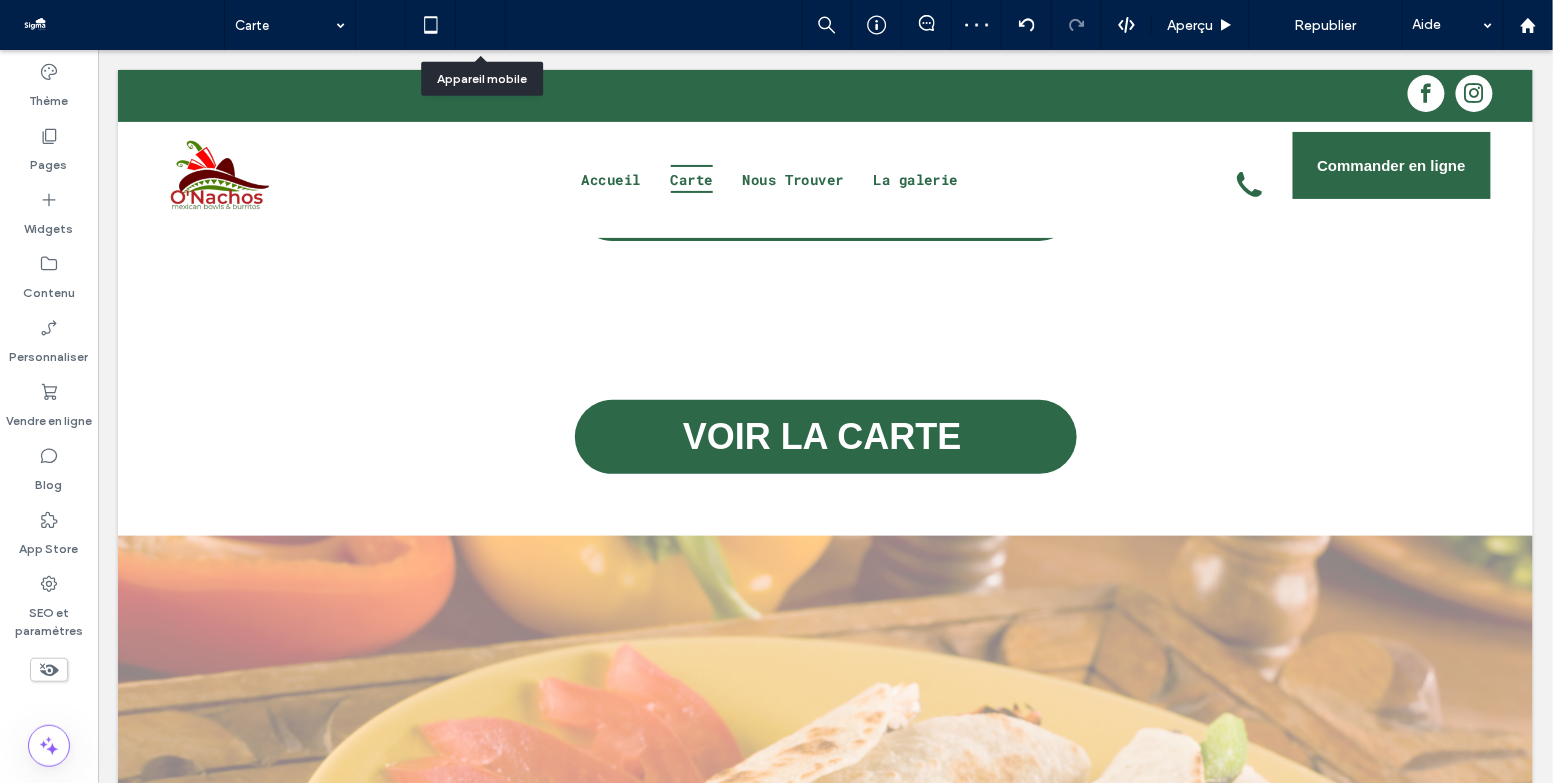 click 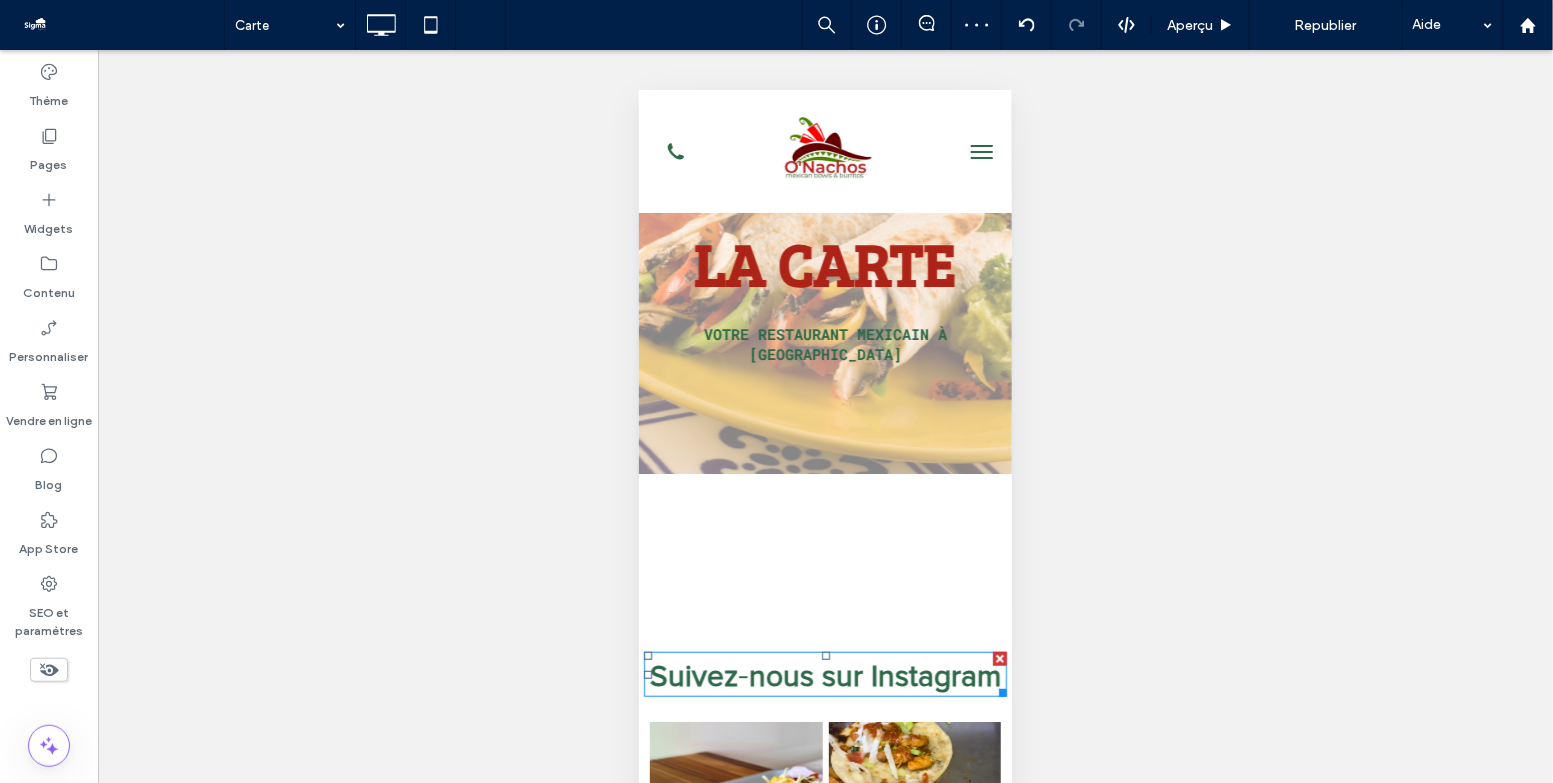 scroll, scrollTop: 47, scrollLeft: 0, axis: vertical 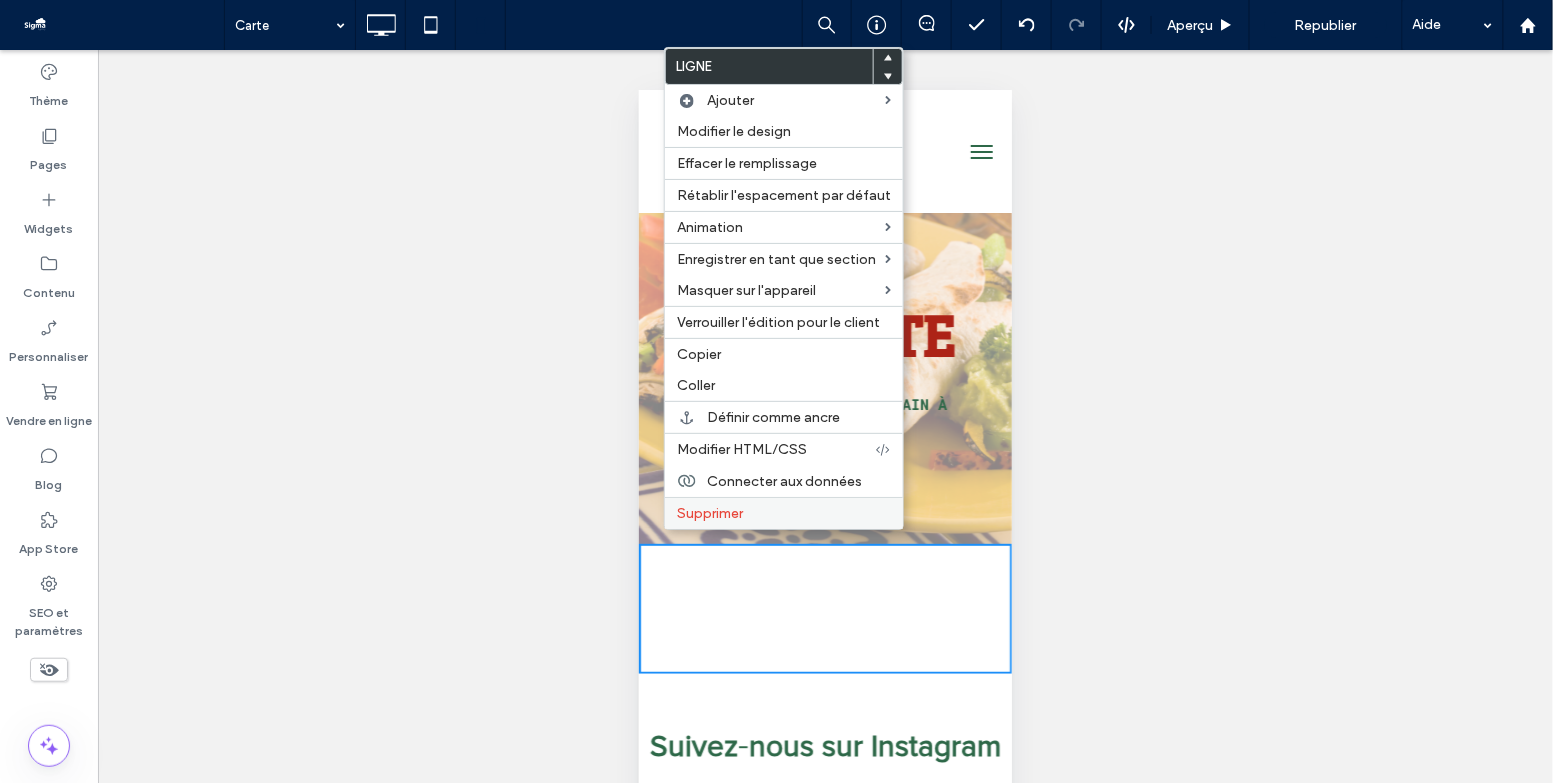 click on "Supprimer" at bounding box center (710, 513) 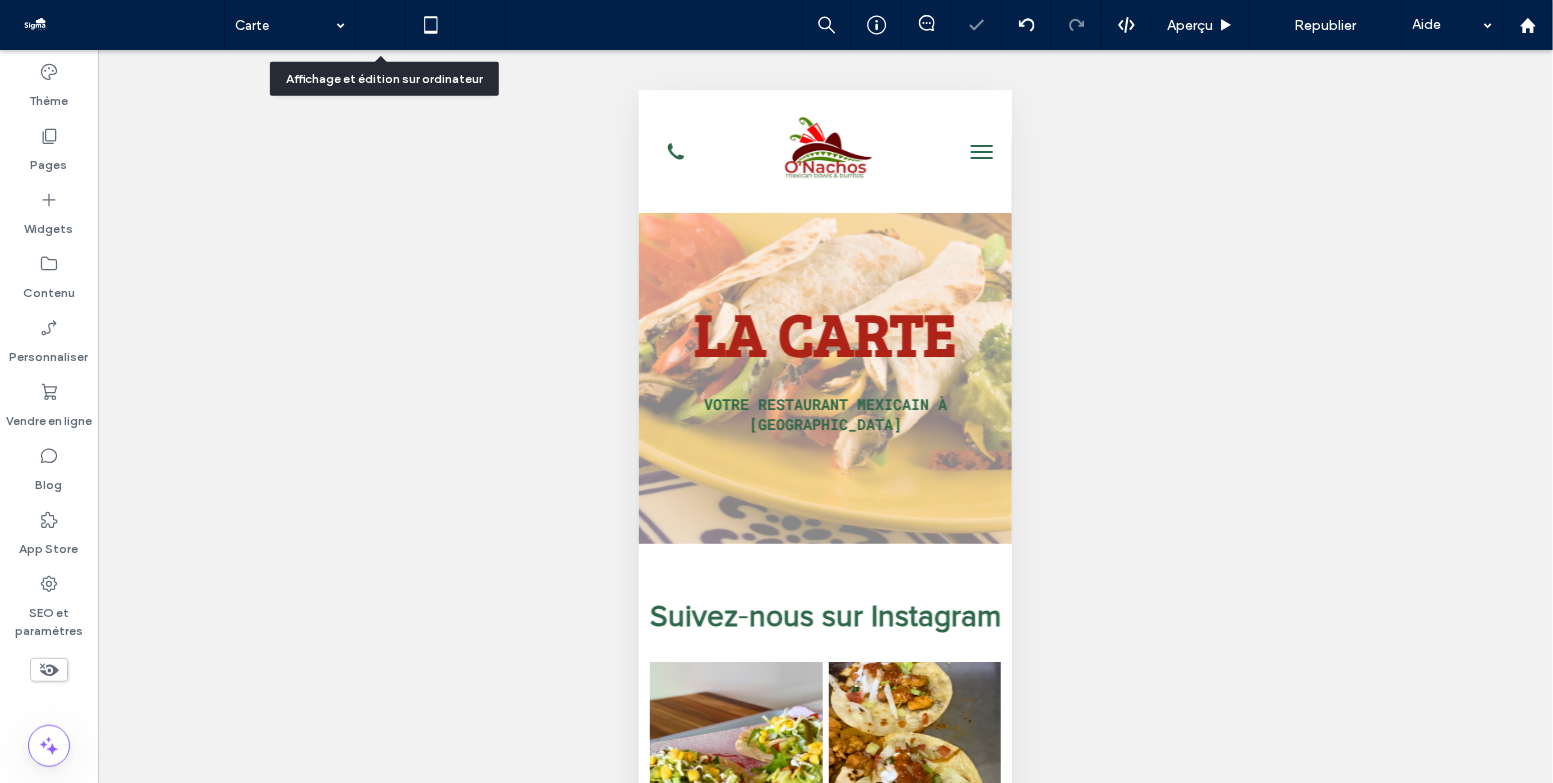 click 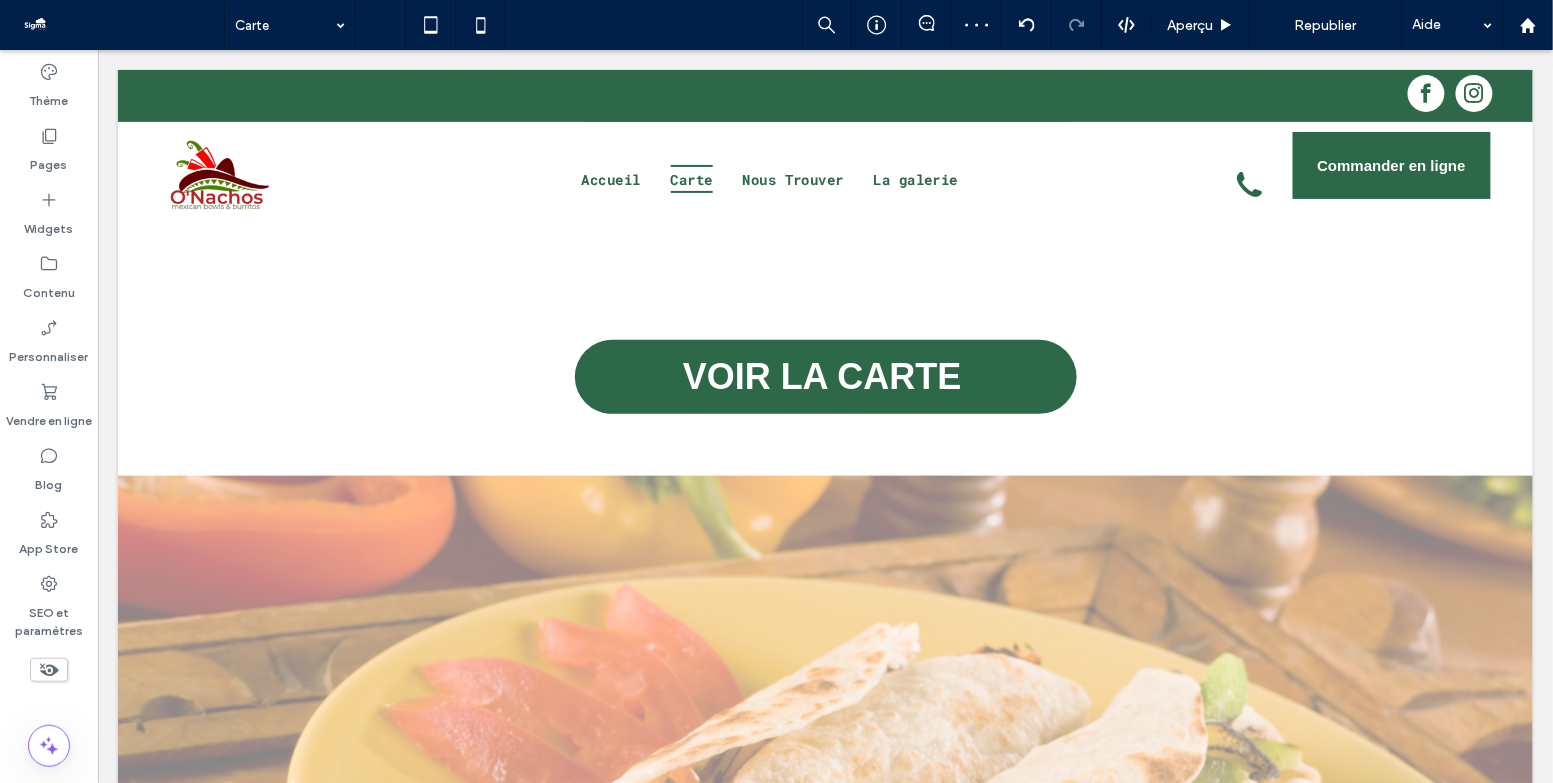 scroll, scrollTop: 61, scrollLeft: 0, axis: vertical 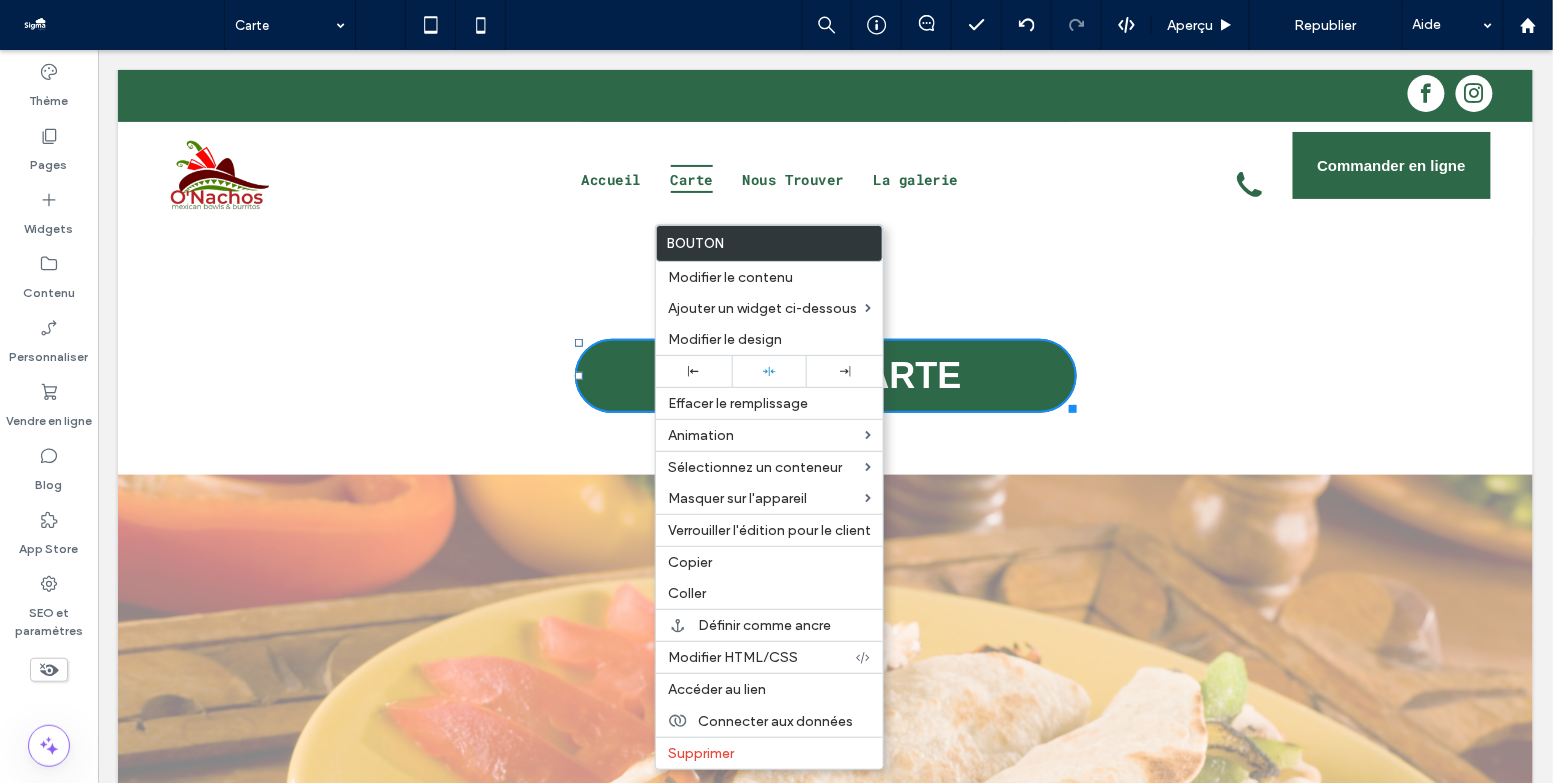 click on "VOIR LA CARTE
Click To Paste
Ligne + Ajouter une section" at bounding box center [824, 357] 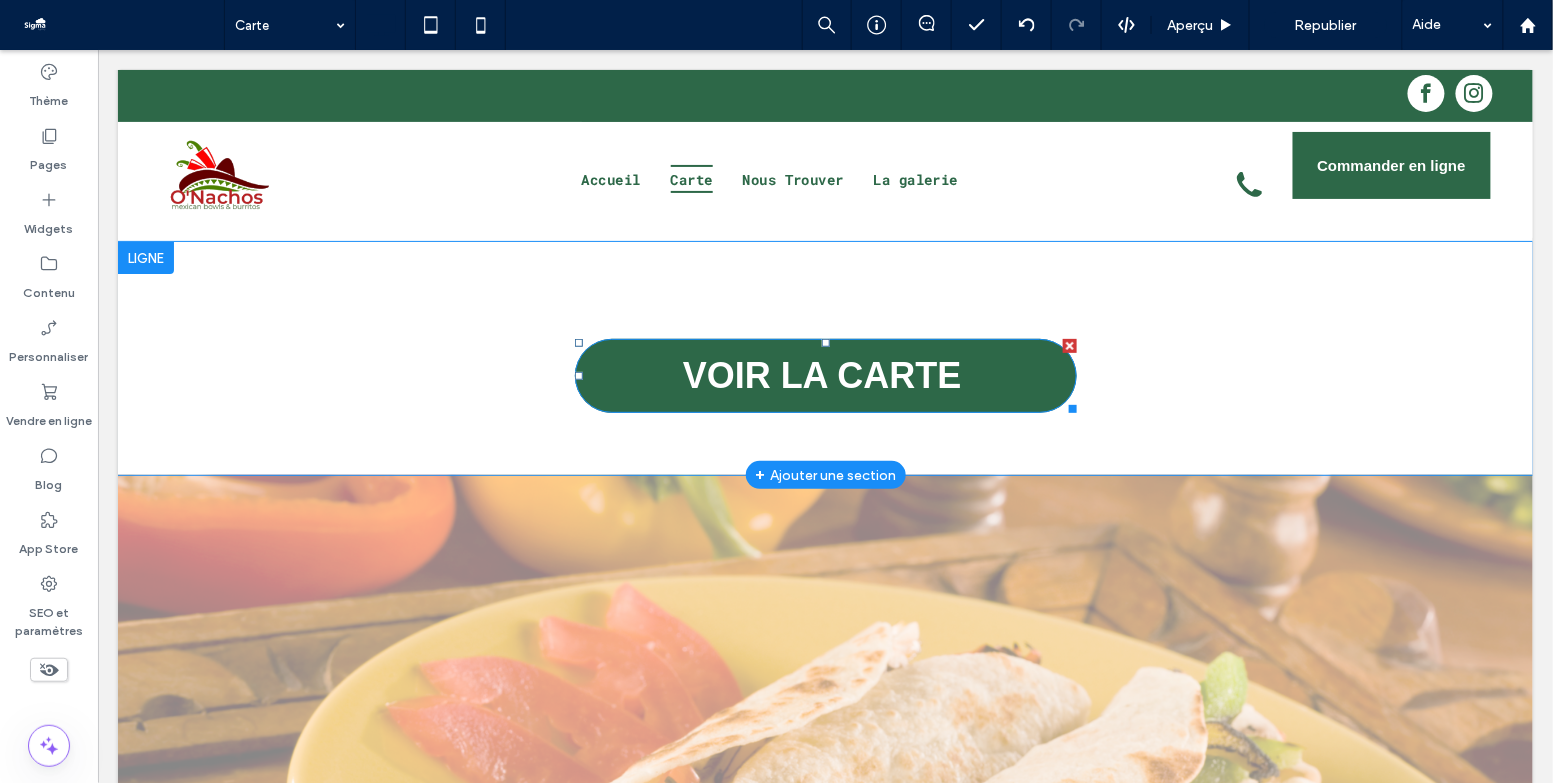 scroll, scrollTop: 0, scrollLeft: 0, axis: both 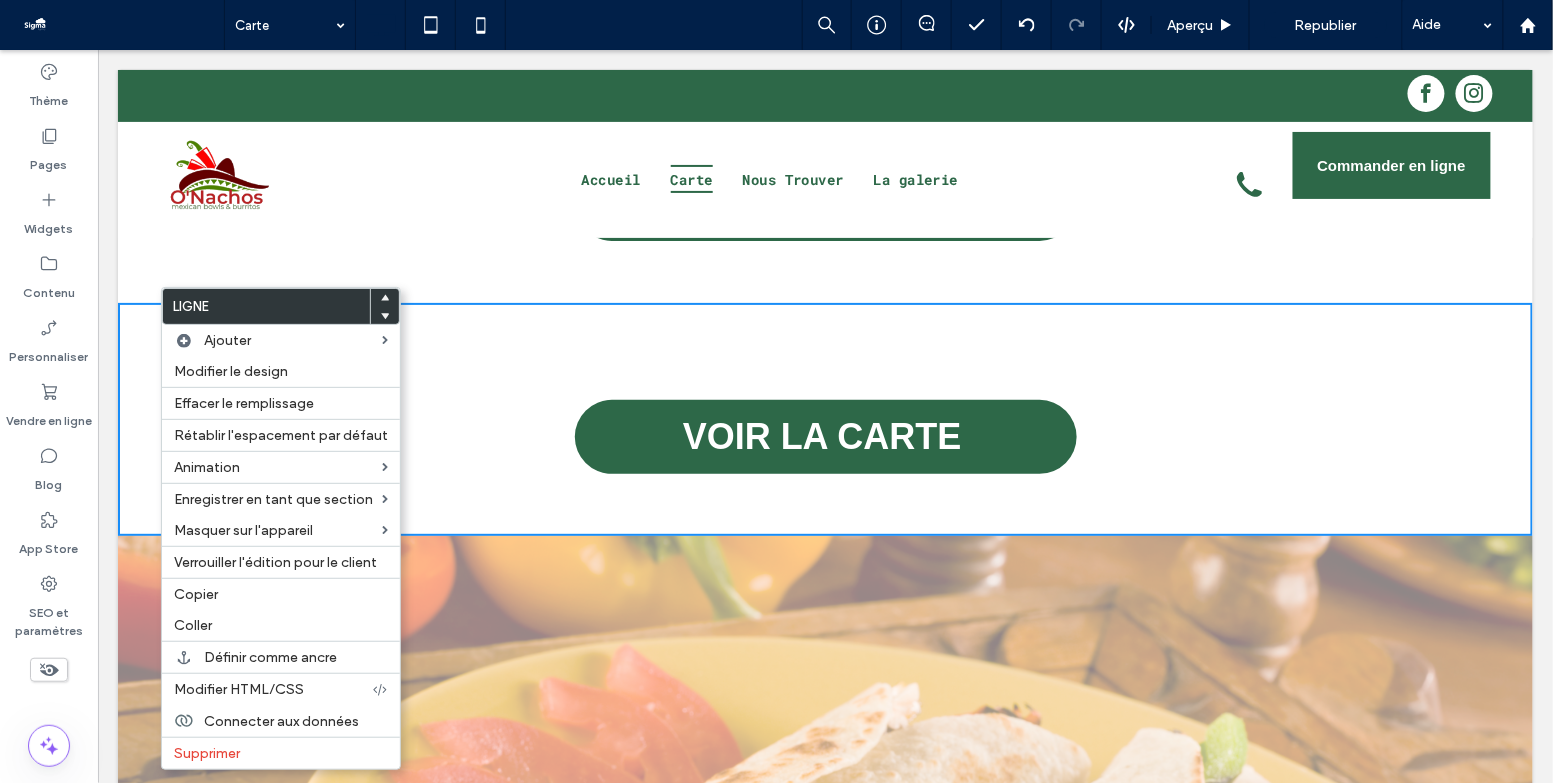 click on "VOIR LA CARTE
Click To Paste
Ligne + Ajouter une section" at bounding box center [824, 418] 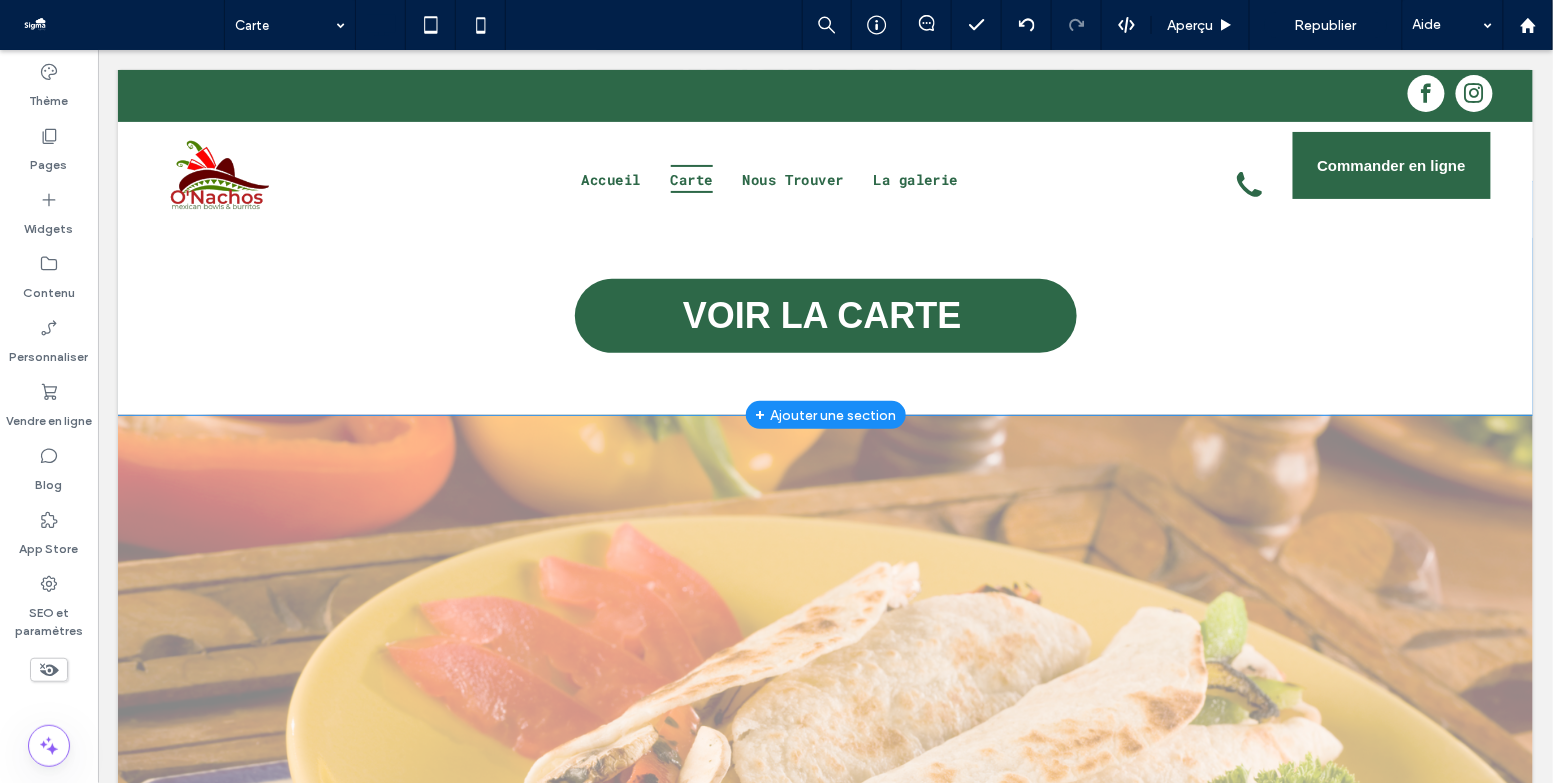 scroll, scrollTop: 0, scrollLeft: 0, axis: both 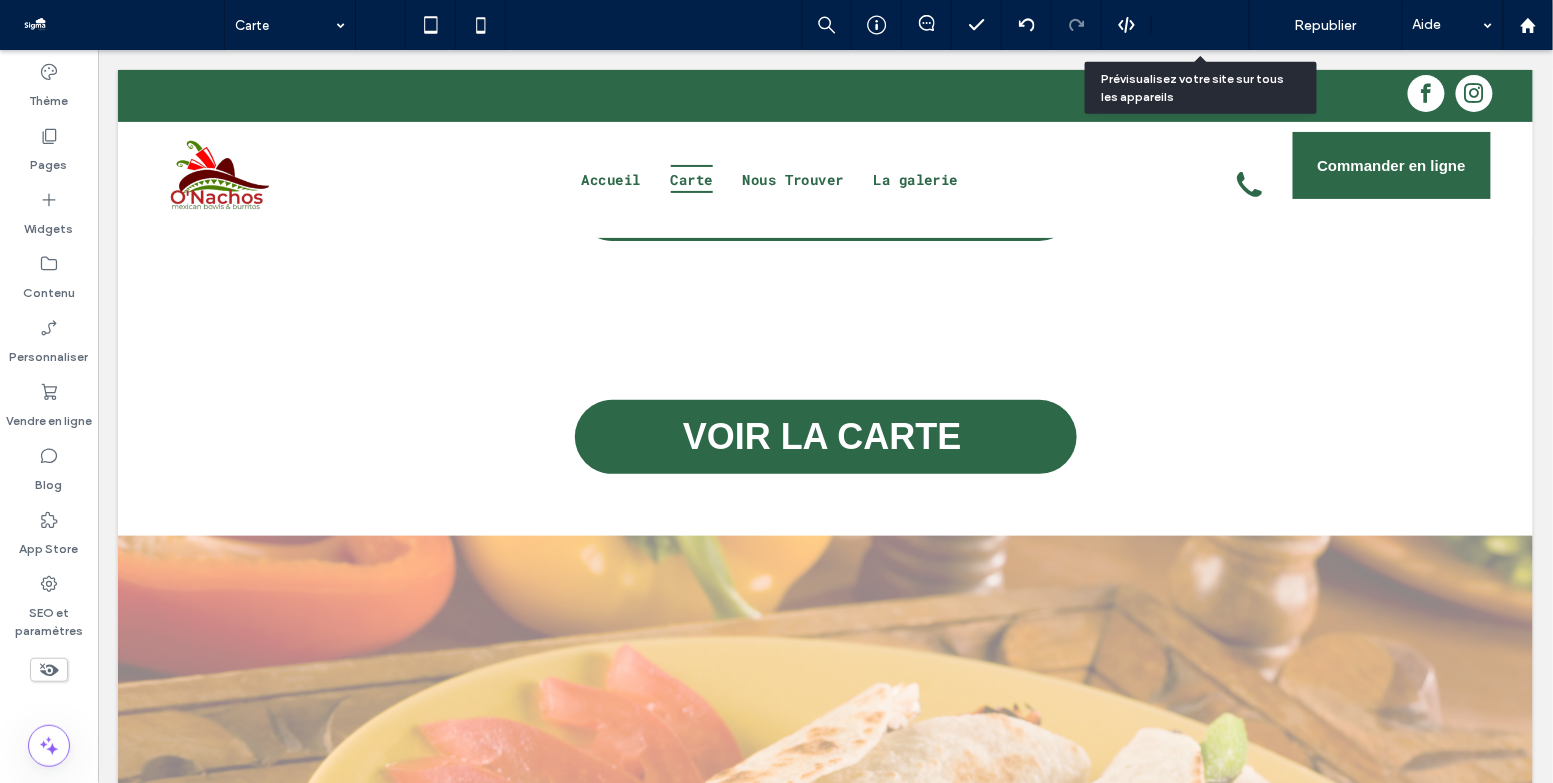 click on "Aperçu" at bounding box center (1201, 25) 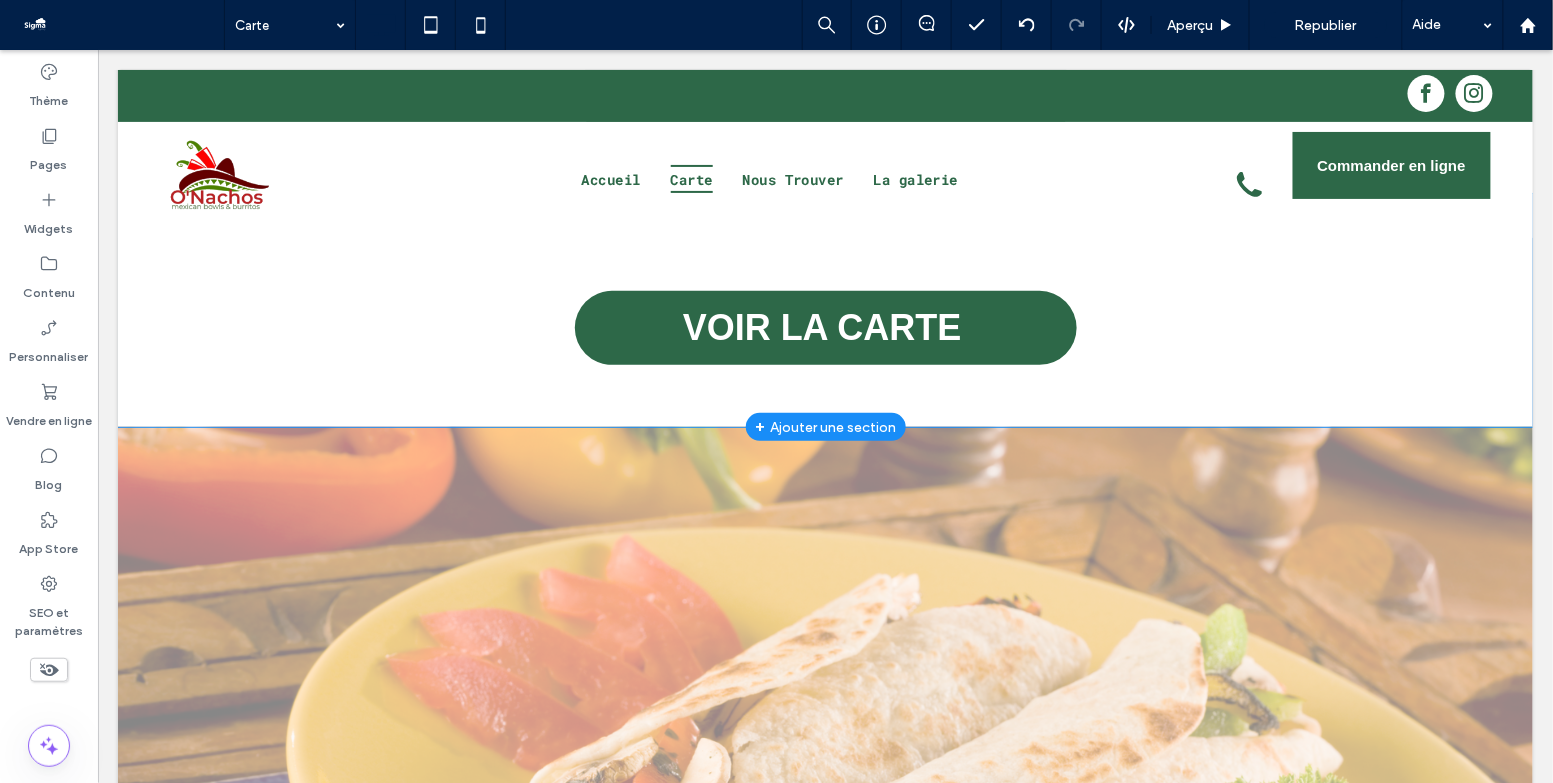 scroll, scrollTop: 0, scrollLeft: 0, axis: both 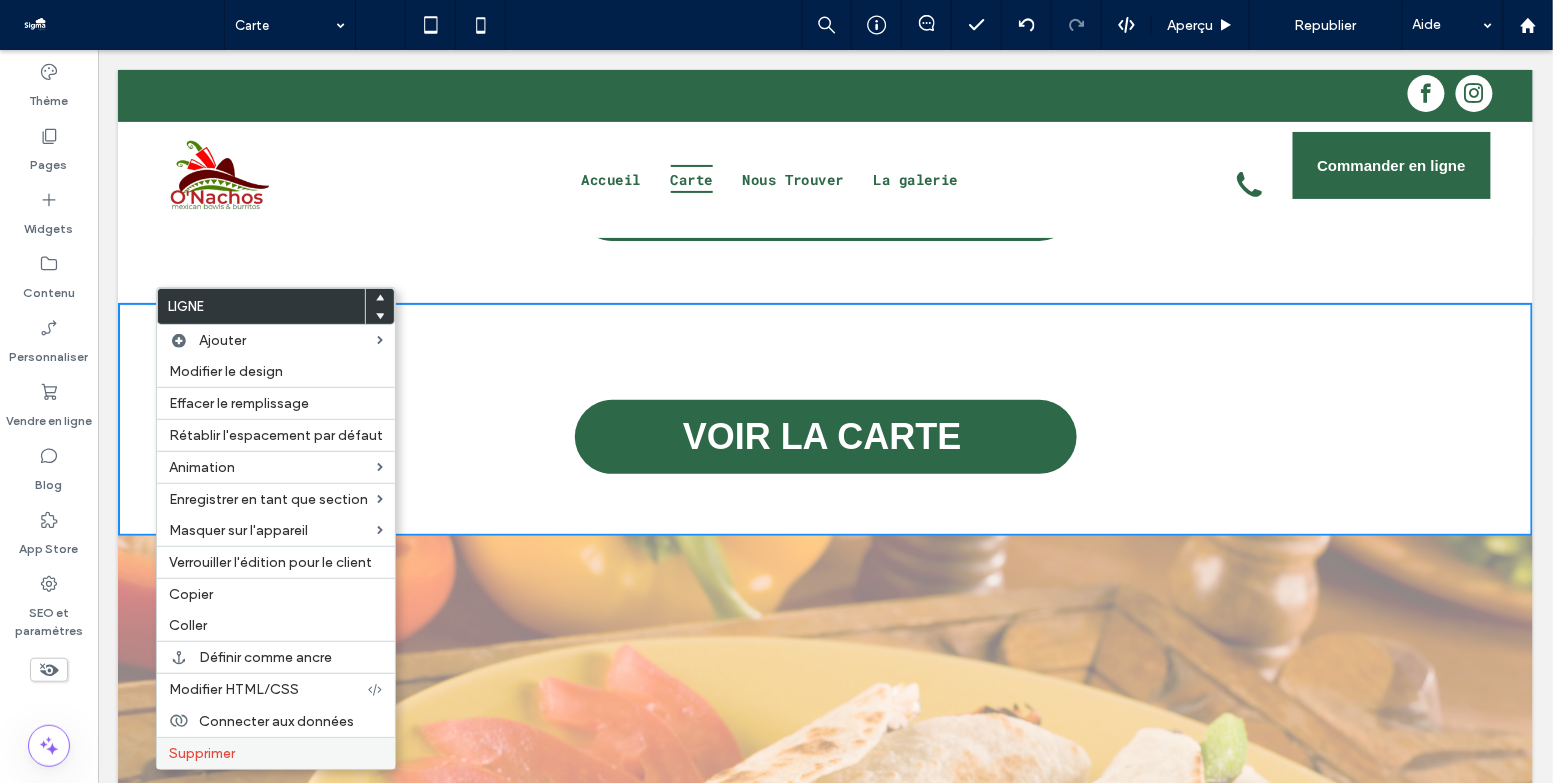 click on "Supprimer" at bounding box center [276, 753] 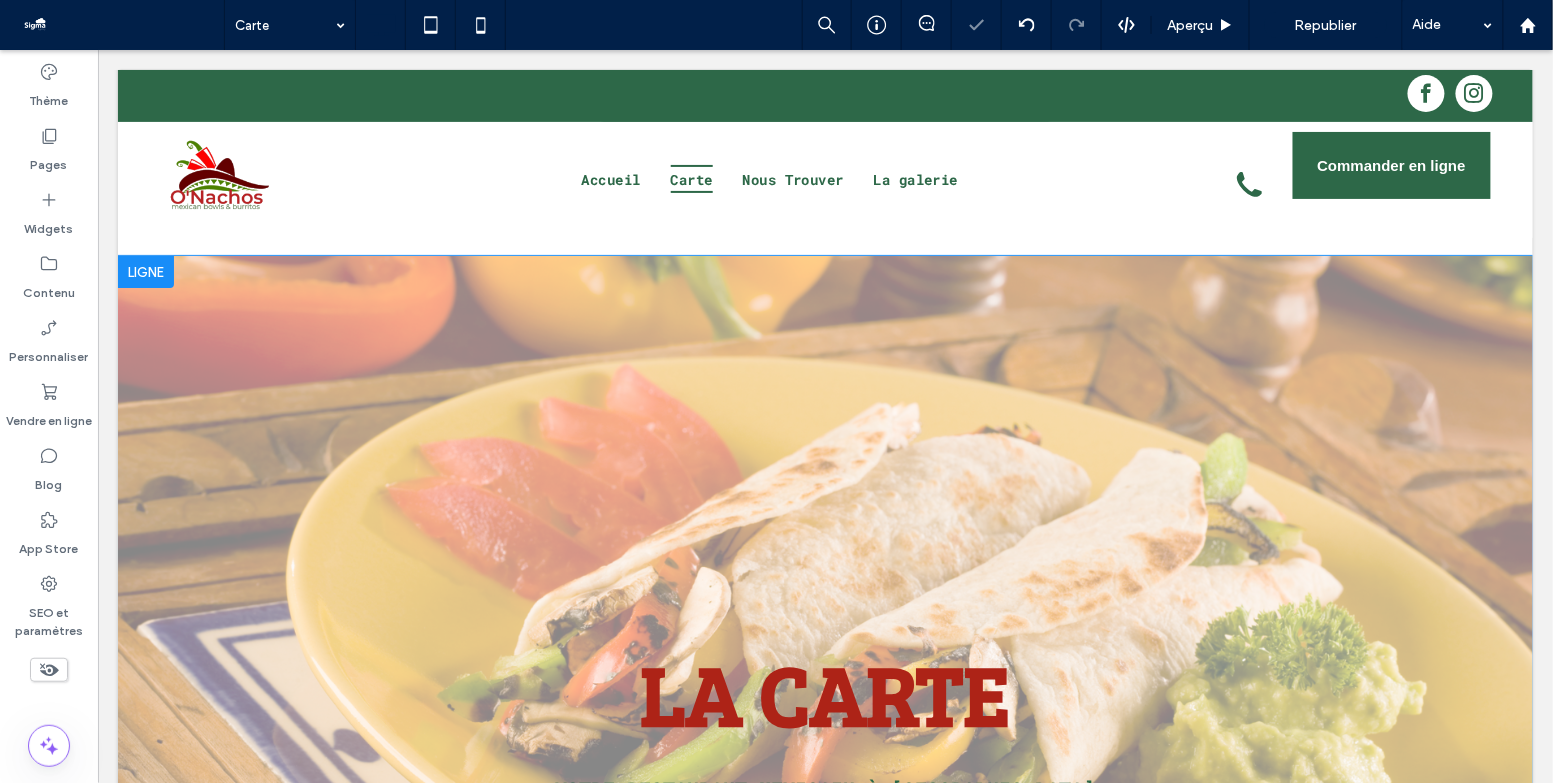 scroll, scrollTop: 0, scrollLeft: 0, axis: both 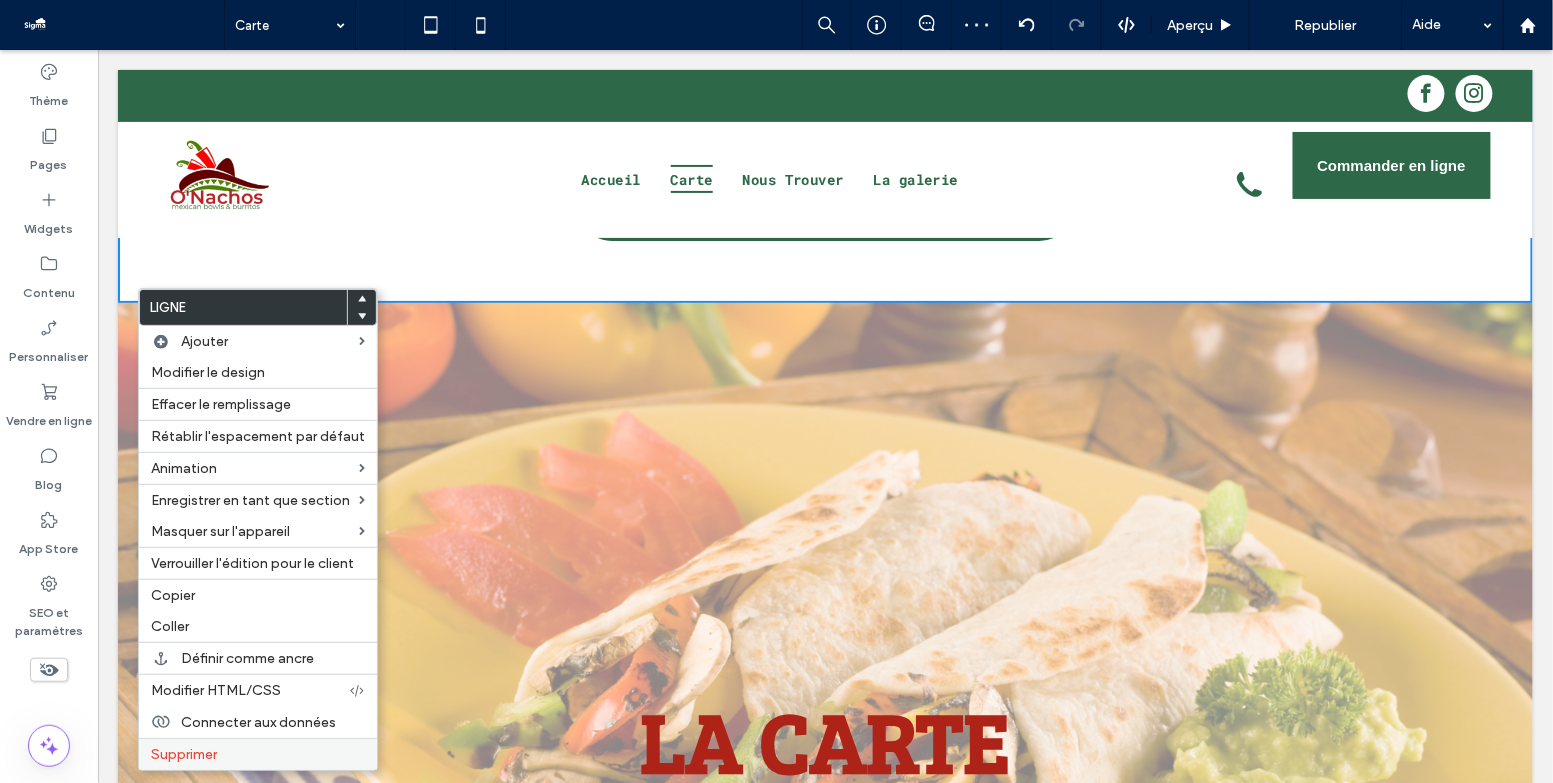 click on "Supprimer" at bounding box center [258, 754] 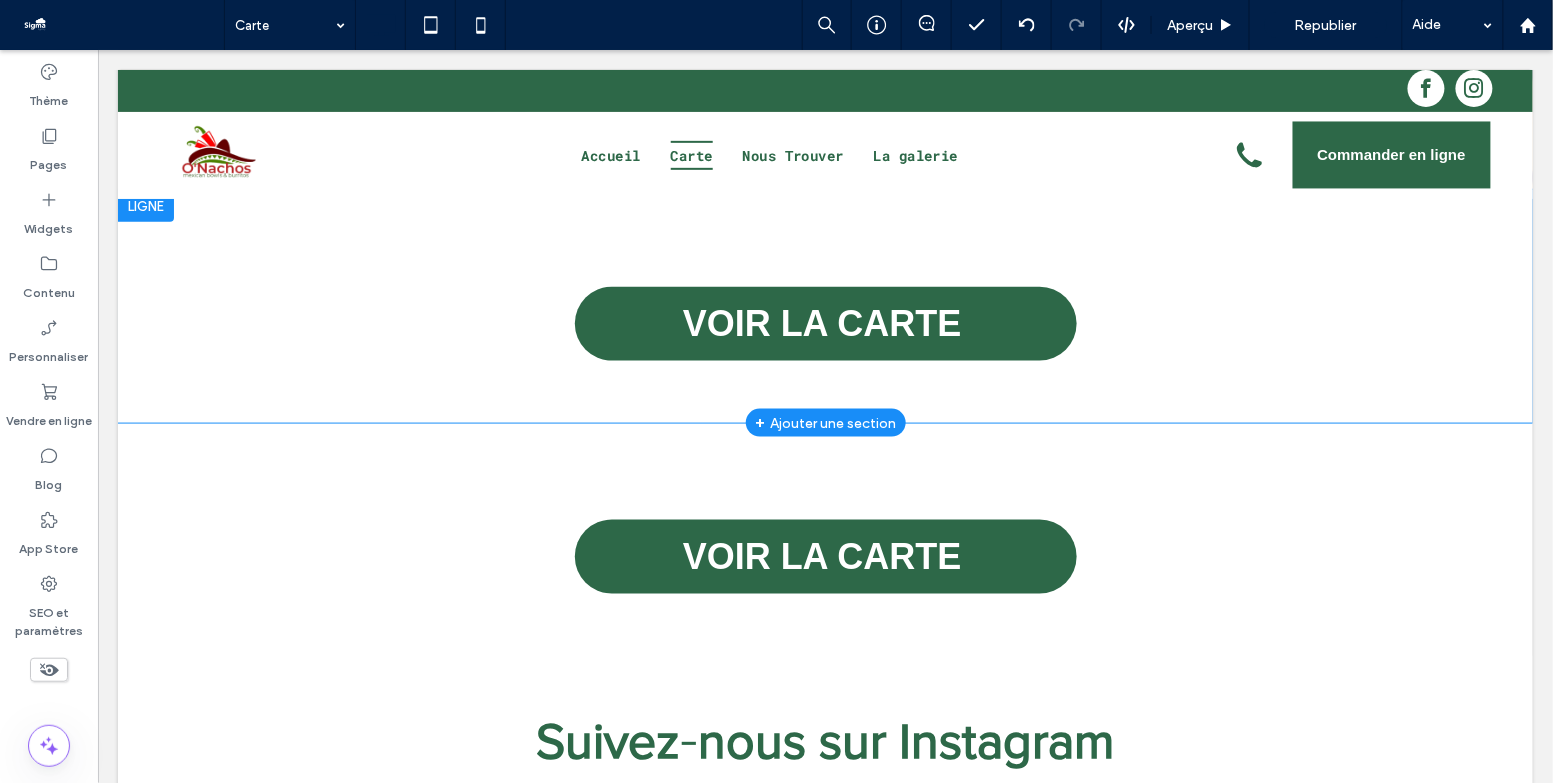 scroll, scrollTop: 746, scrollLeft: 0, axis: vertical 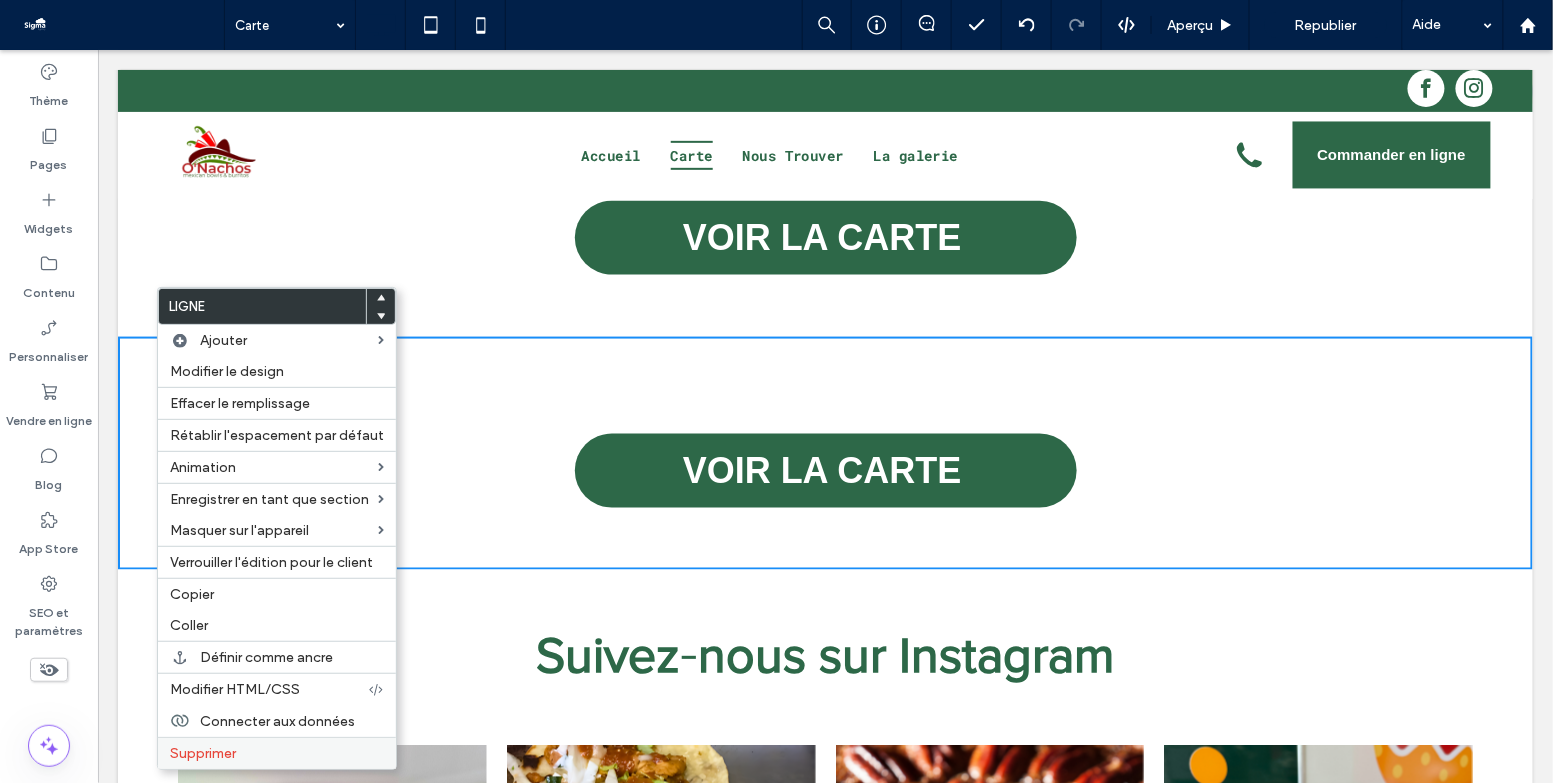 click on "Supprimer" at bounding box center (277, 753) 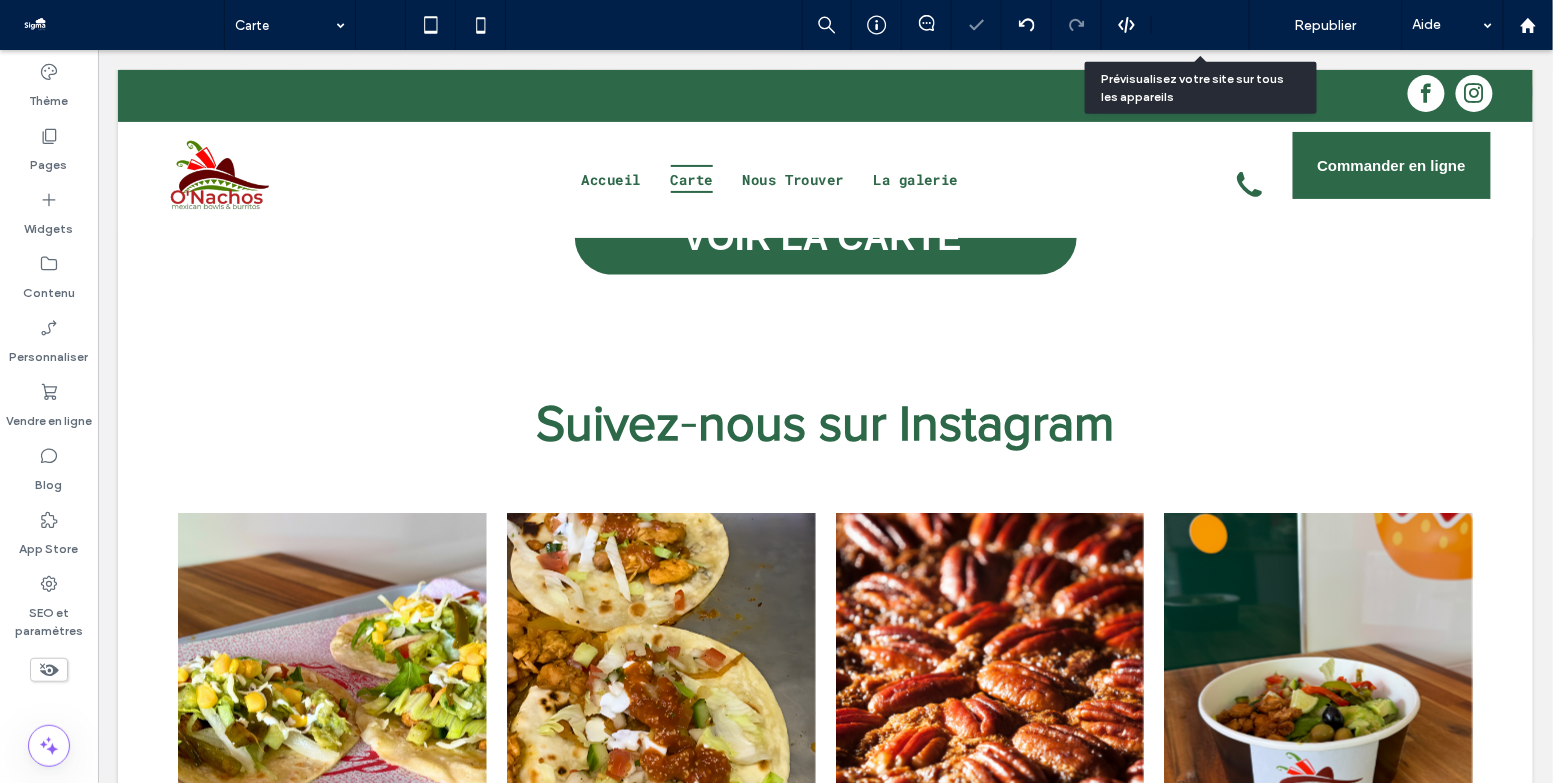 click 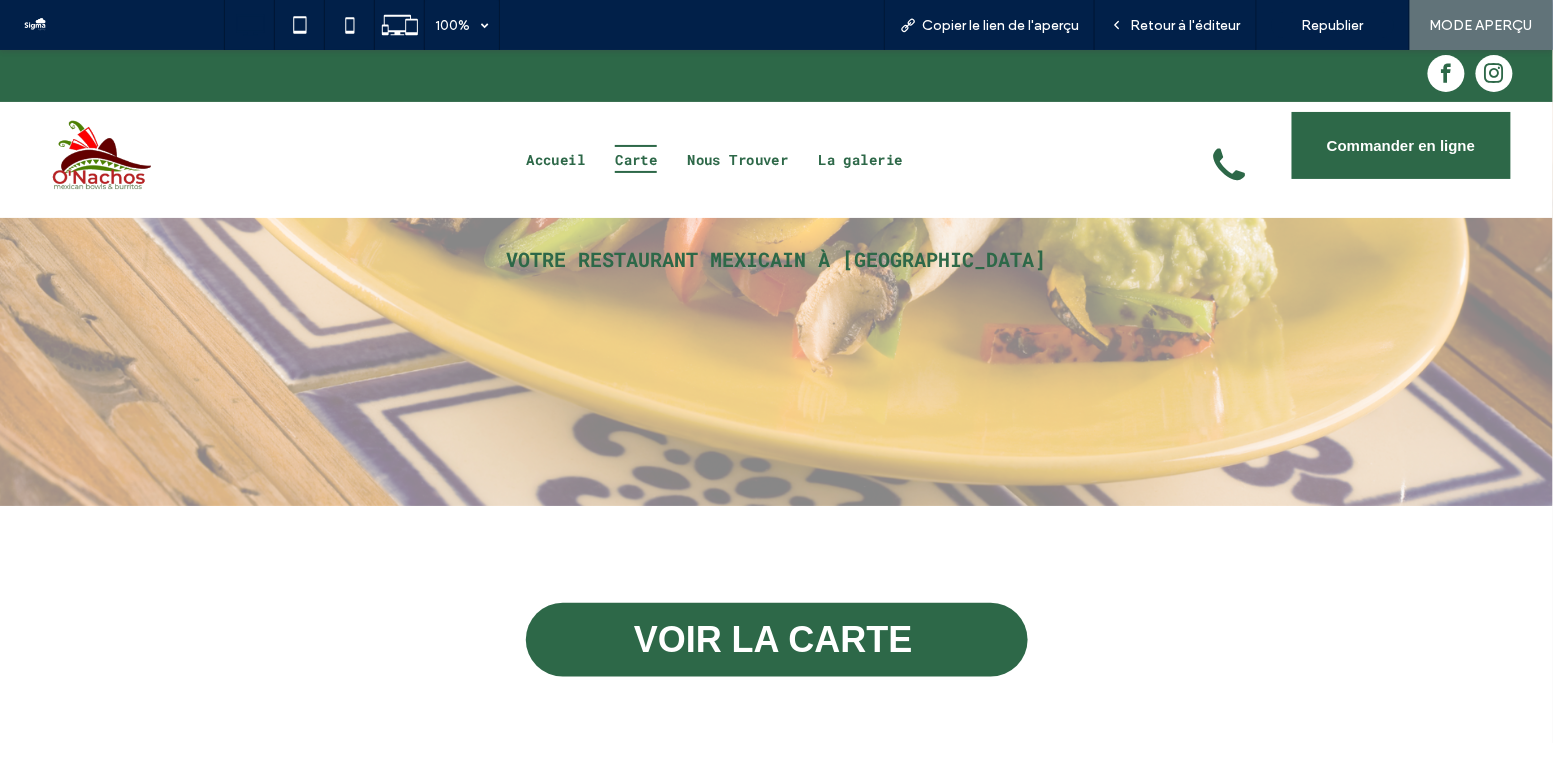 scroll, scrollTop: 0, scrollLeft: 0, axis: both 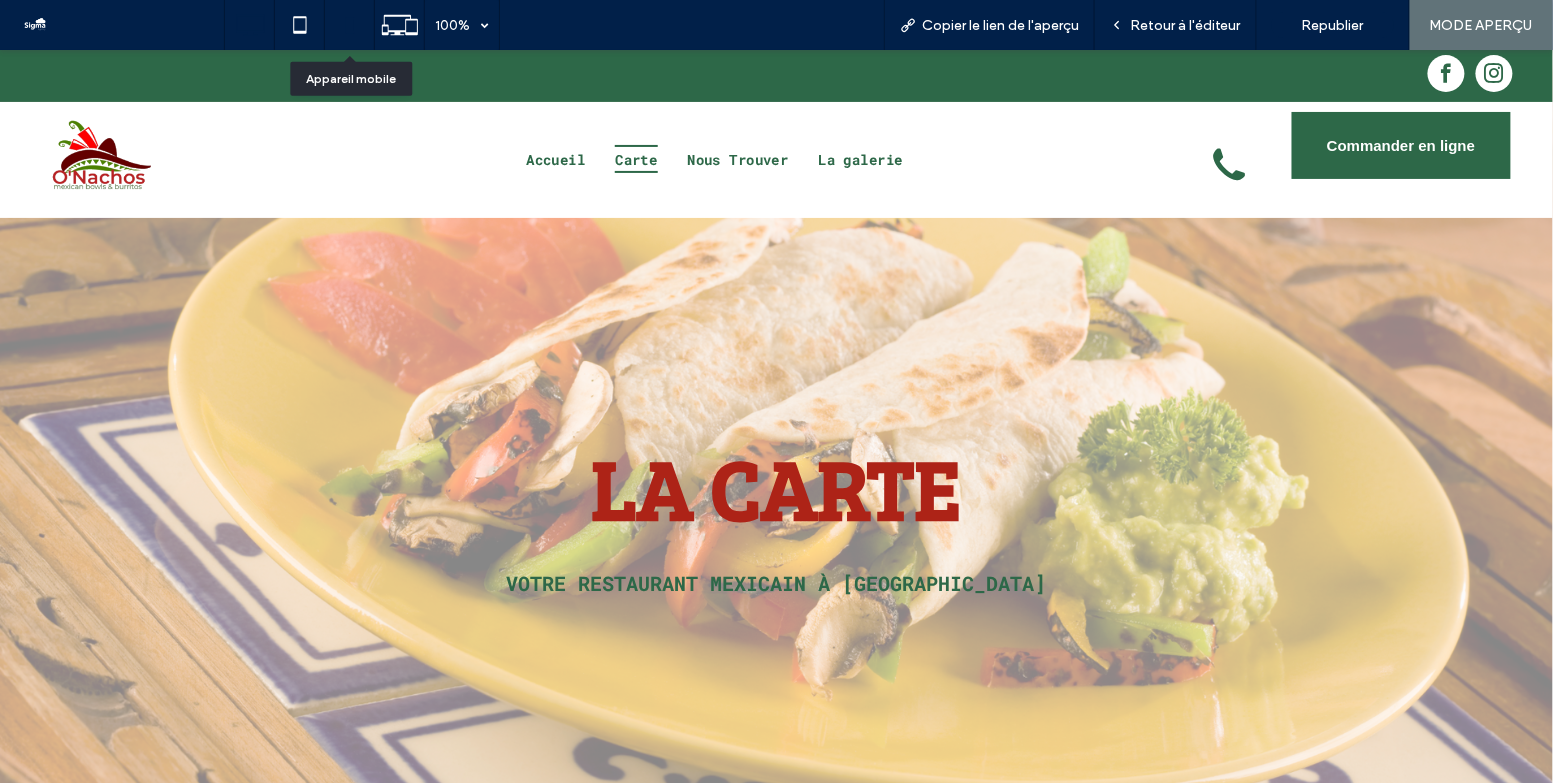 click 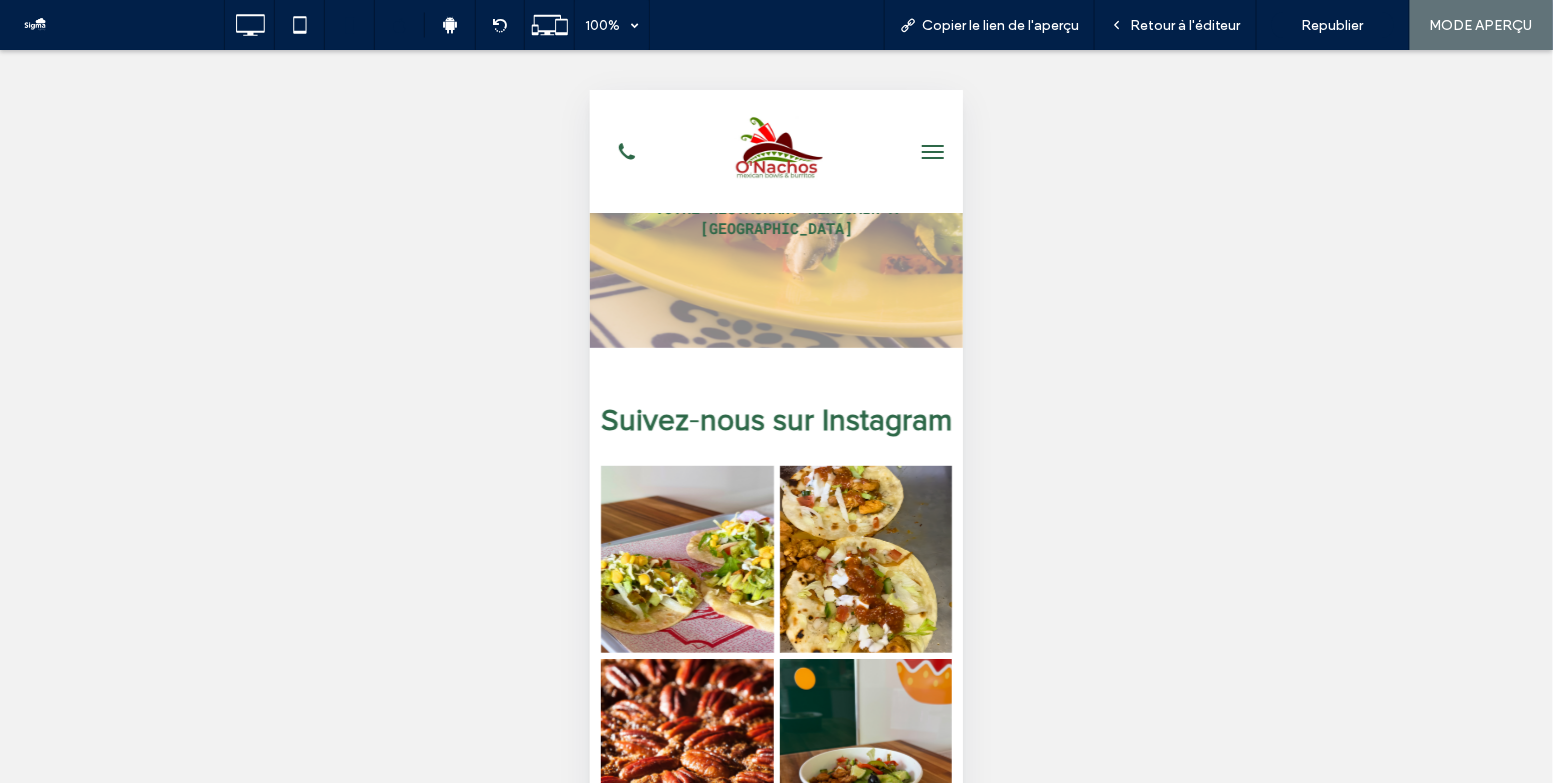 scroll, scrollTop: 0, scrollLeft: 0, axis: both 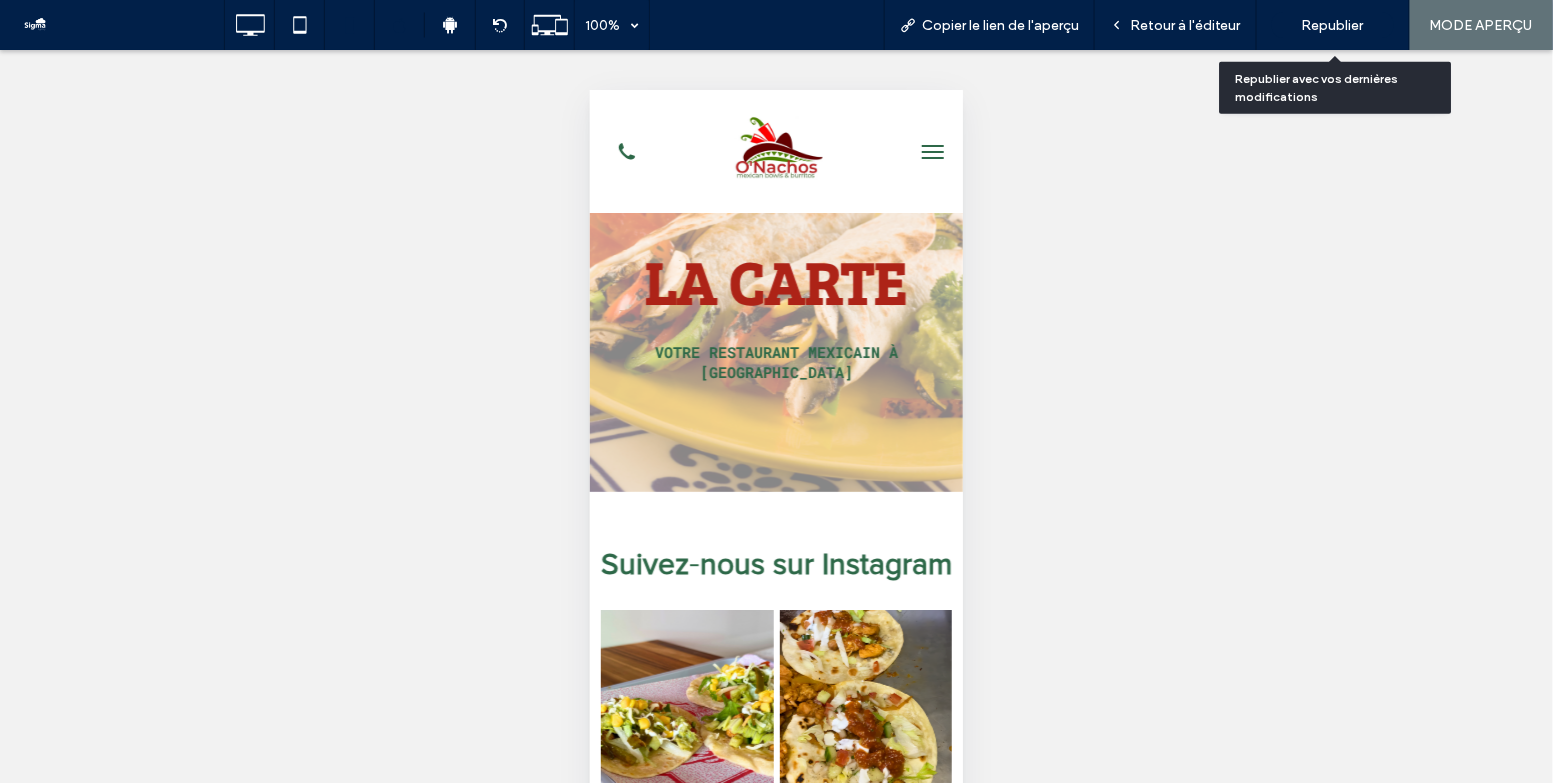 click on "Republier" at bounding box center [1333, 25] 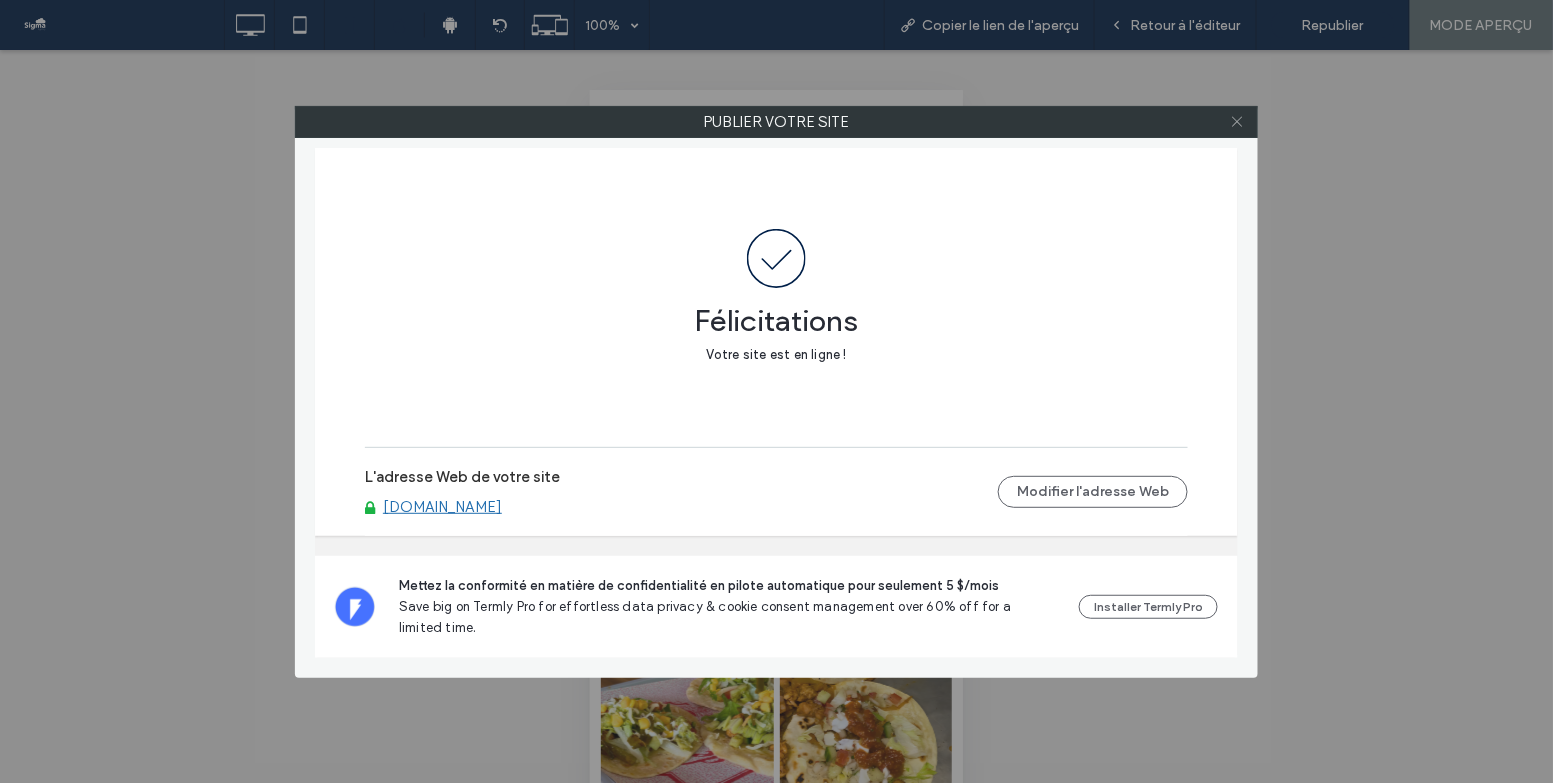 click at bounding box center (1237, 122) 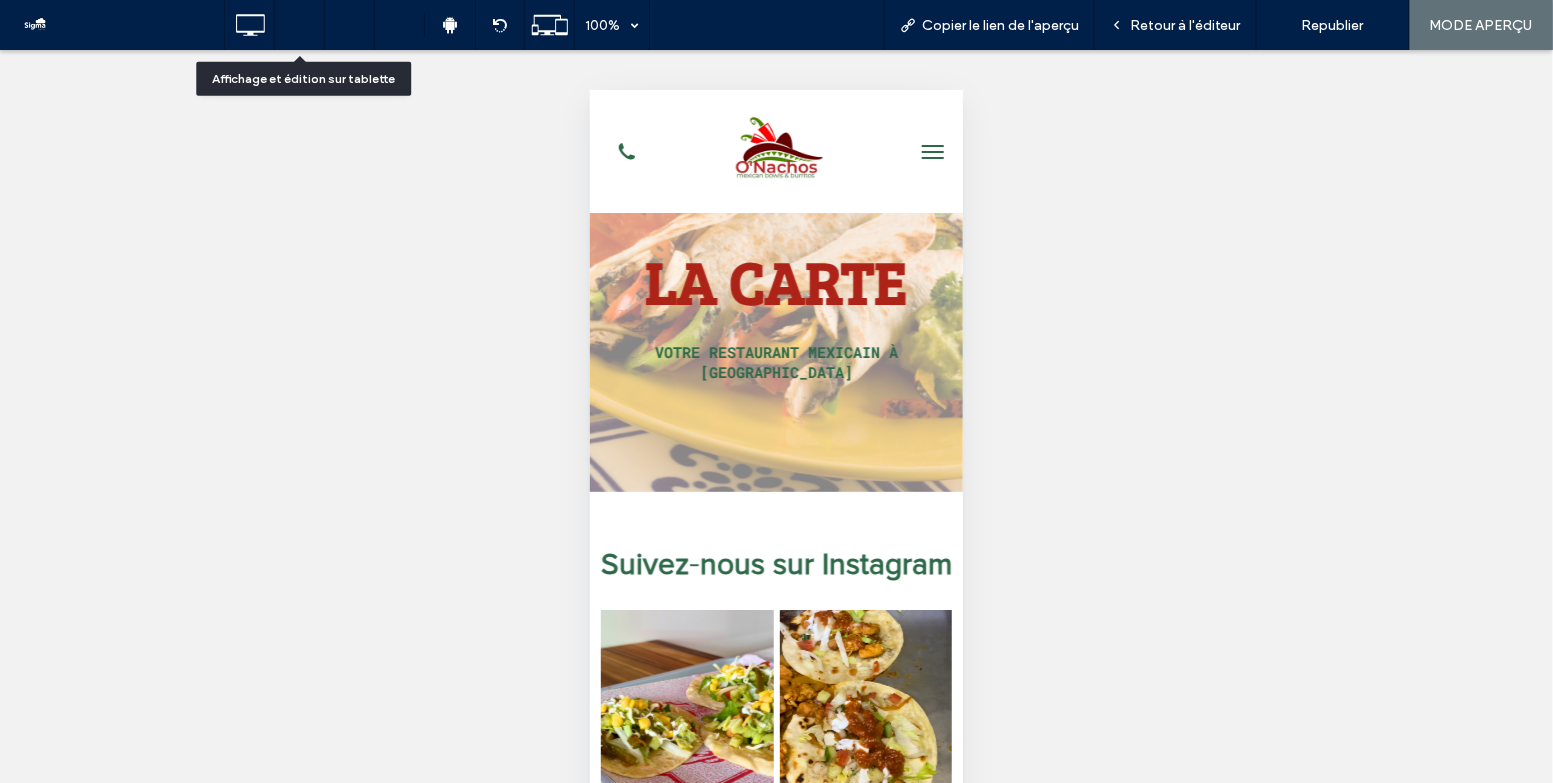 click 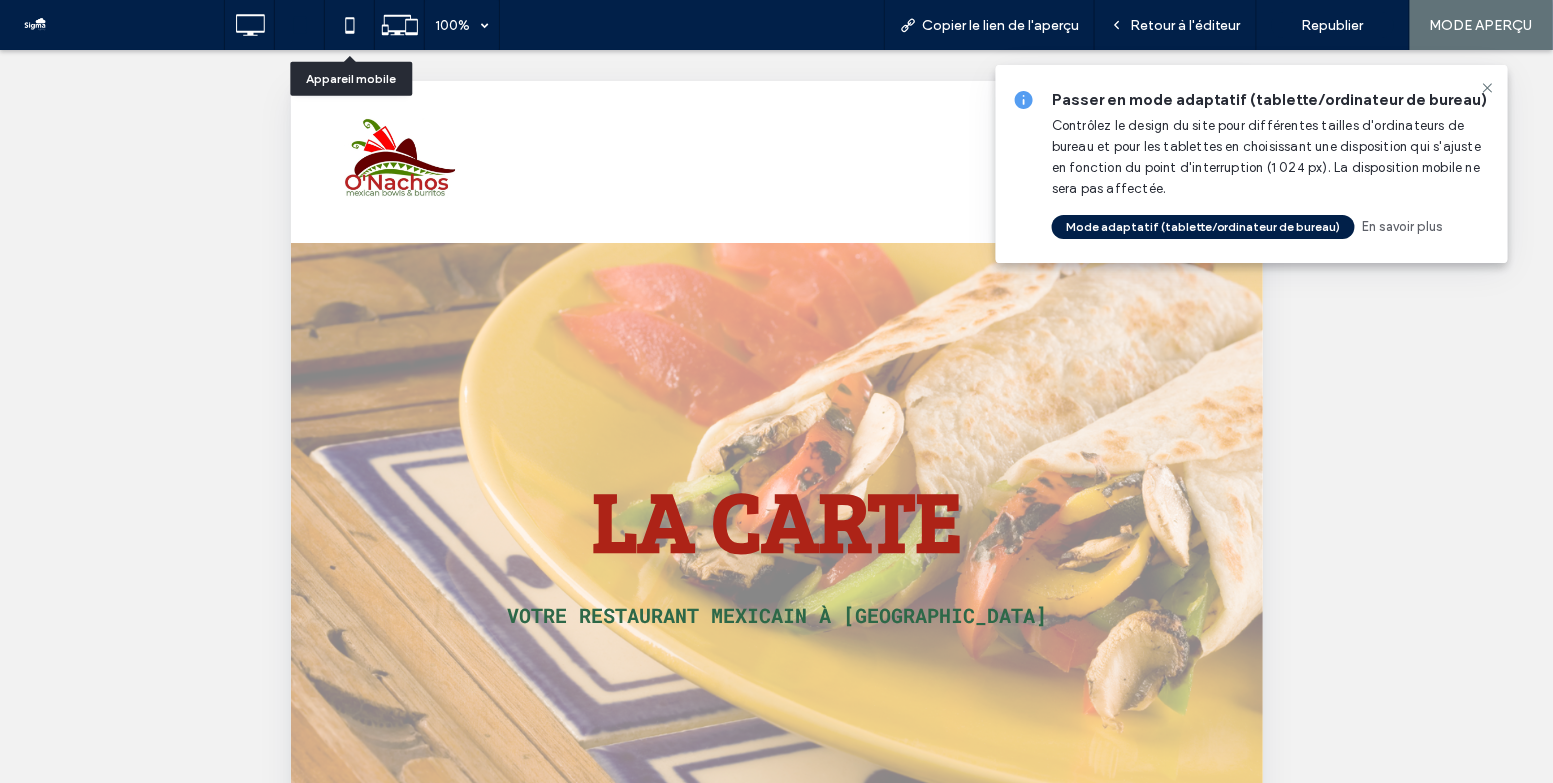 scroll, scrollTop: 0, scrollLeft: 0, axis: both 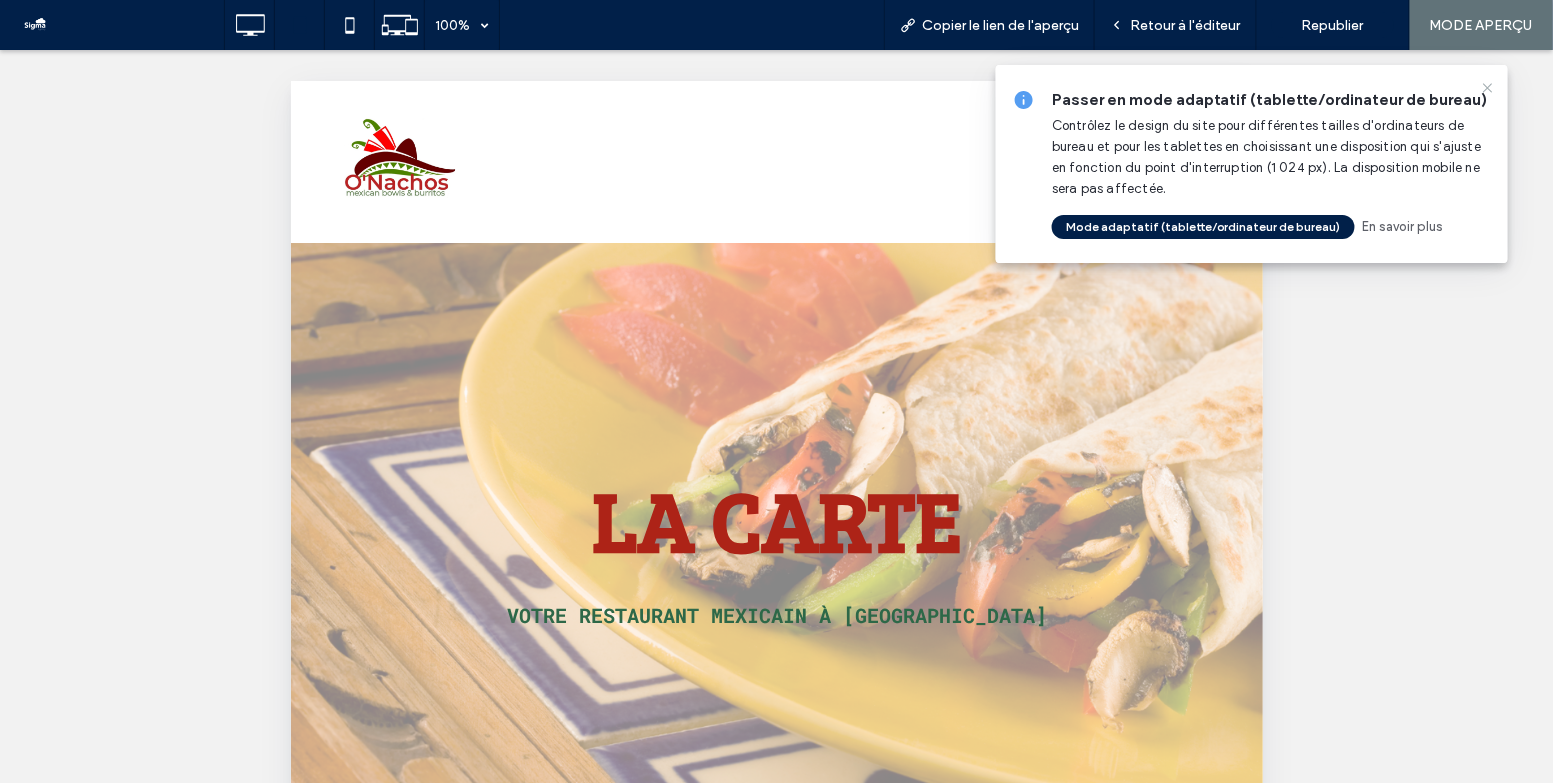 click 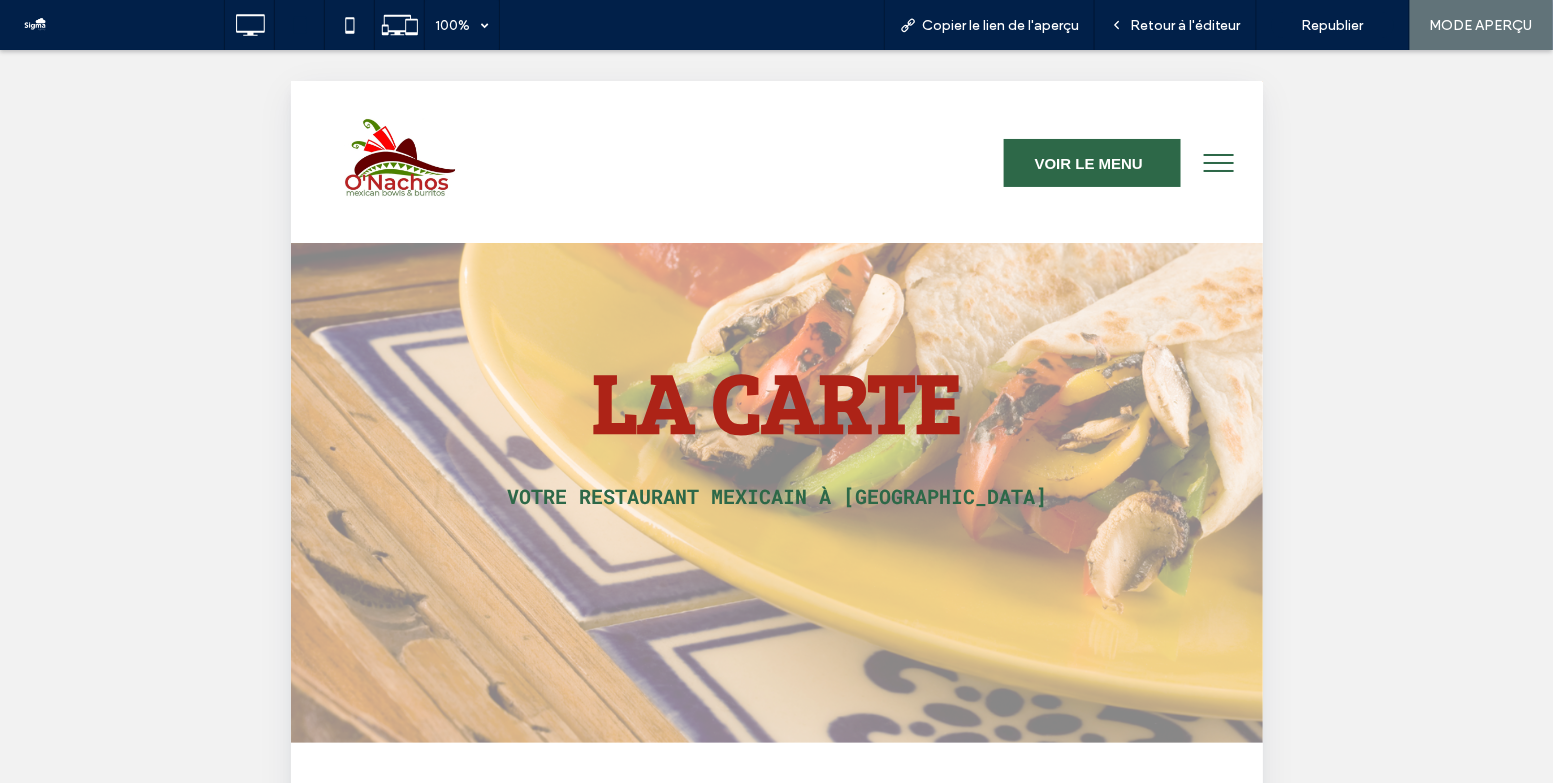 scroll, scrollTop: 0, scrollLeft: 0, axis: both 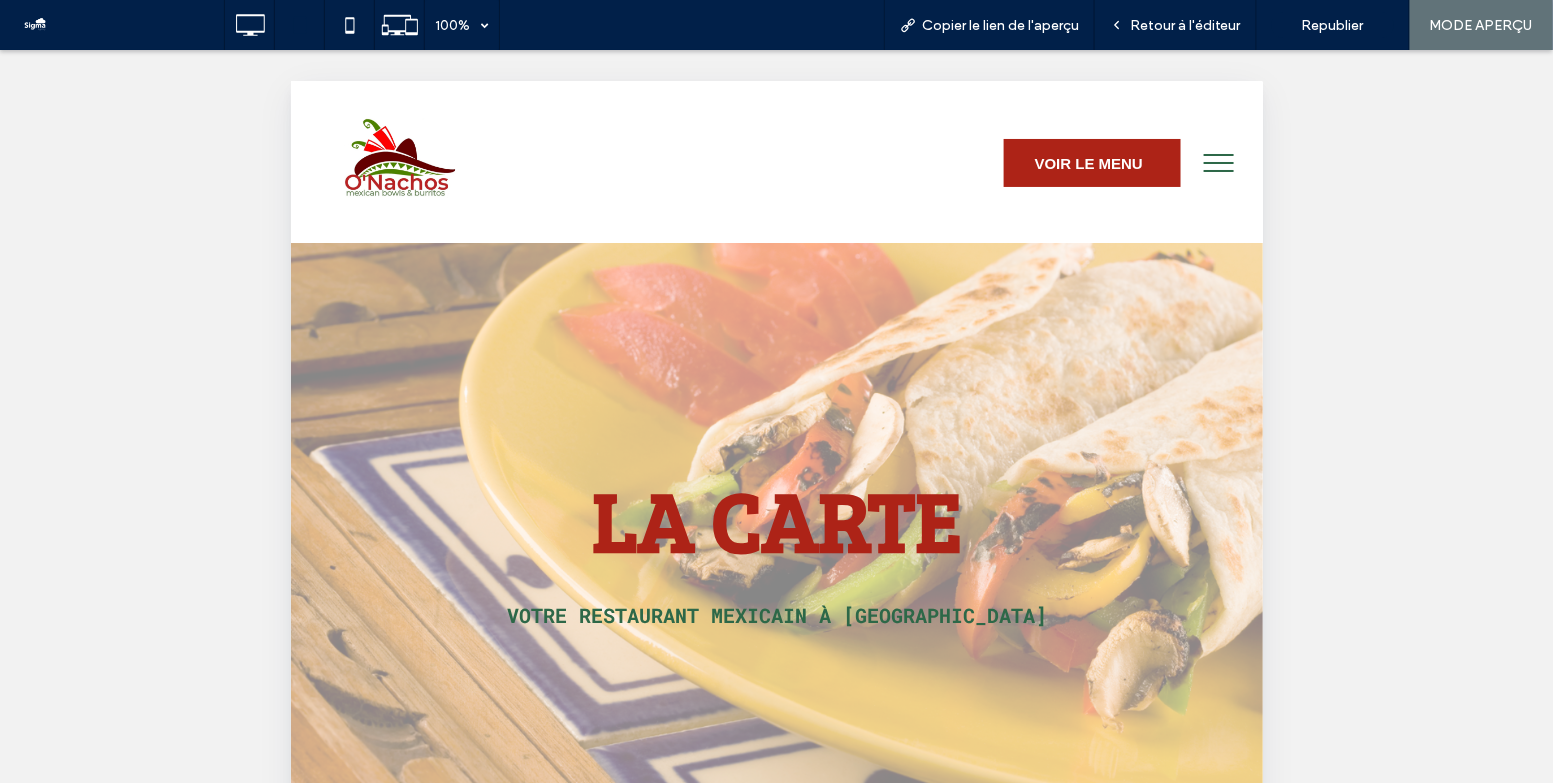 click on "VOIR LE MENU" at bounding box center (1088, 162) 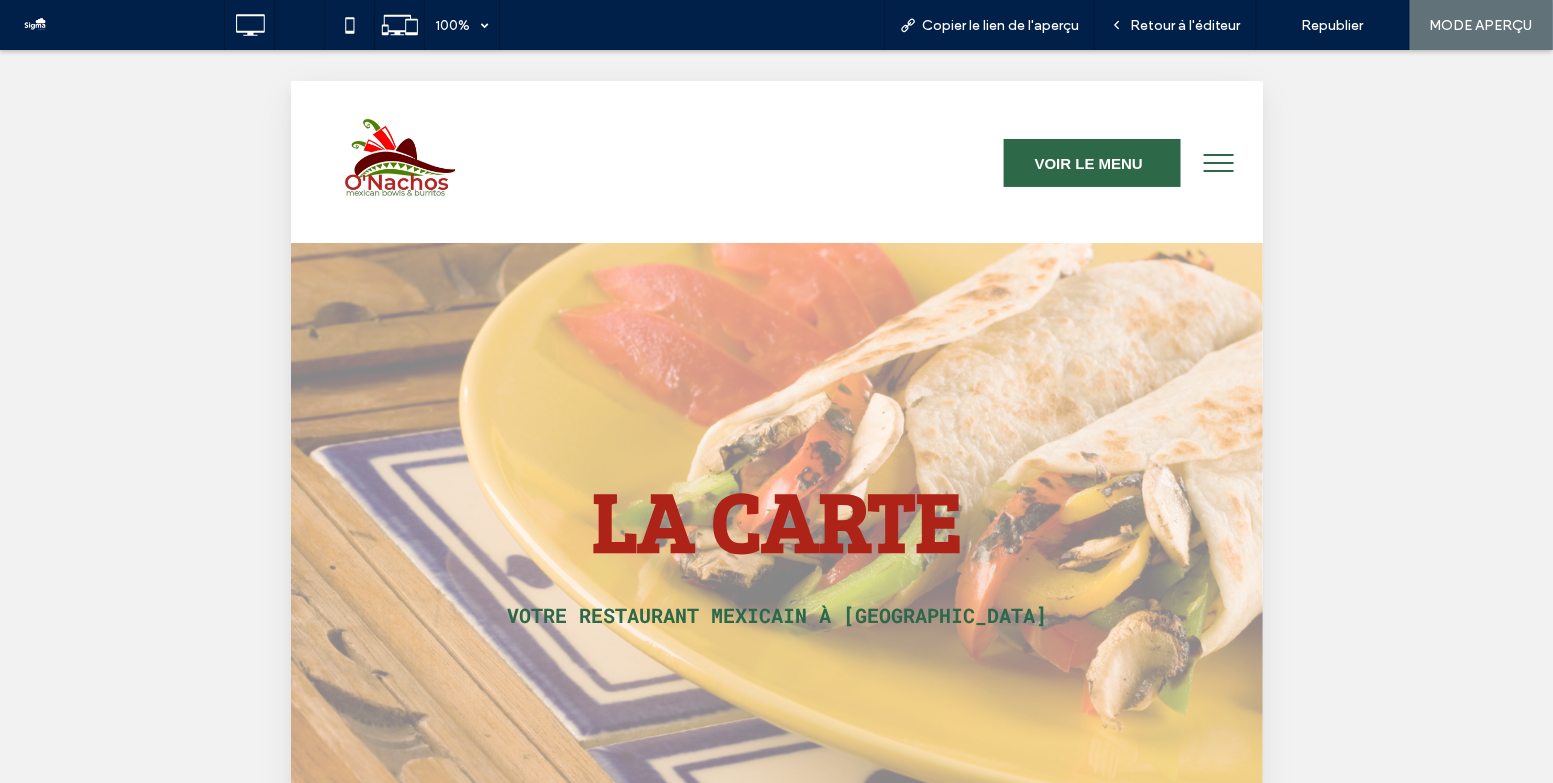 click at bounding box center (776, 391) 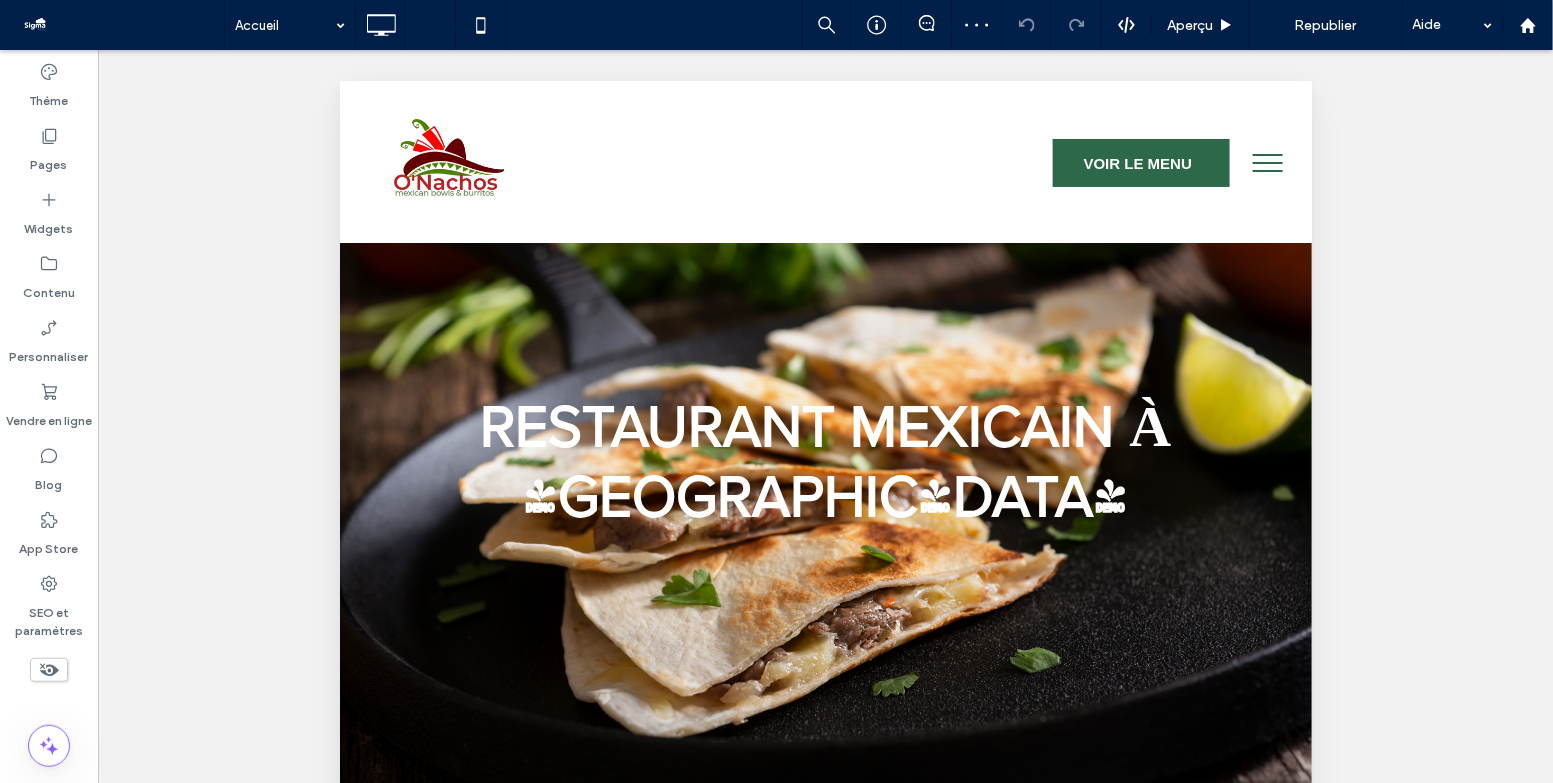 scroll, scrollTop: 0, scrollLeft: 0, axis: both 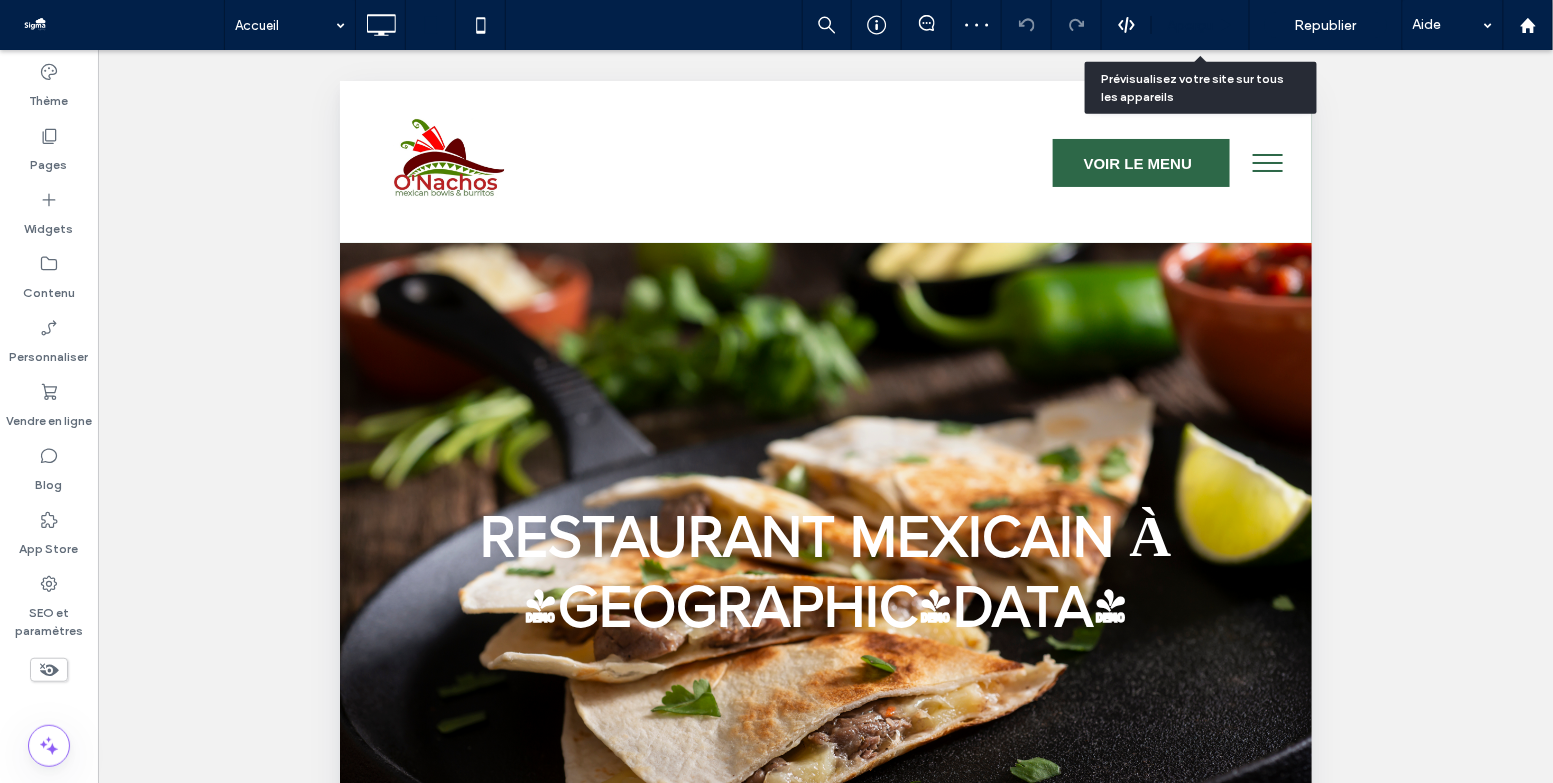 click on "Aperçu" at bounding box center (1201, 25) 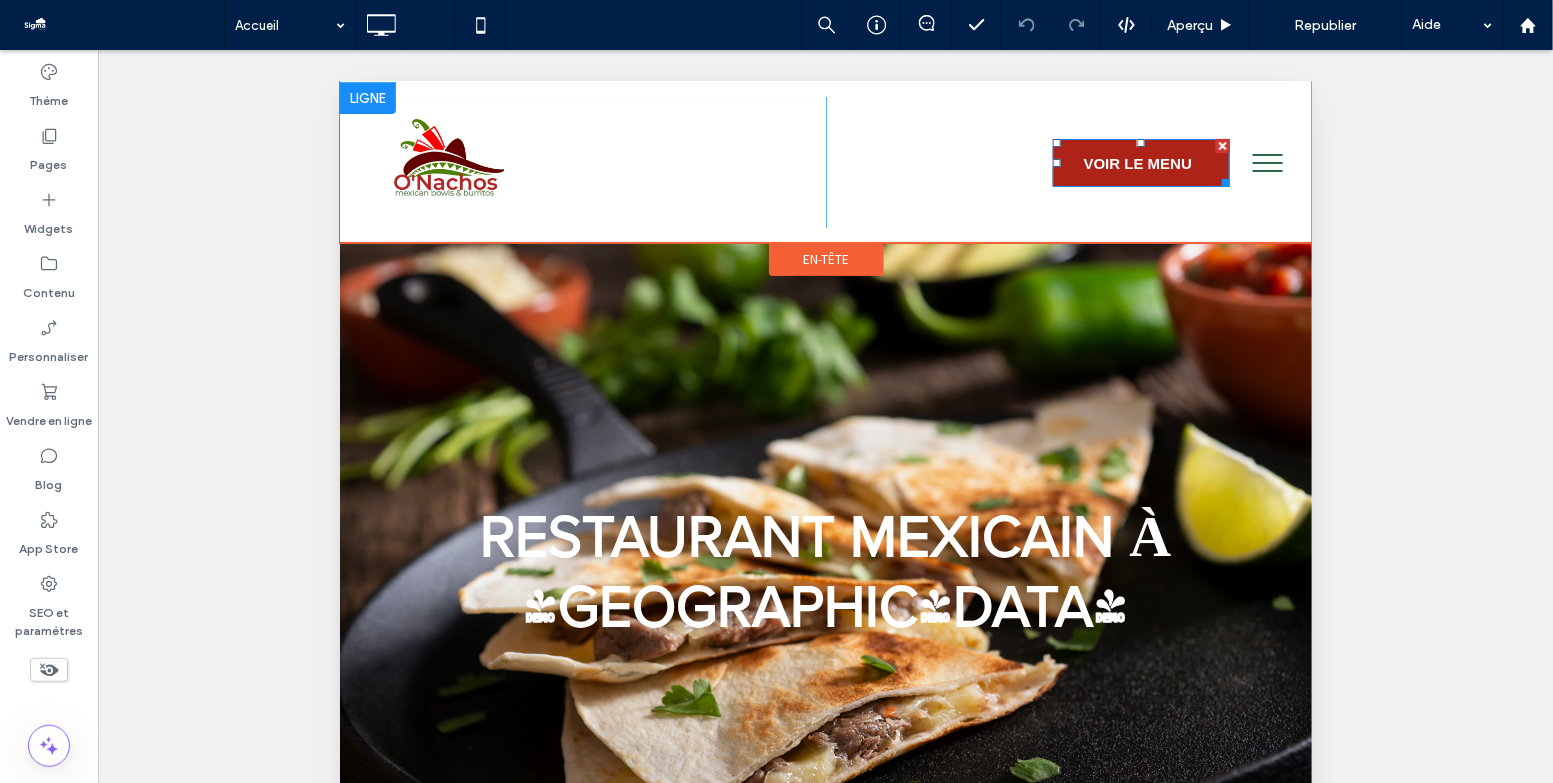 click on "VOIR LE MENU" at bounding box center [1137, 162] 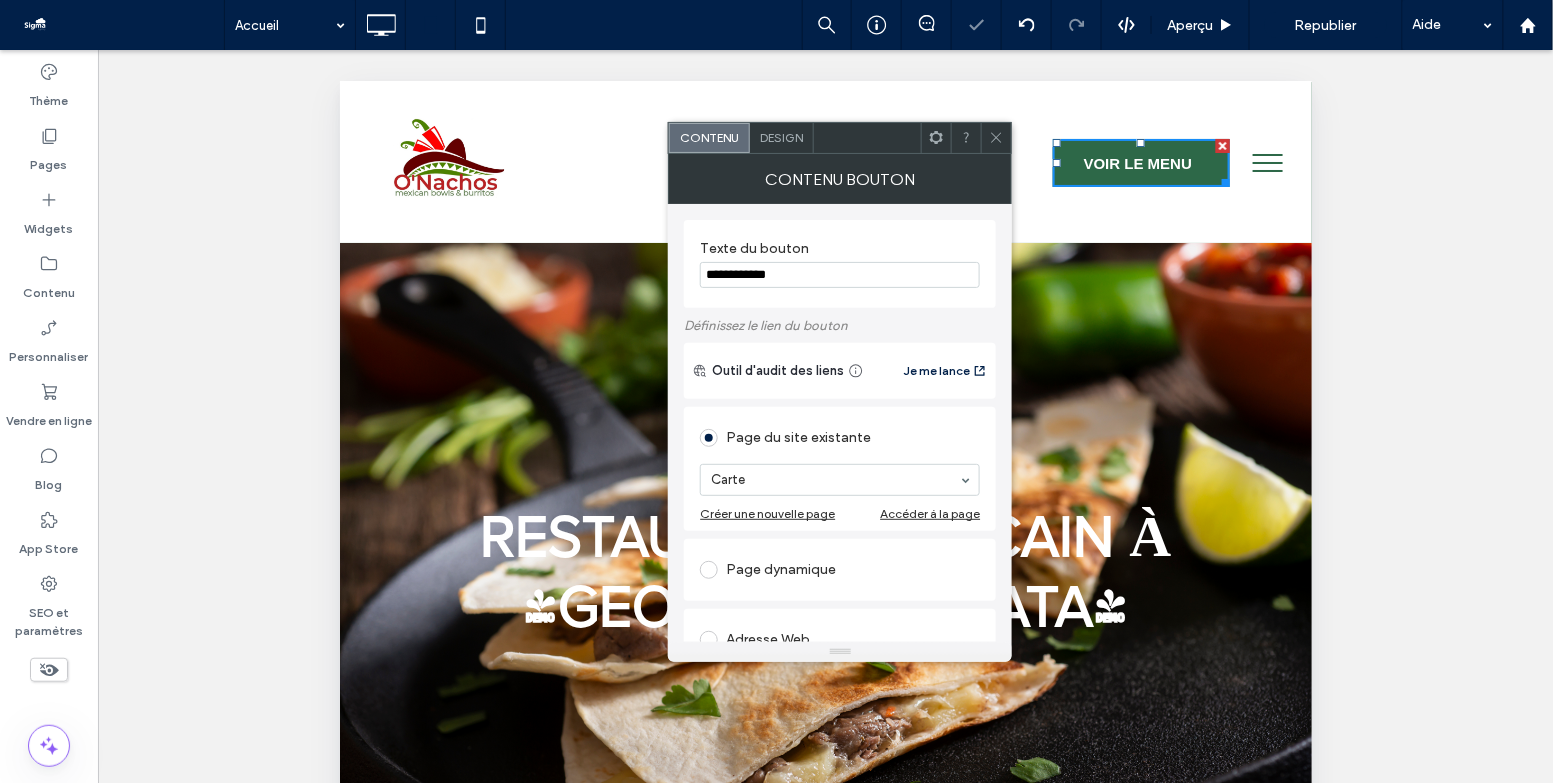 click 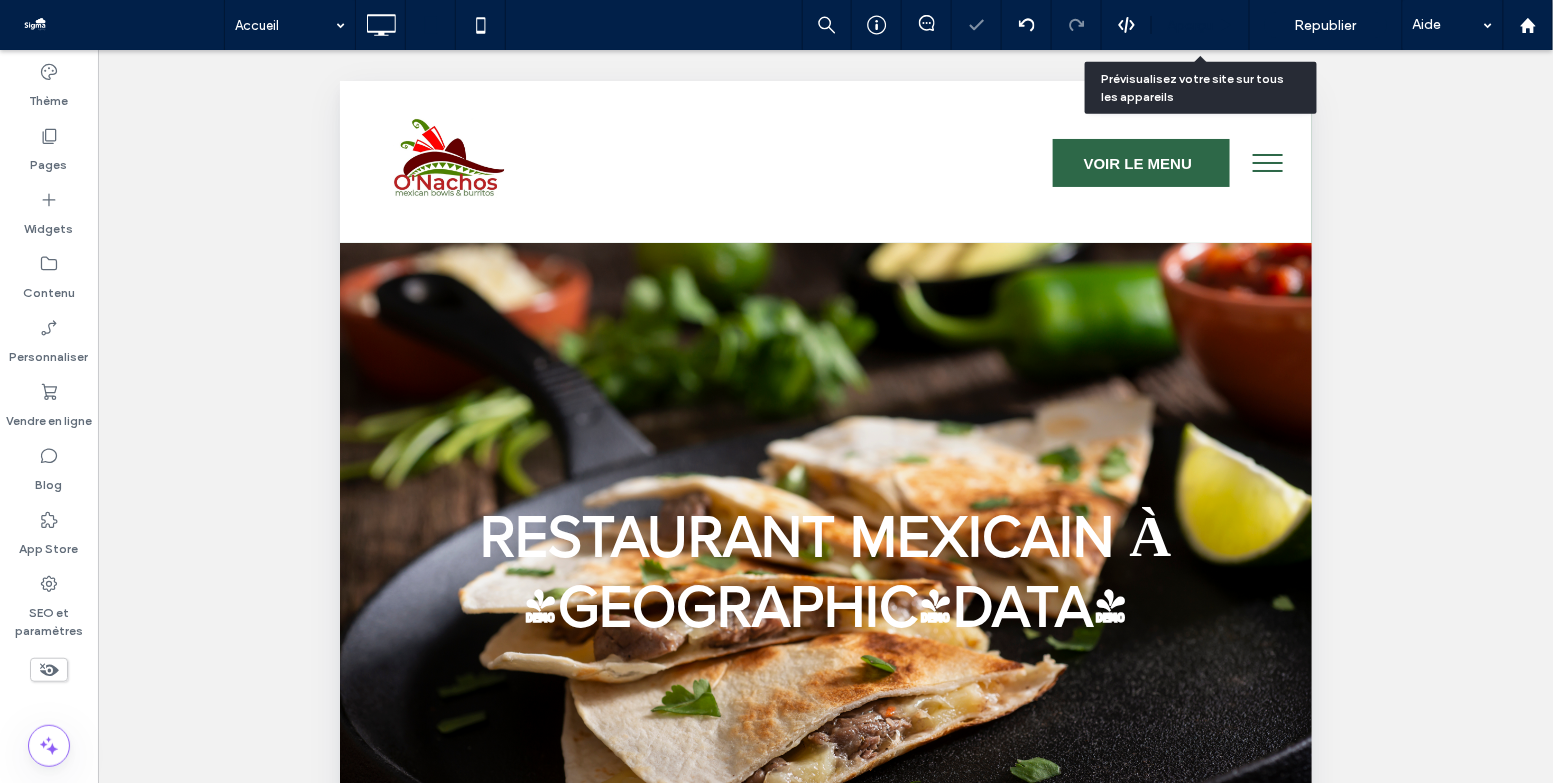 click on "Aperçu" at bounding box center (1200, 25) 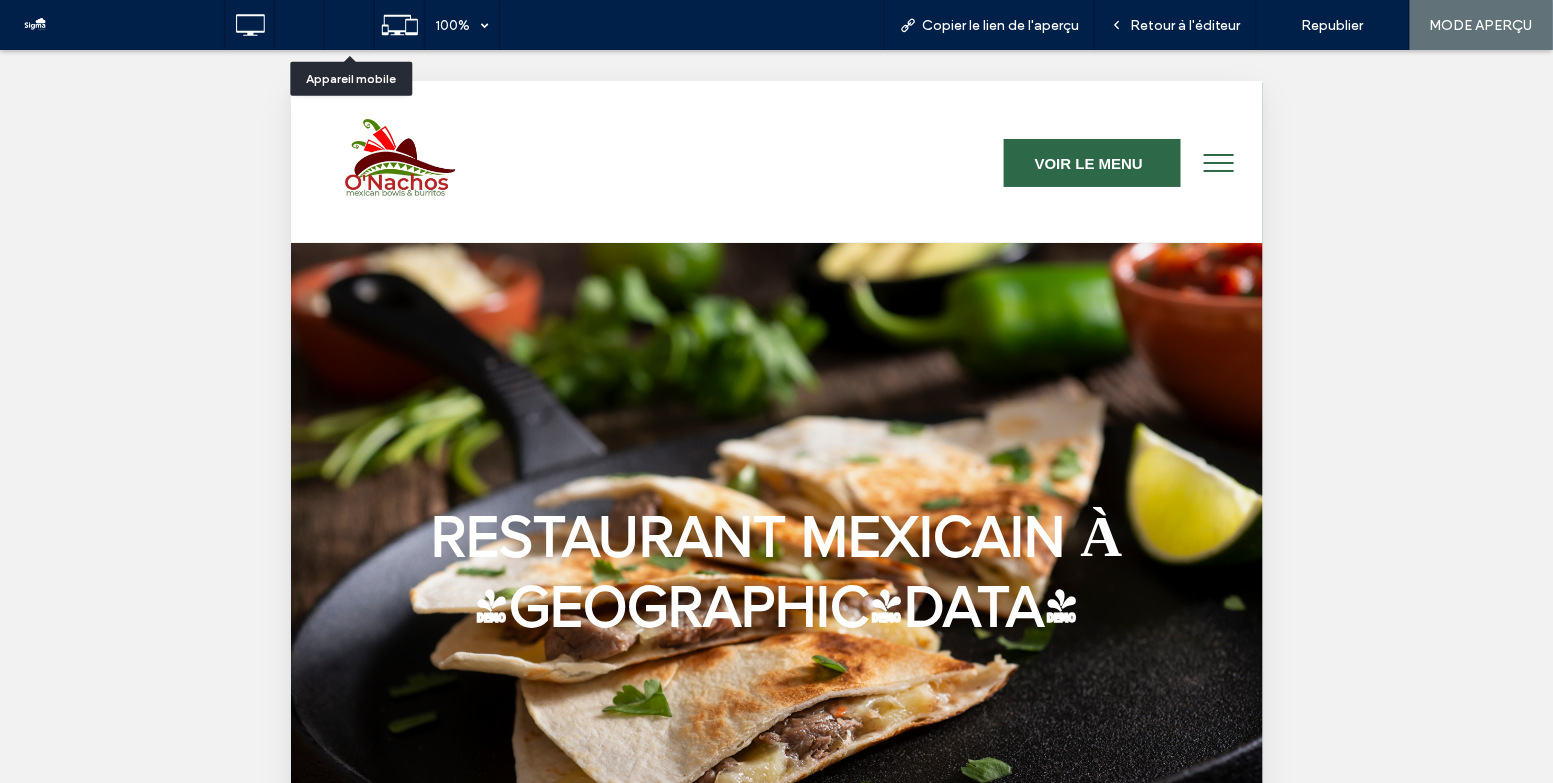 click 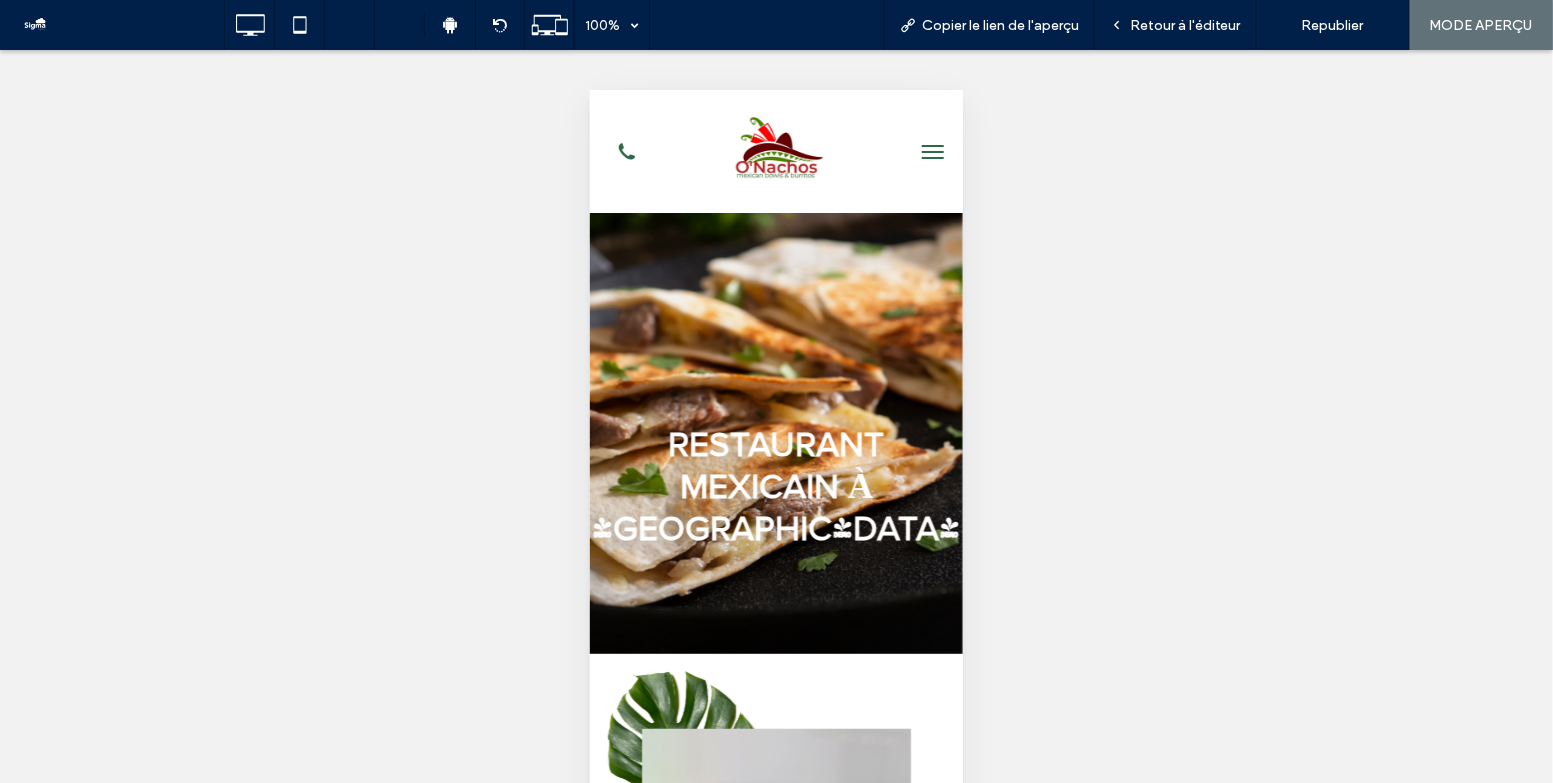 scroll, scrollTop: 0, scrollLeft: 0, axis: both 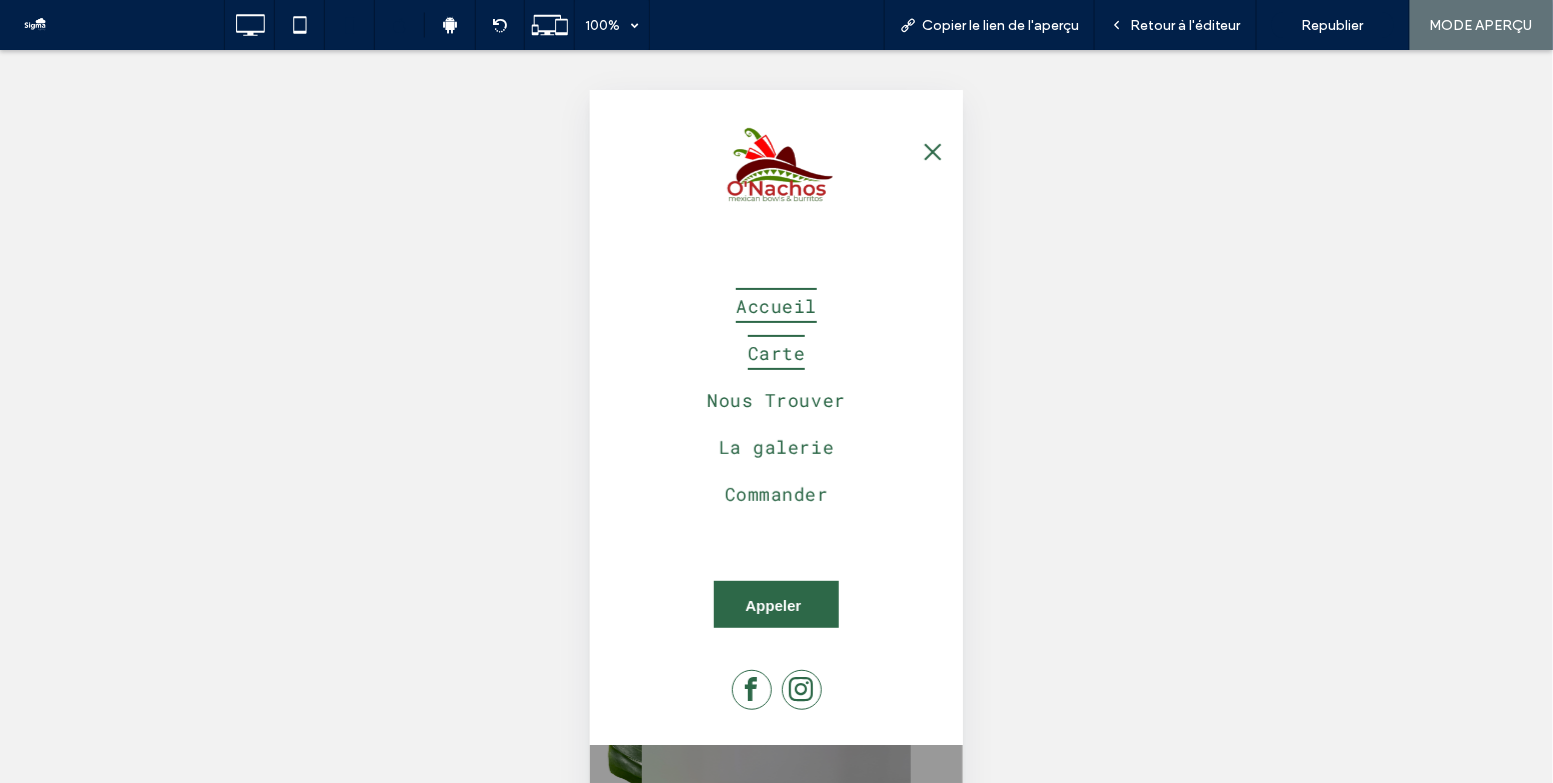 click on "Carte" at bounding box center [776, 351] 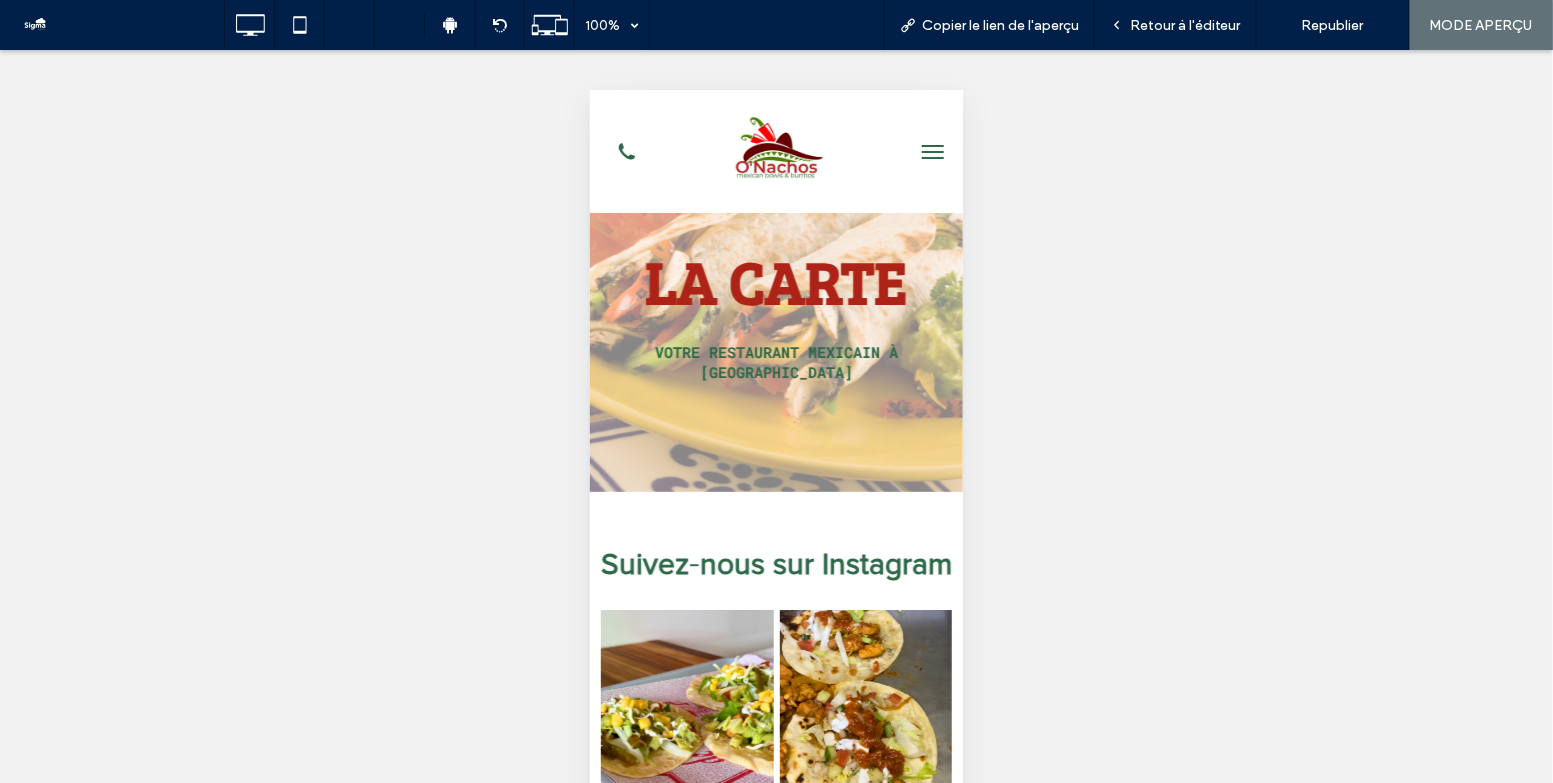 scroll, scrollTop: 0, scrollLeft: 0, axis: both 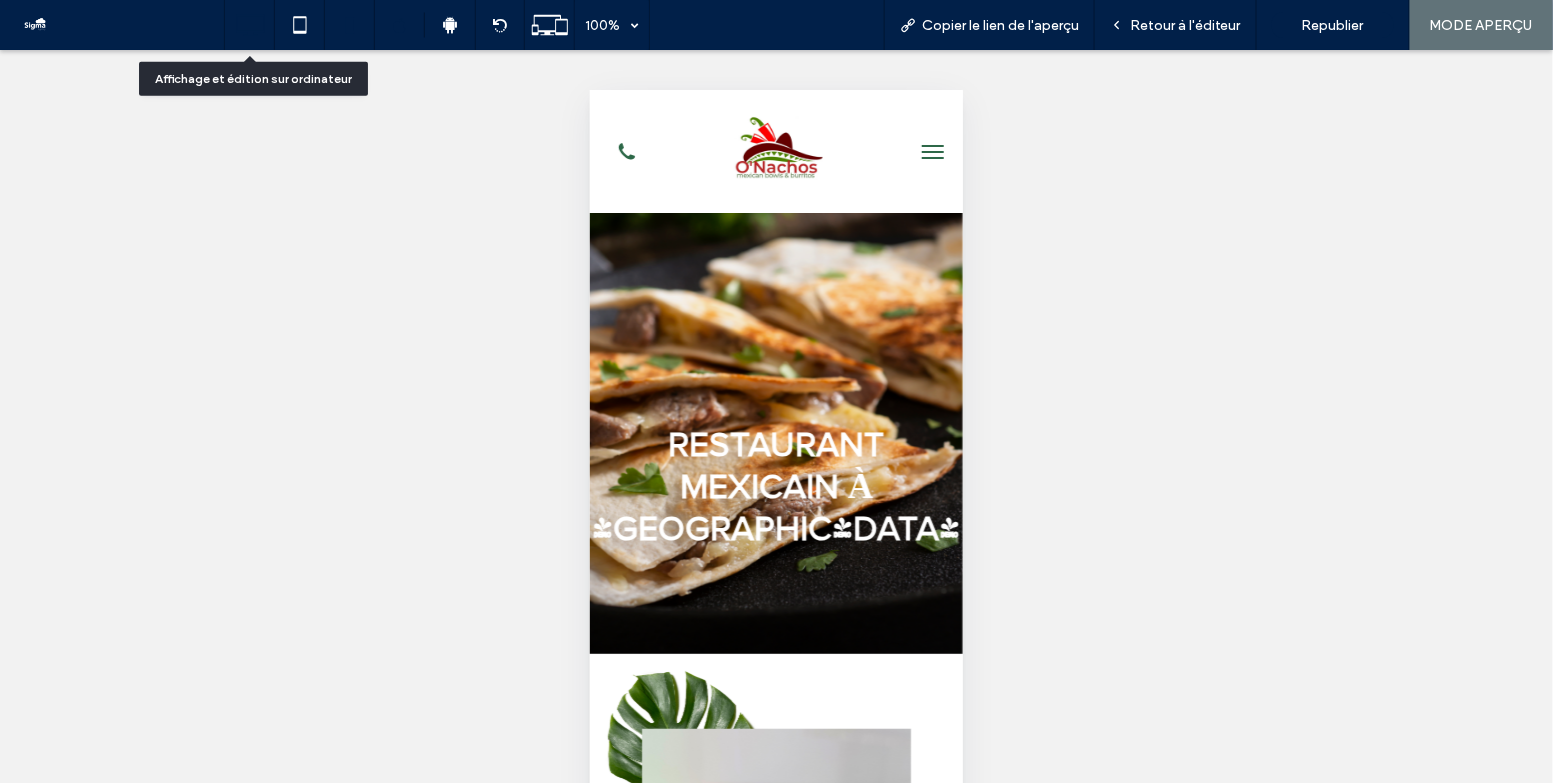 click 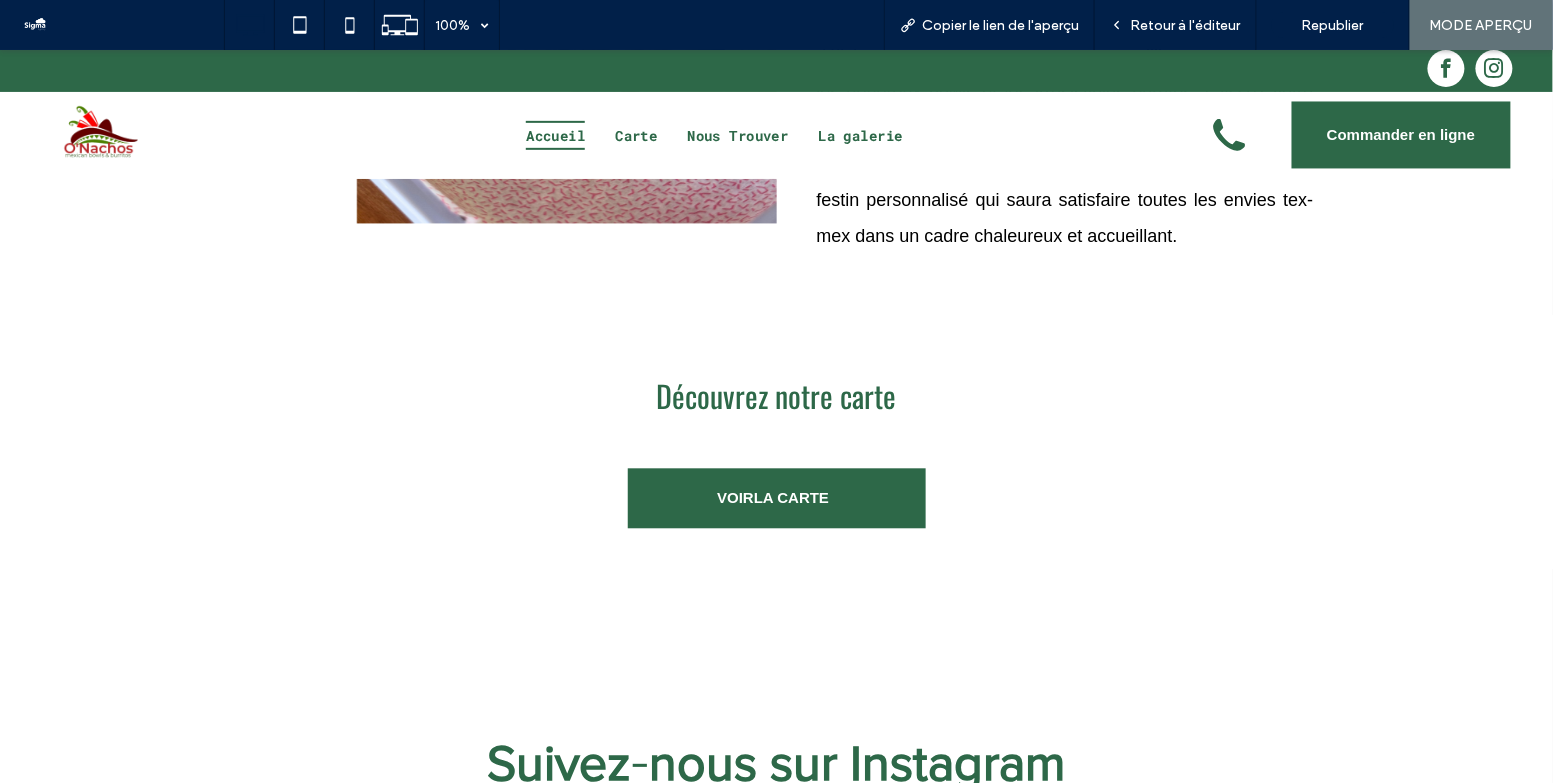 scroll, scrollTop: 1279, scrollLeft: 0, axis: vertical 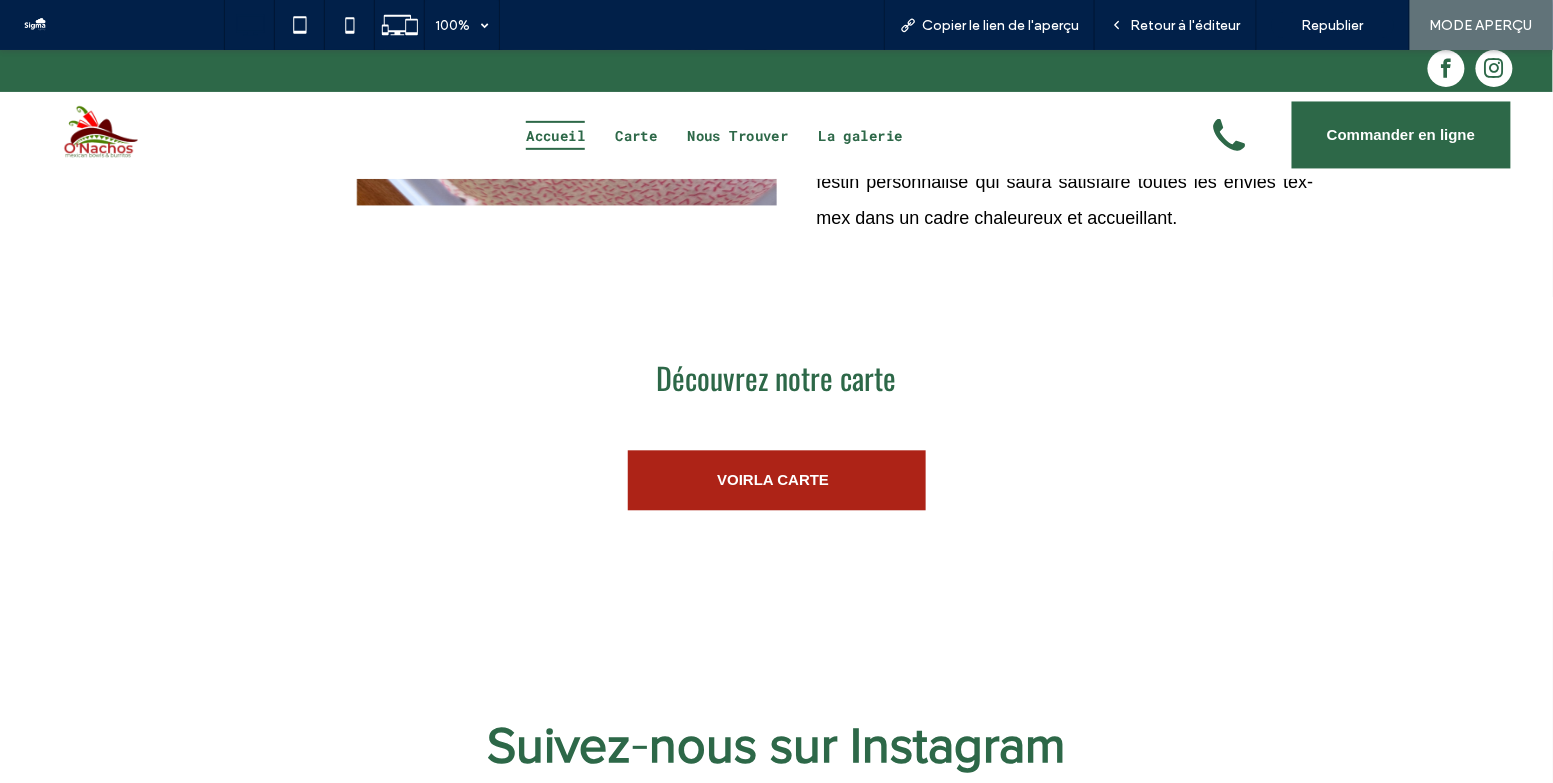 click on "VOIRLA CARTE" at bounding box center (773, 478) 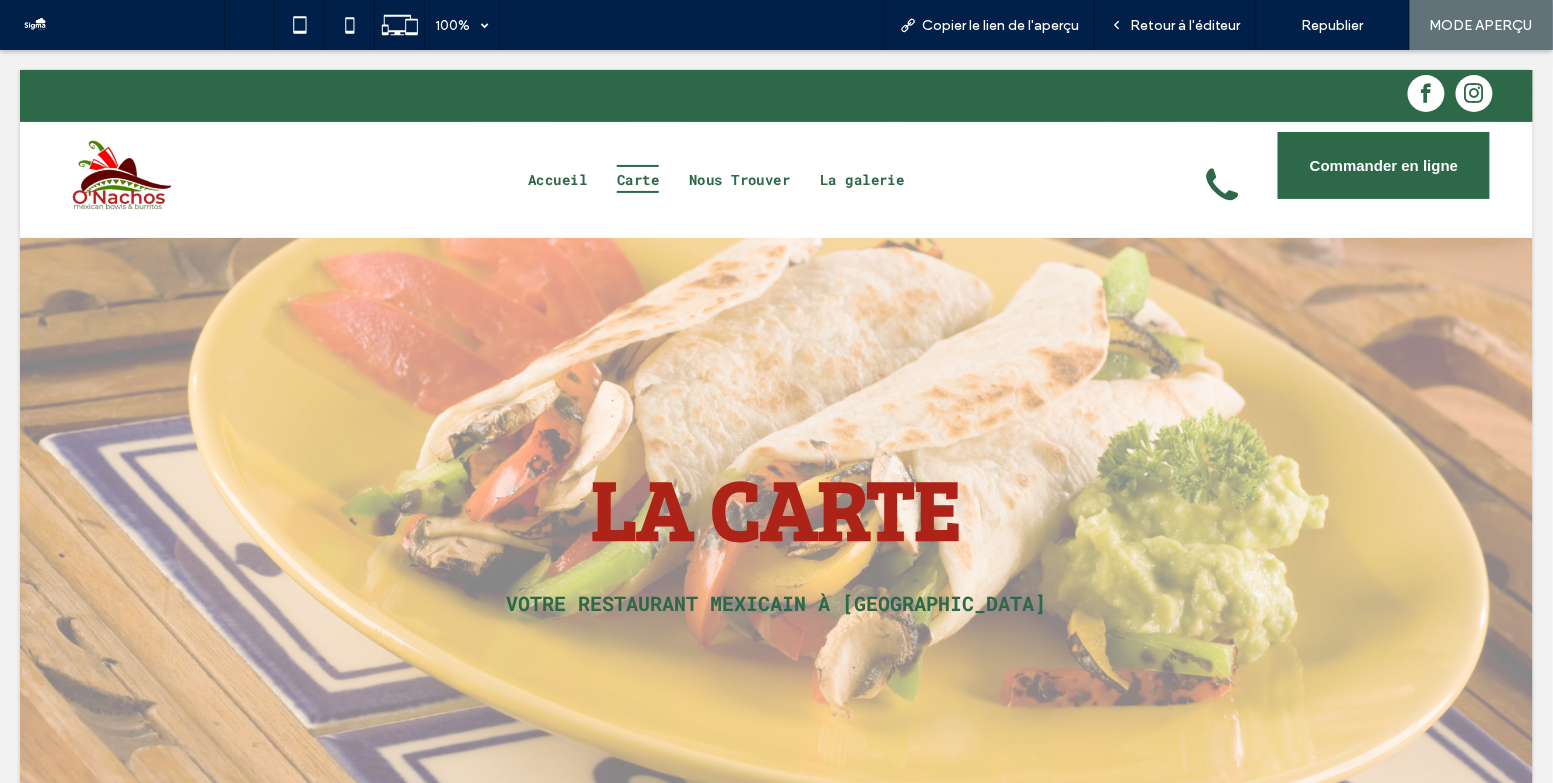 scroll, scrollTop: 0, scrollLeft: 0, axis: both 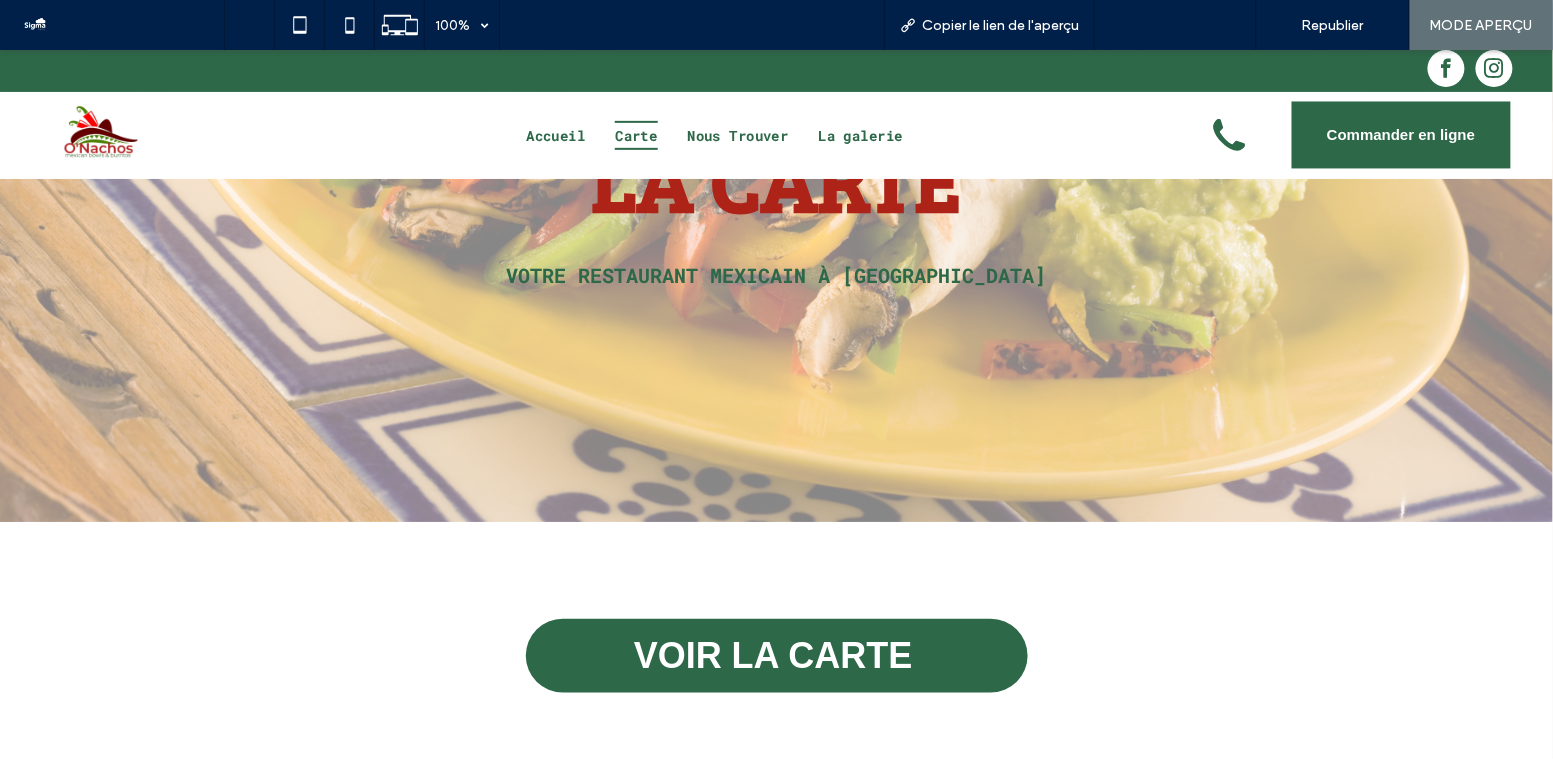 click on "Retour à l'éditeur" at bounding box center (1185, 25) 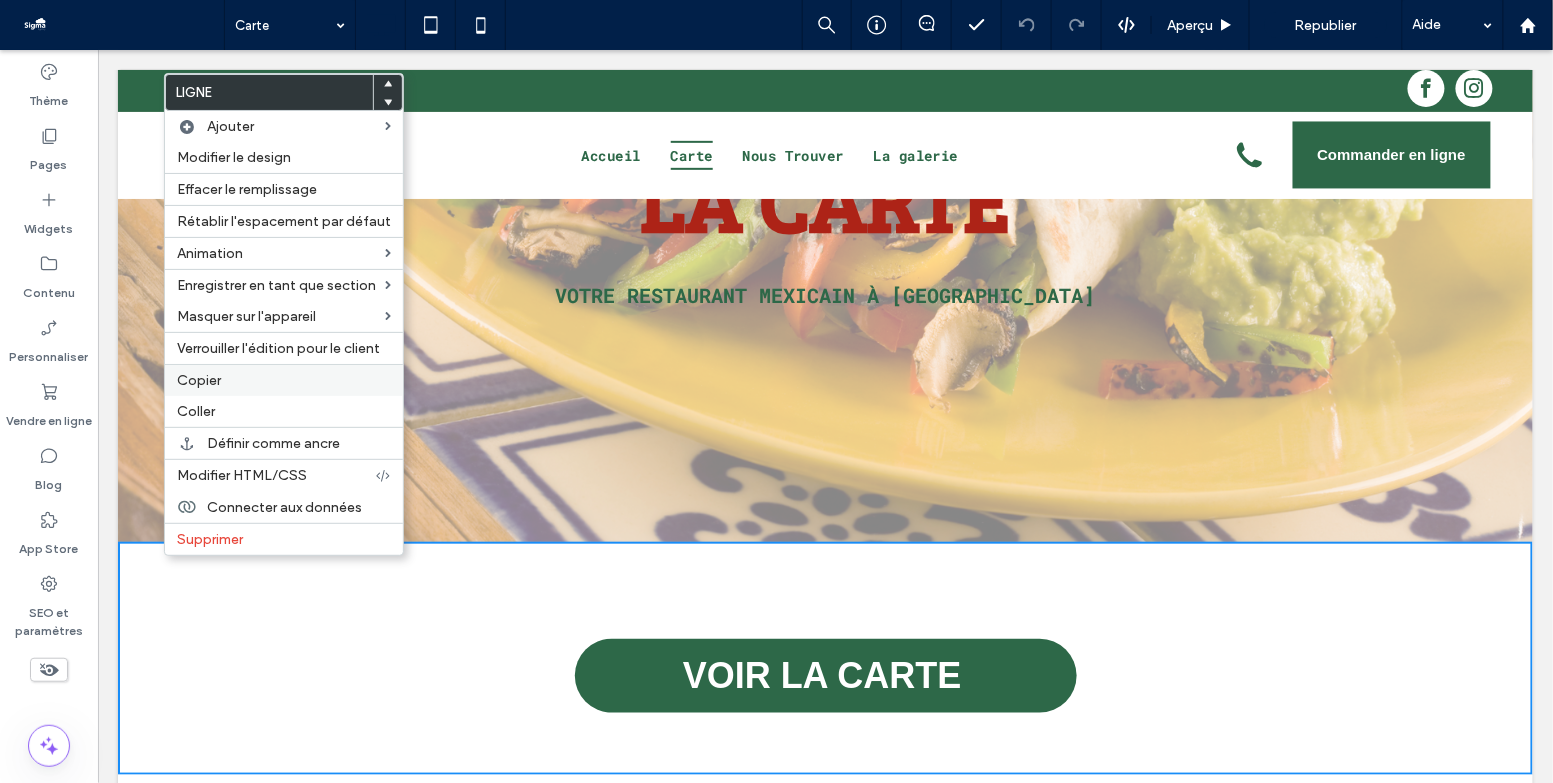 click on "Copier" at bounding box center (284, 380) 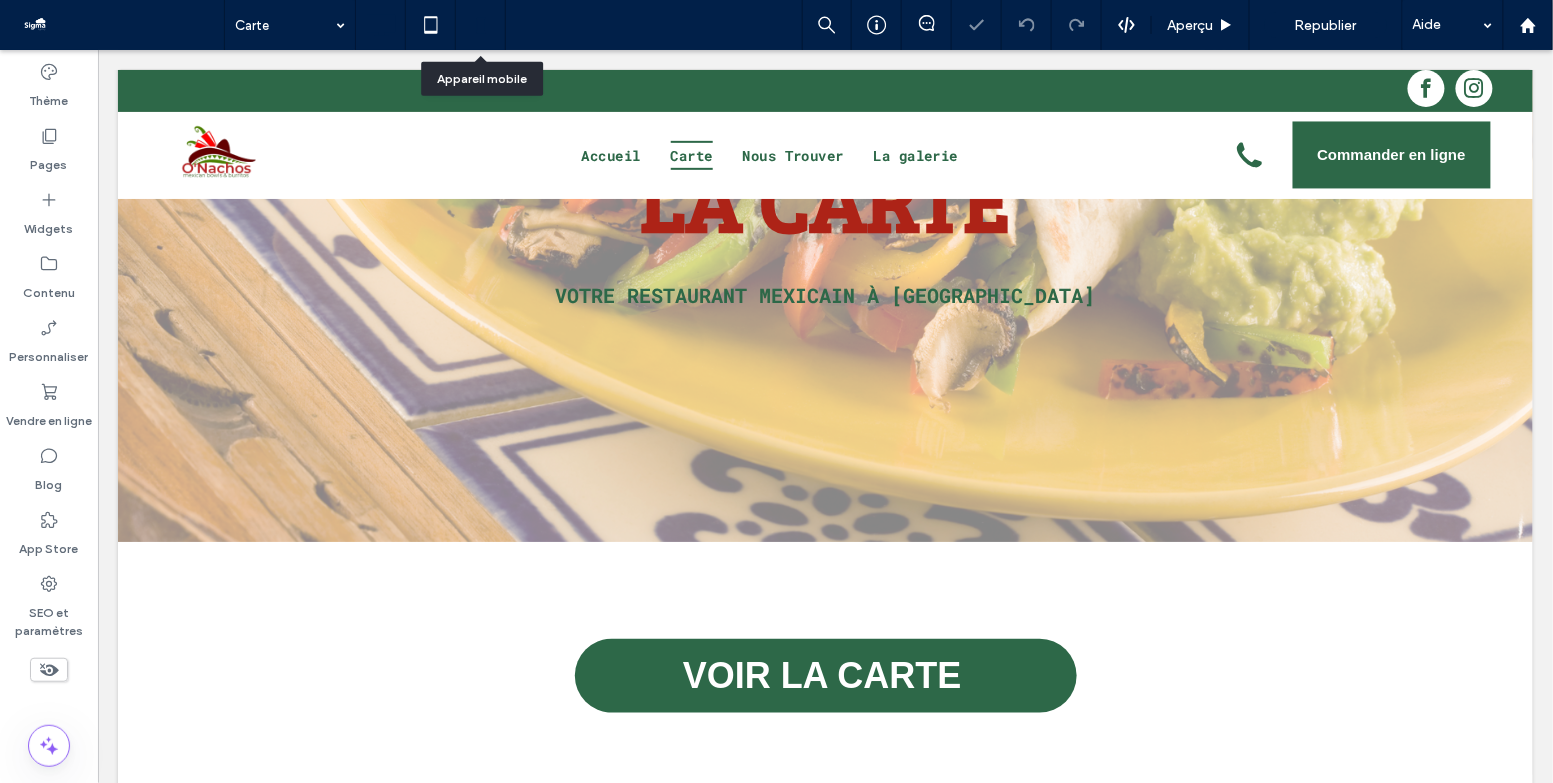 click 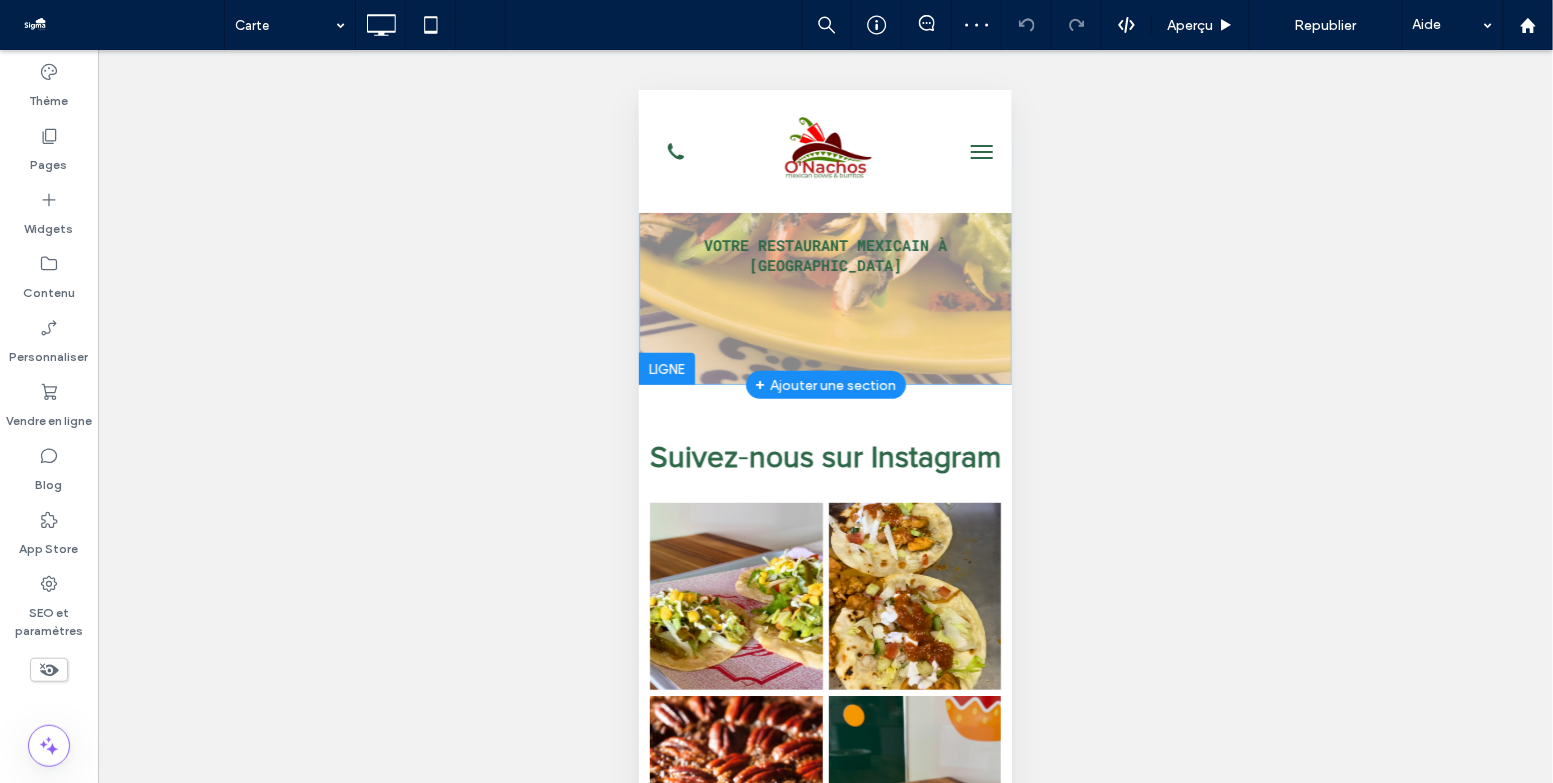 scroll, scrollTop: 0, scrollLeft: 0, axis: both 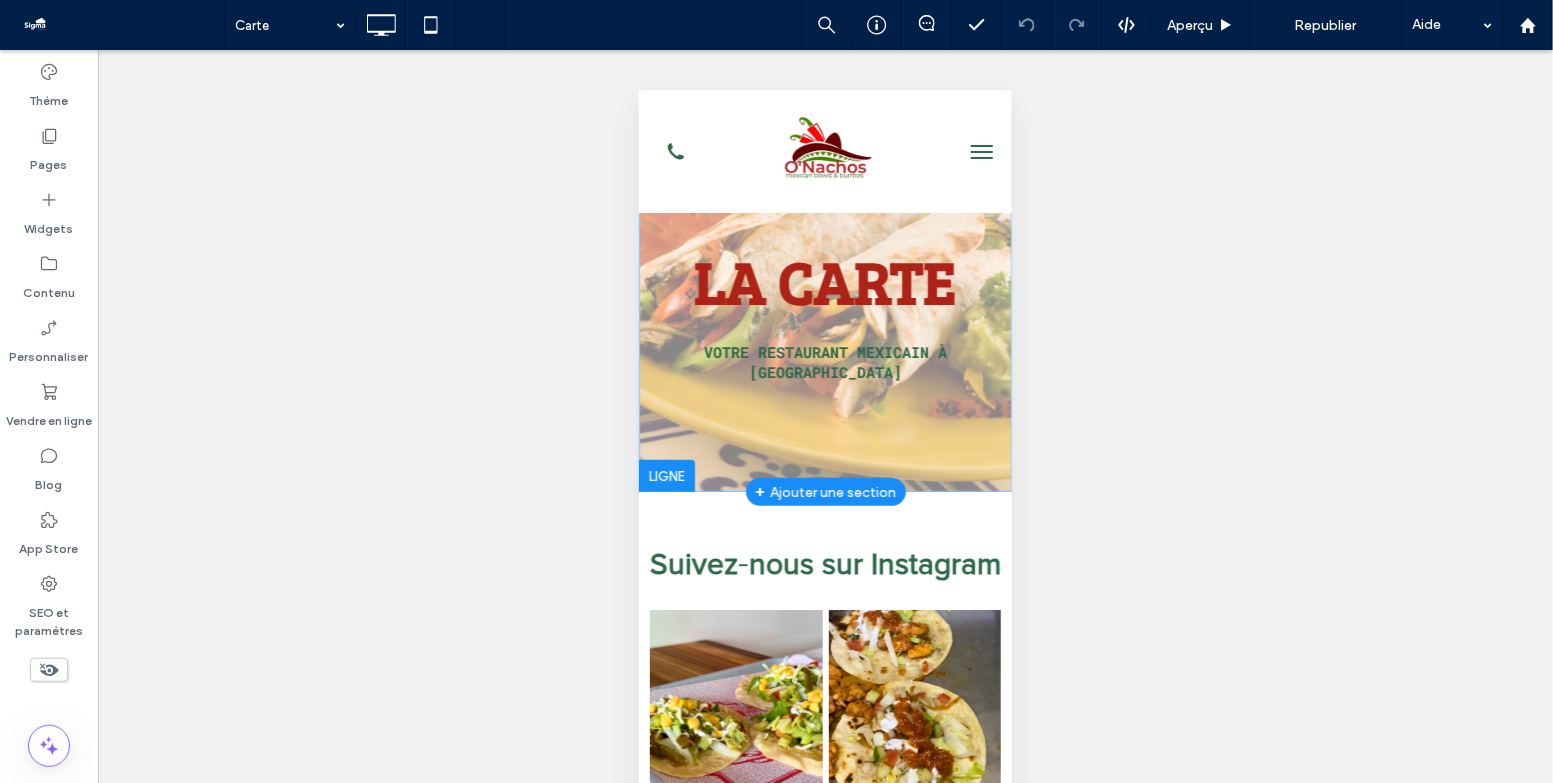 click on "+ Ajouter une section" at bounding box center [824, 491] 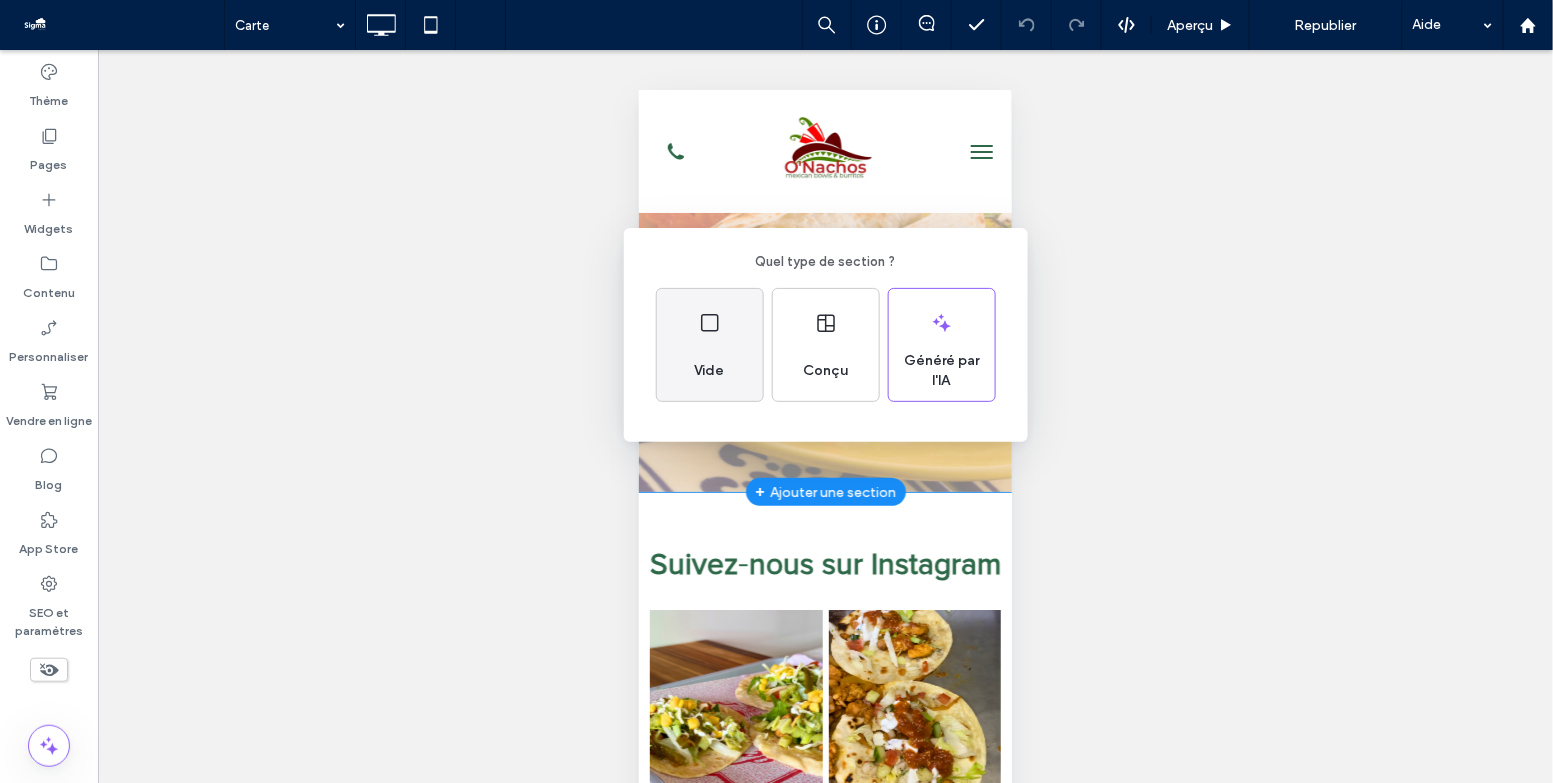 click on "Vide" at bounding box center [710, 345] 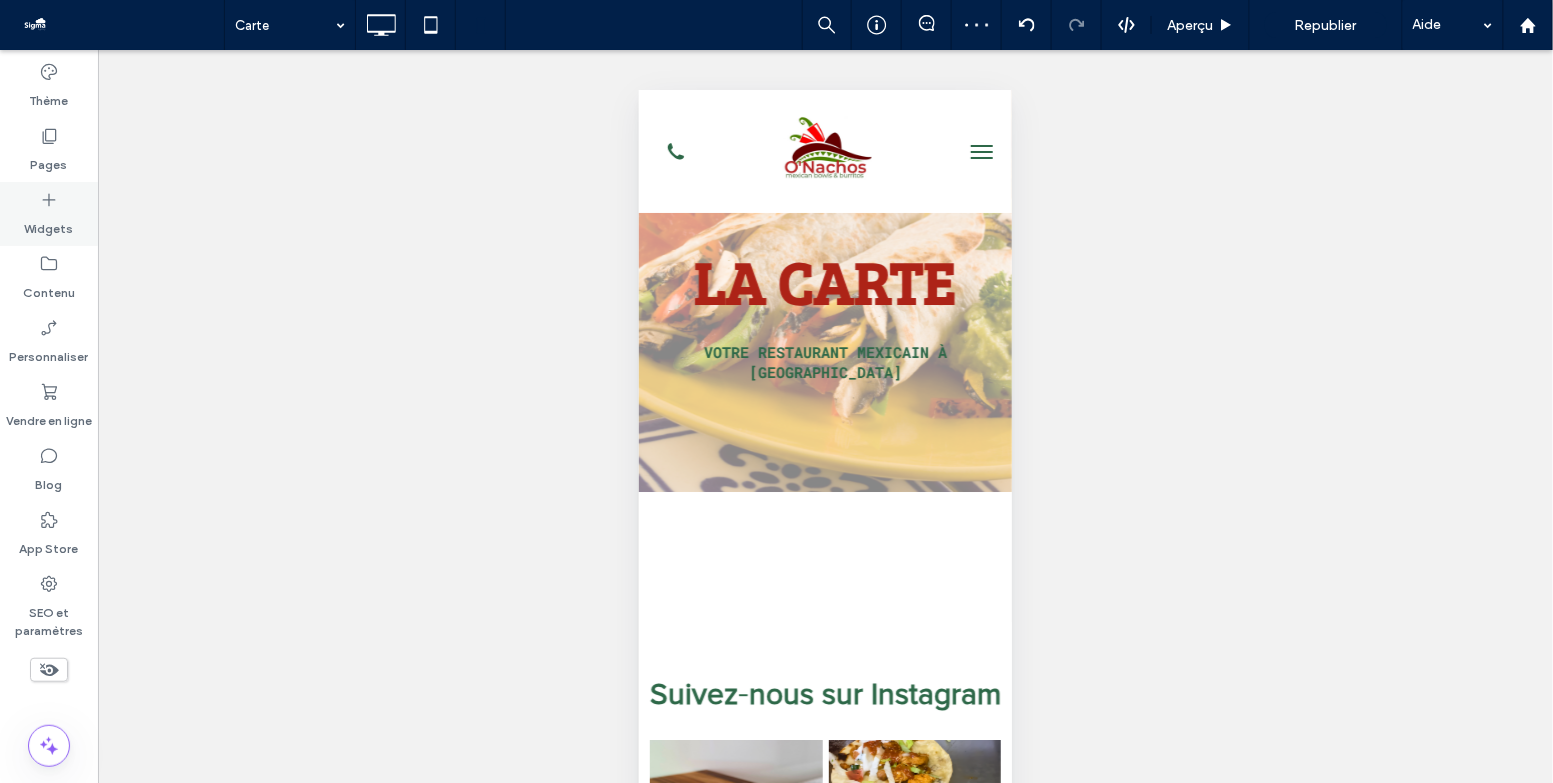 click on "Widgets" at bounding box center [49, 224] 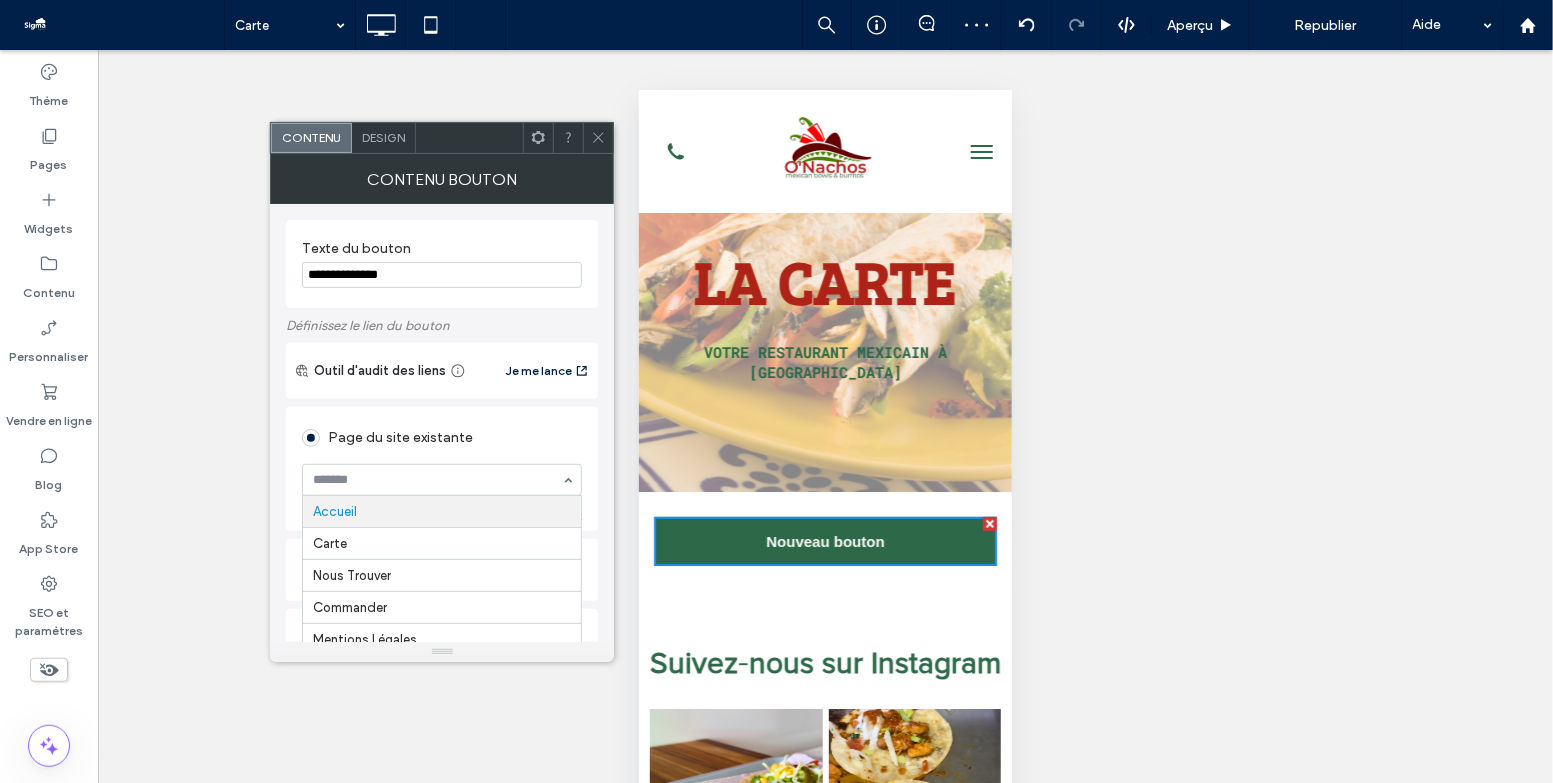 click on "Page du site existante" at bounding box center (442, 435) 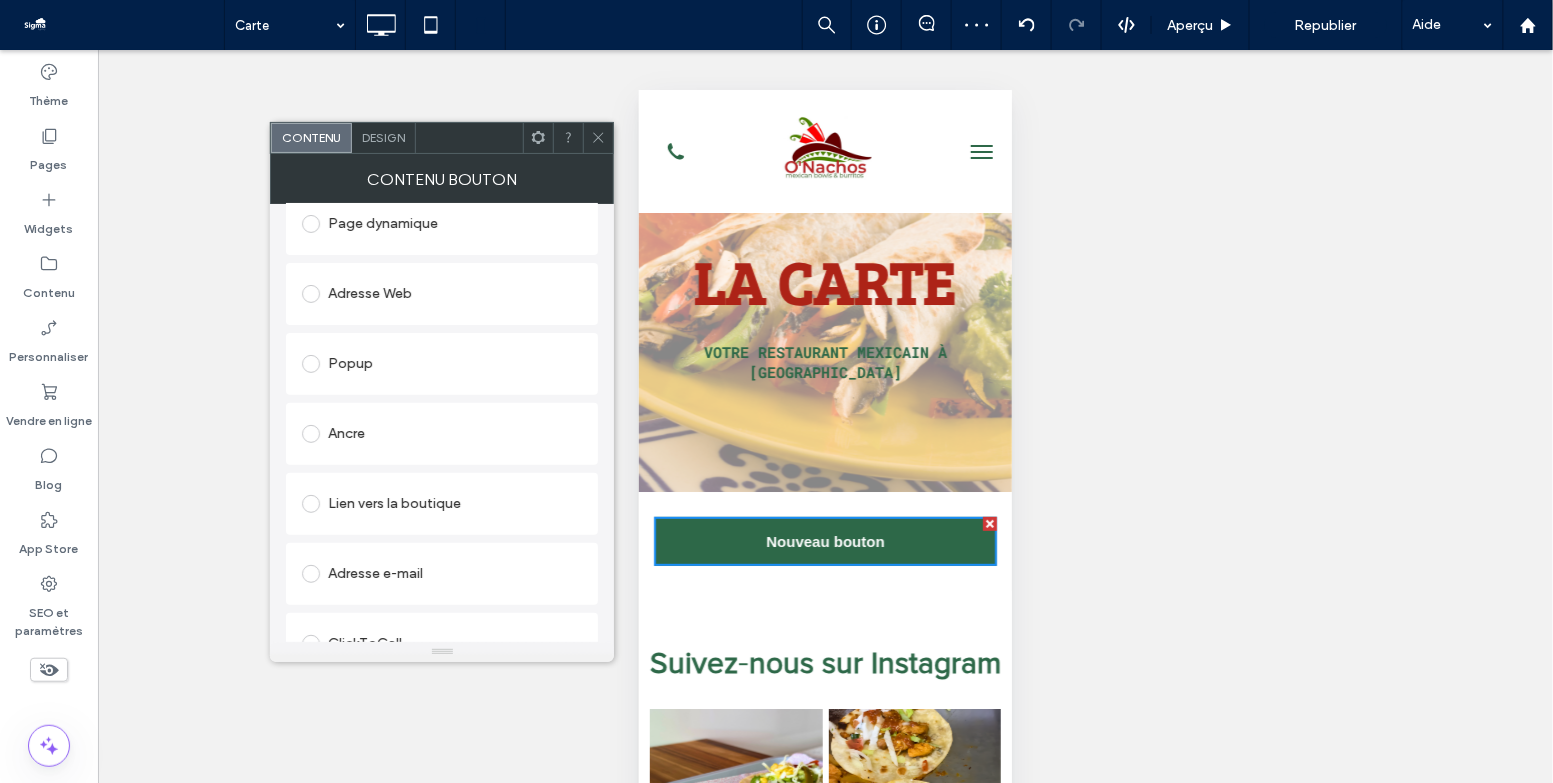 scroll, scrollTop: 450, scrollLeft: 0, axis: vertical 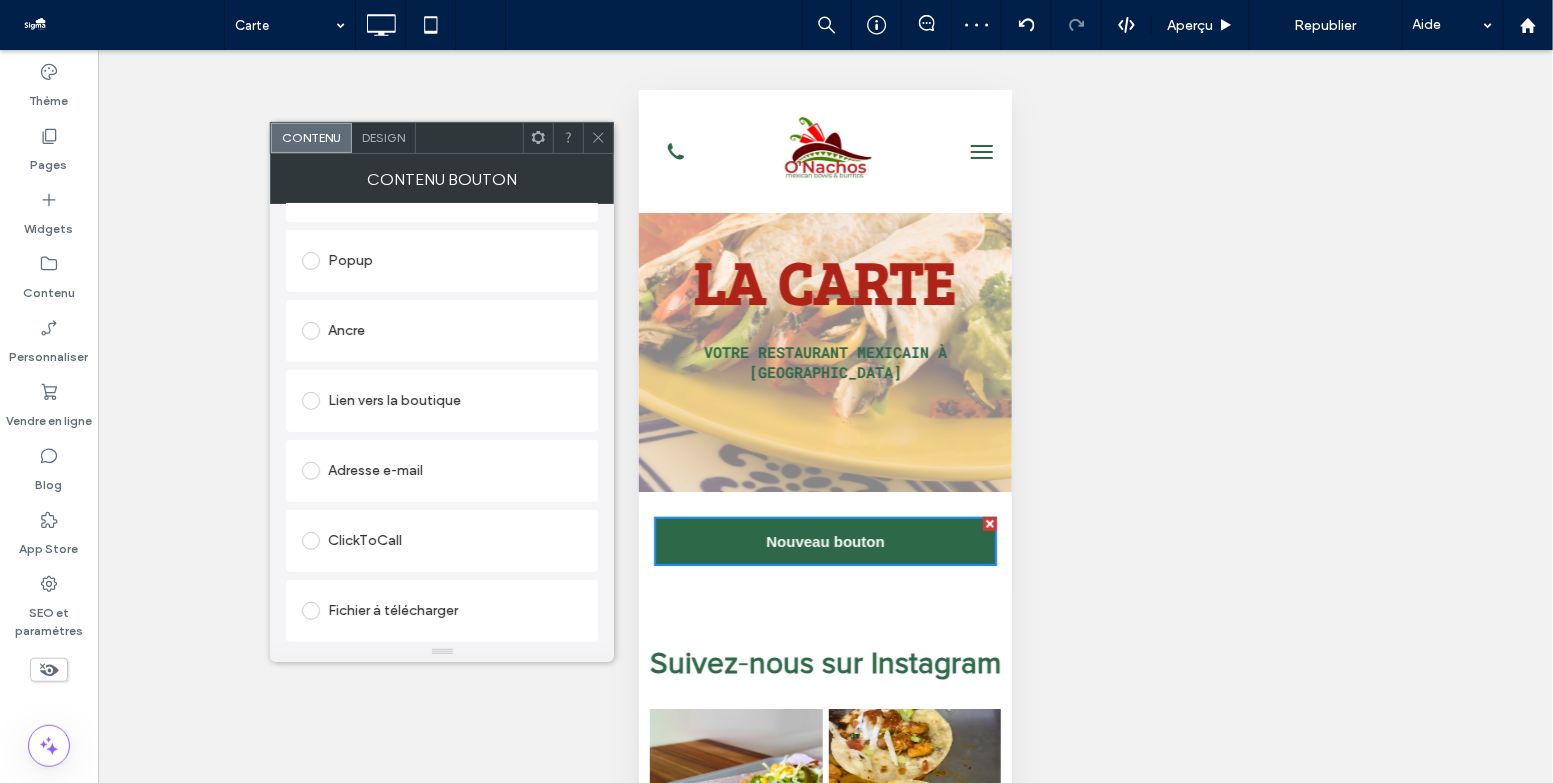 click on "Fichier à télécharger" at bounding box center [442, 611] 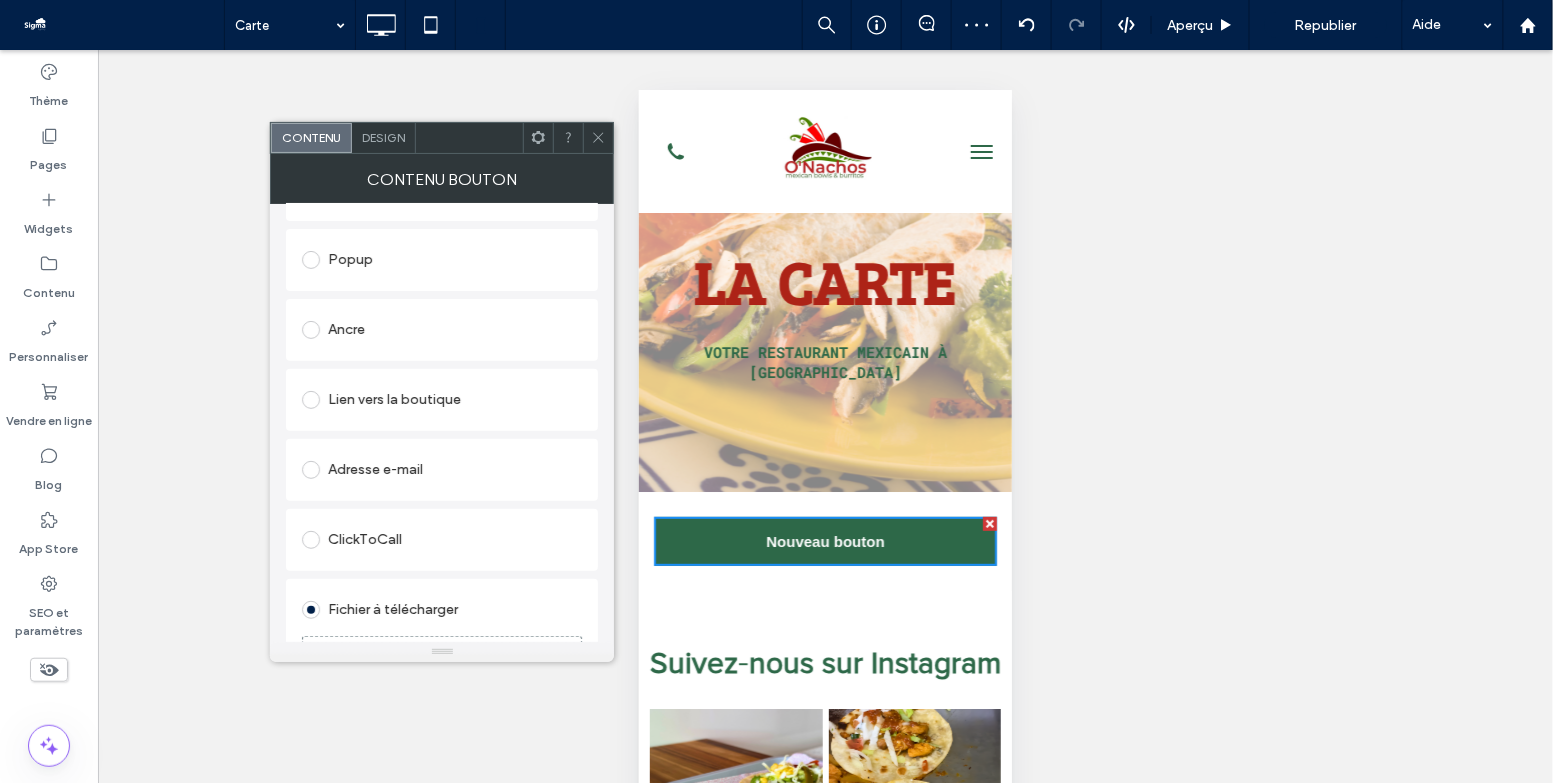 scroll, scrollTop: 427, scrollLeft: 0, axis: vertical 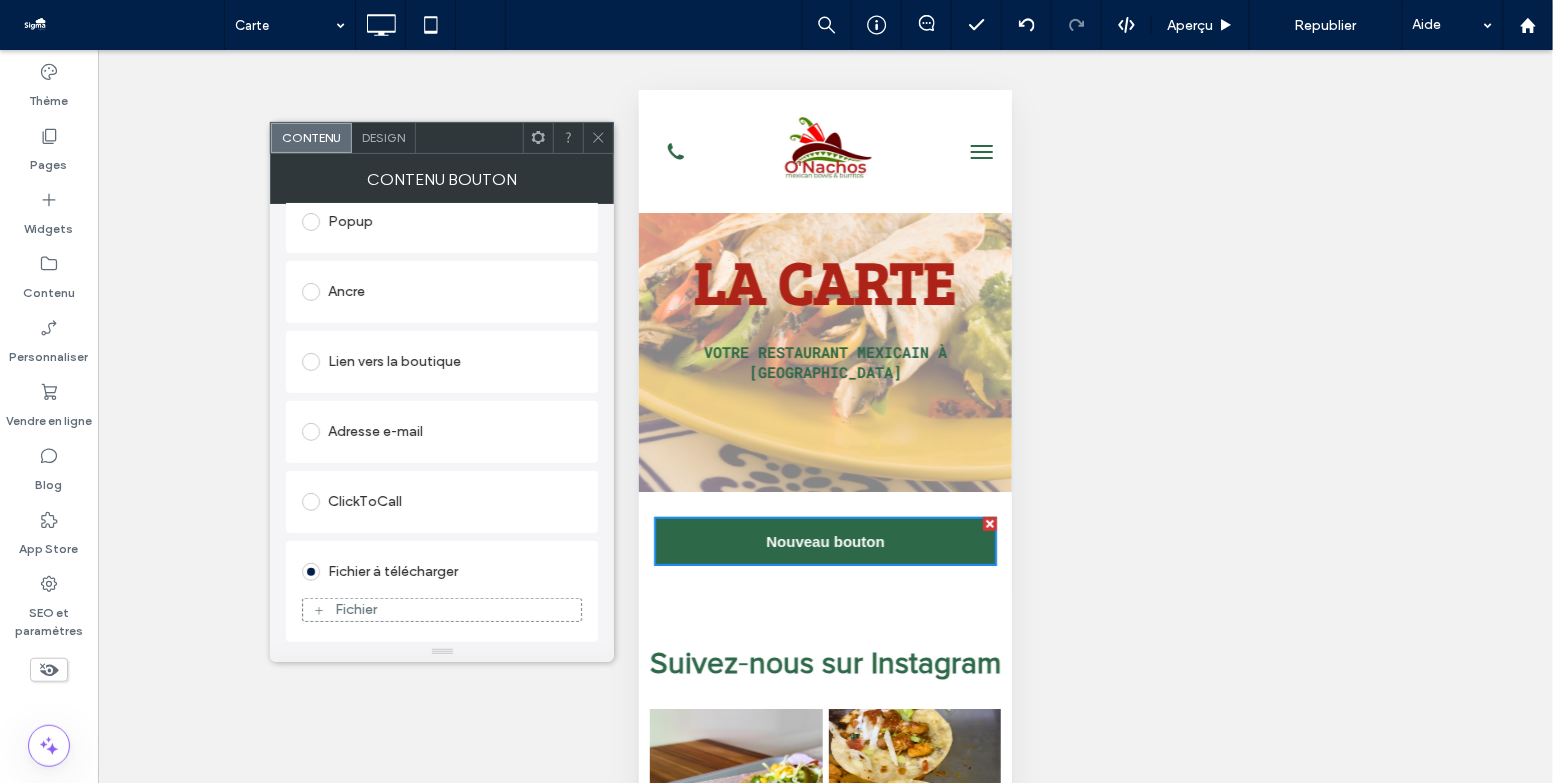click on "Fichier" at bounding box center [442, 610] 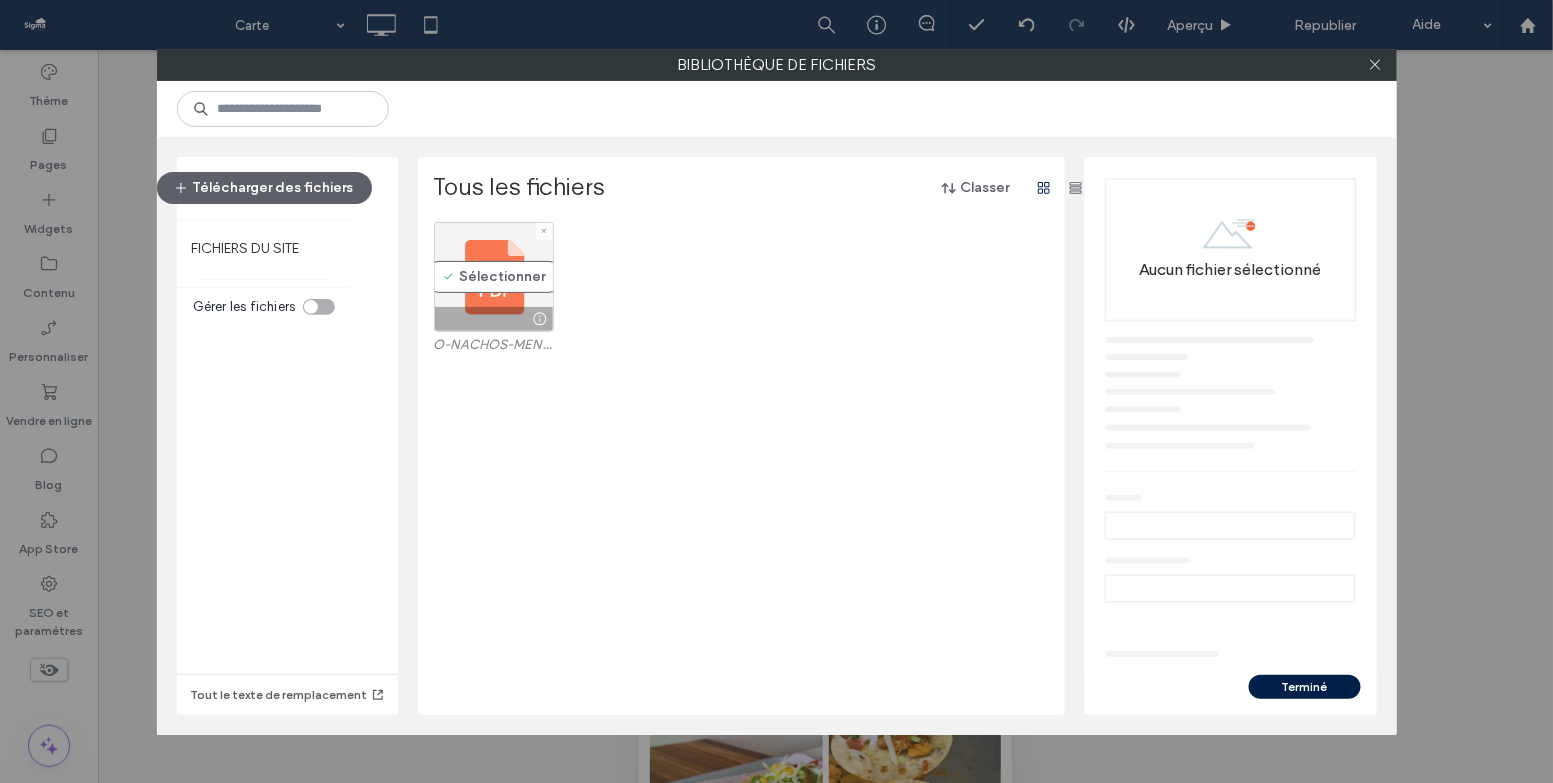 click on "Sélectionner" at bounding box center [494, 277] 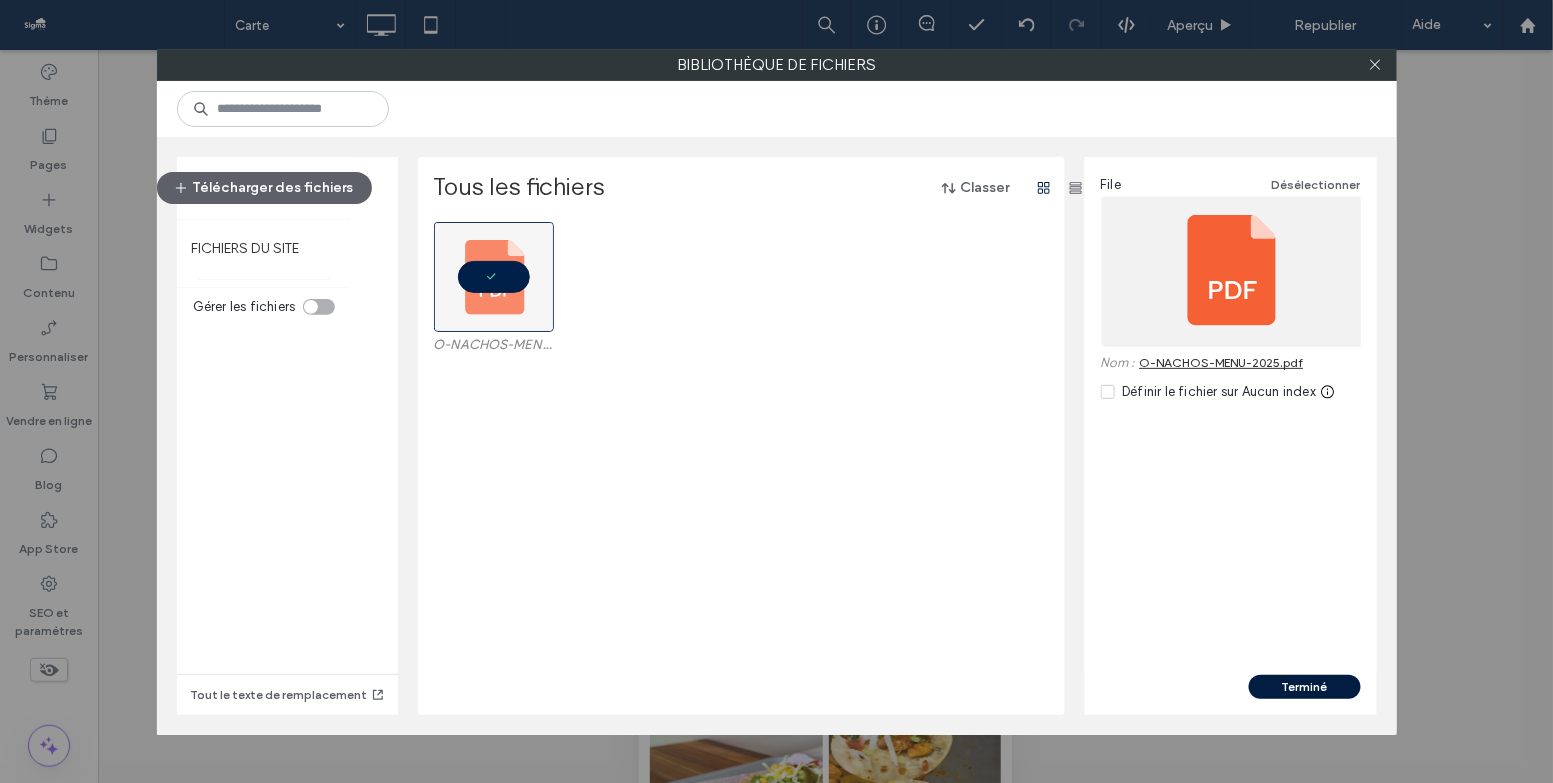 click on "Terminé" at bounding box center (1305, 687) 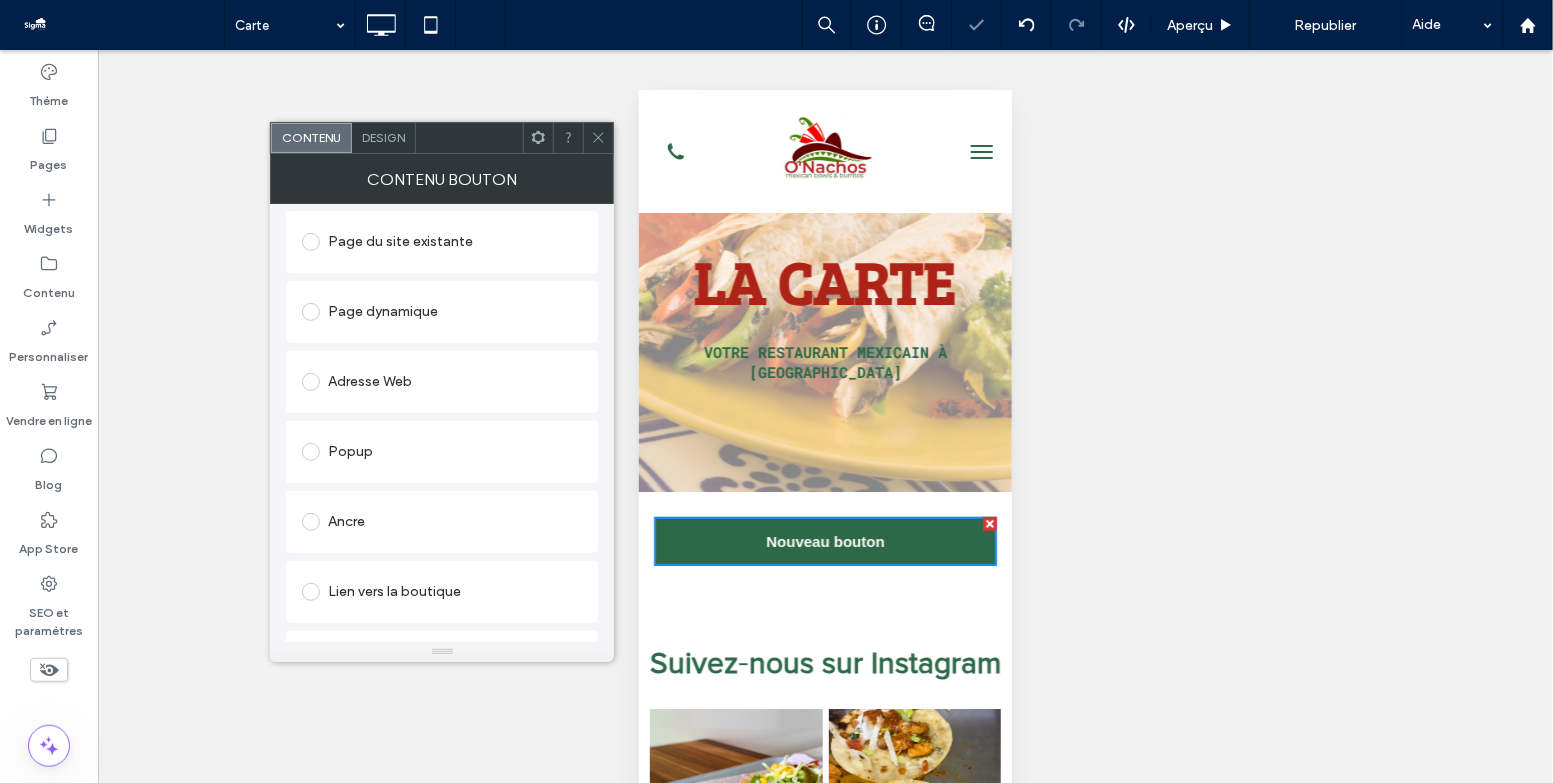 scroll, scrollTop: 0, scrollLeft: 0, axis: both 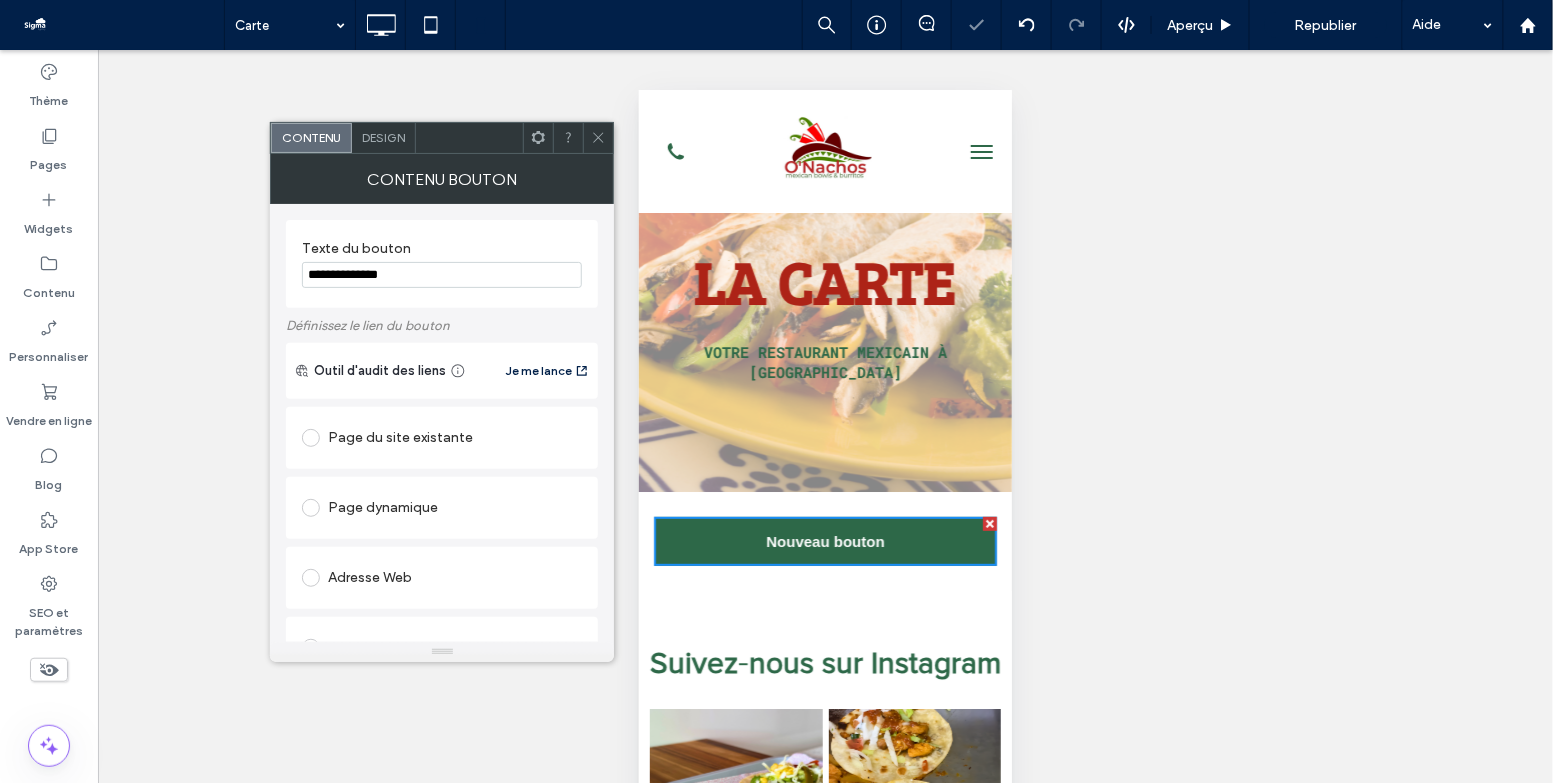 click on "**********" at bounding box center (442, 275) 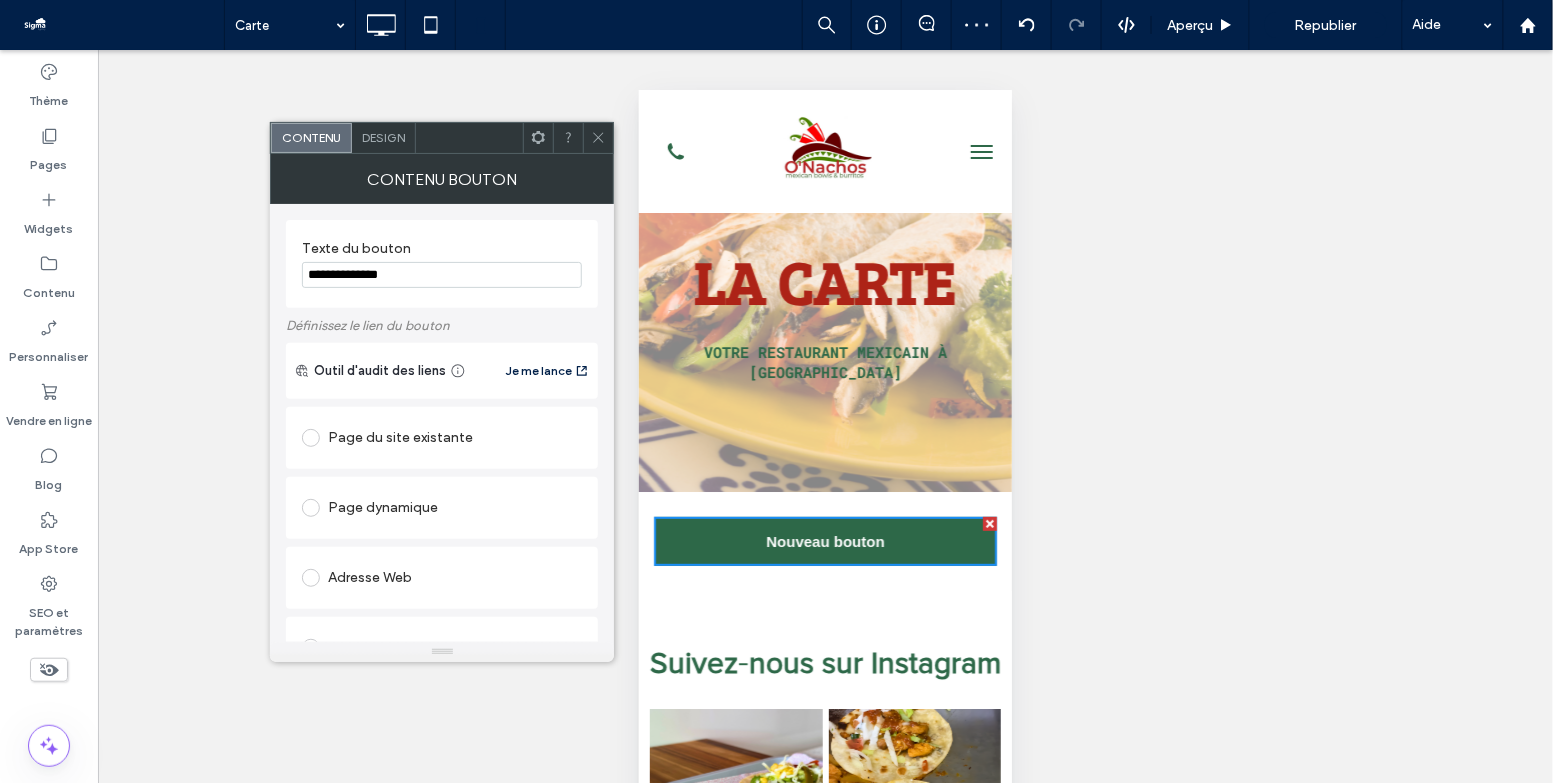 click on "**********" at bounding box center [442, 275] 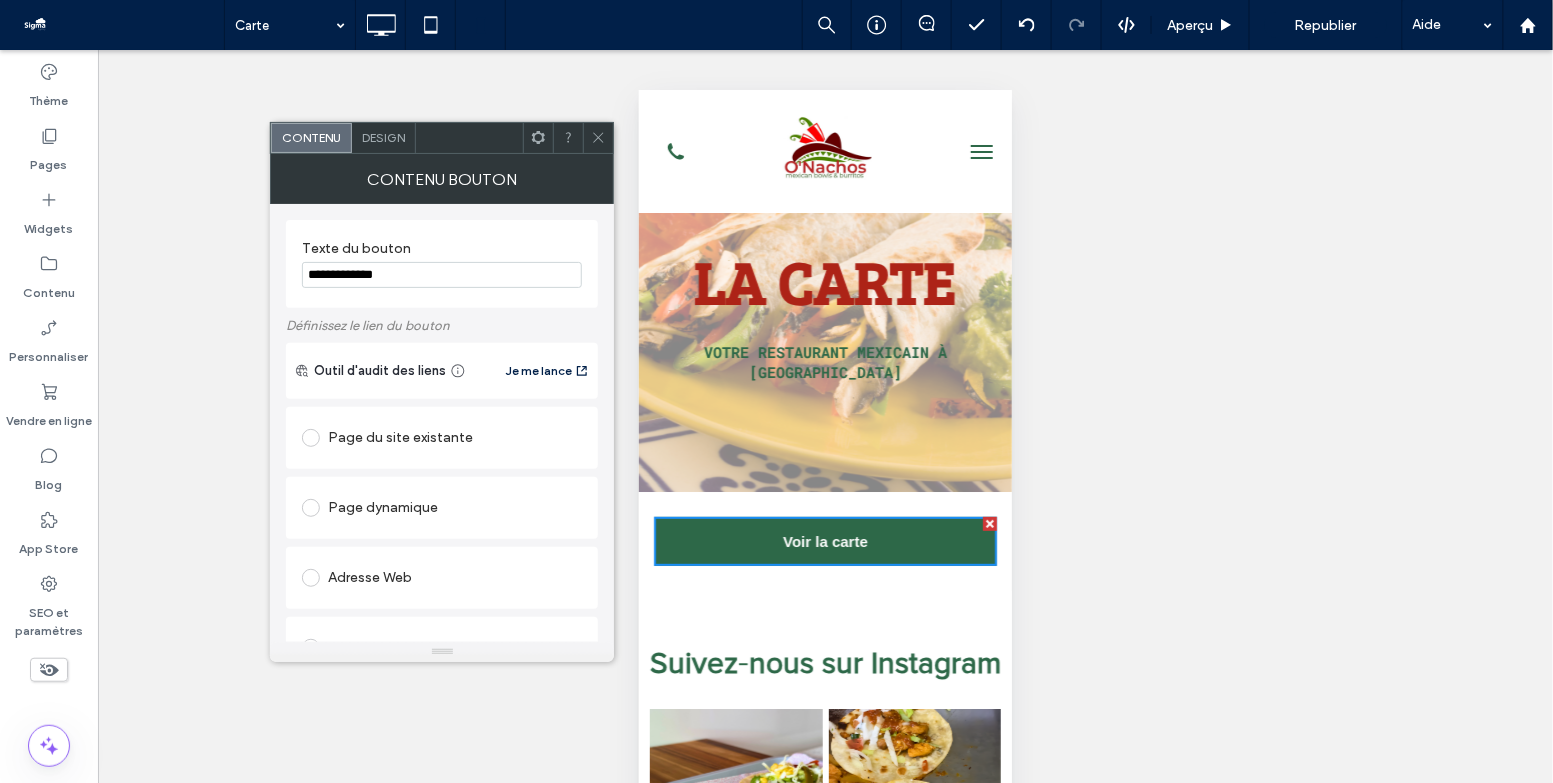 type on "**********" 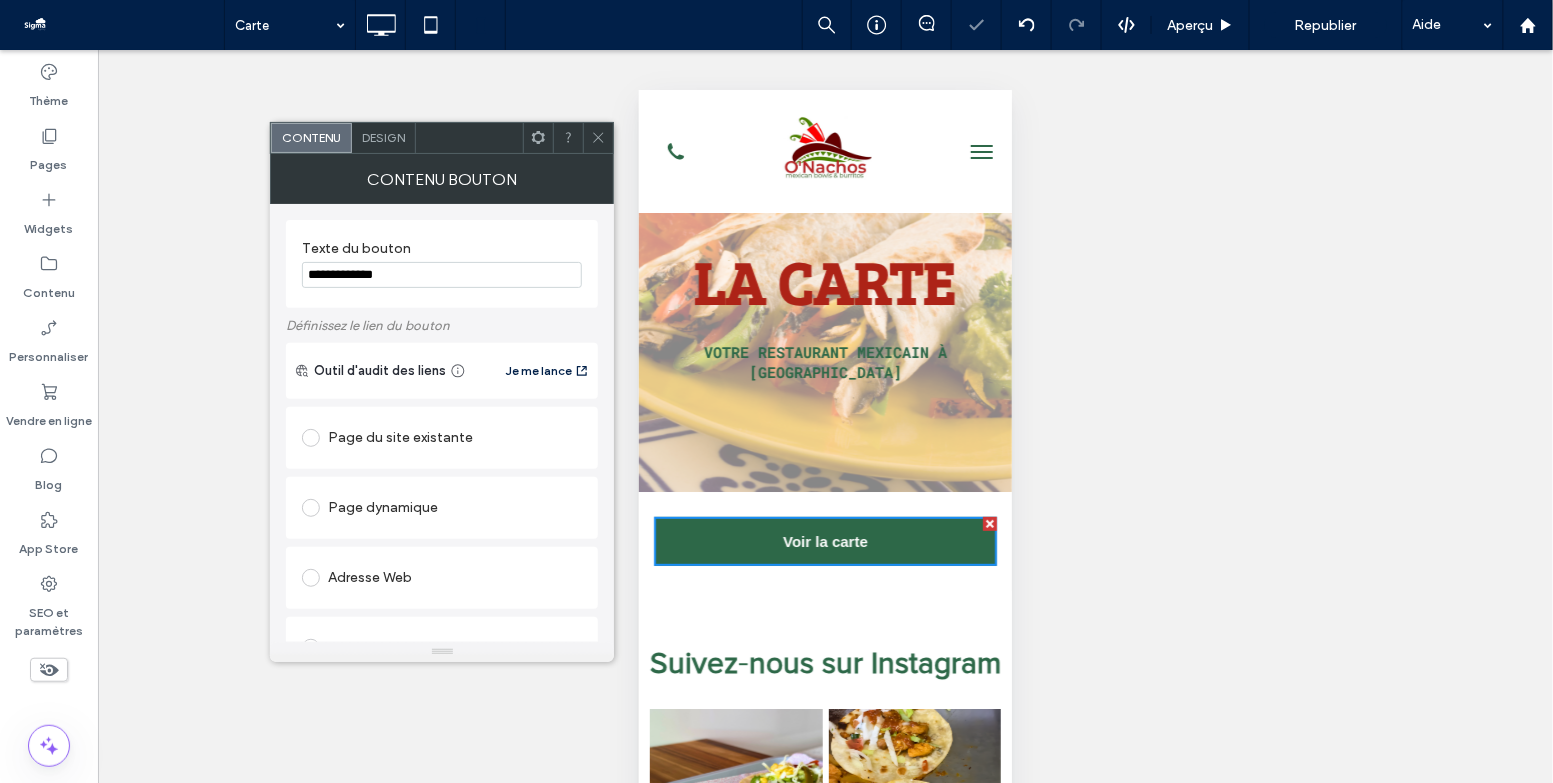 click 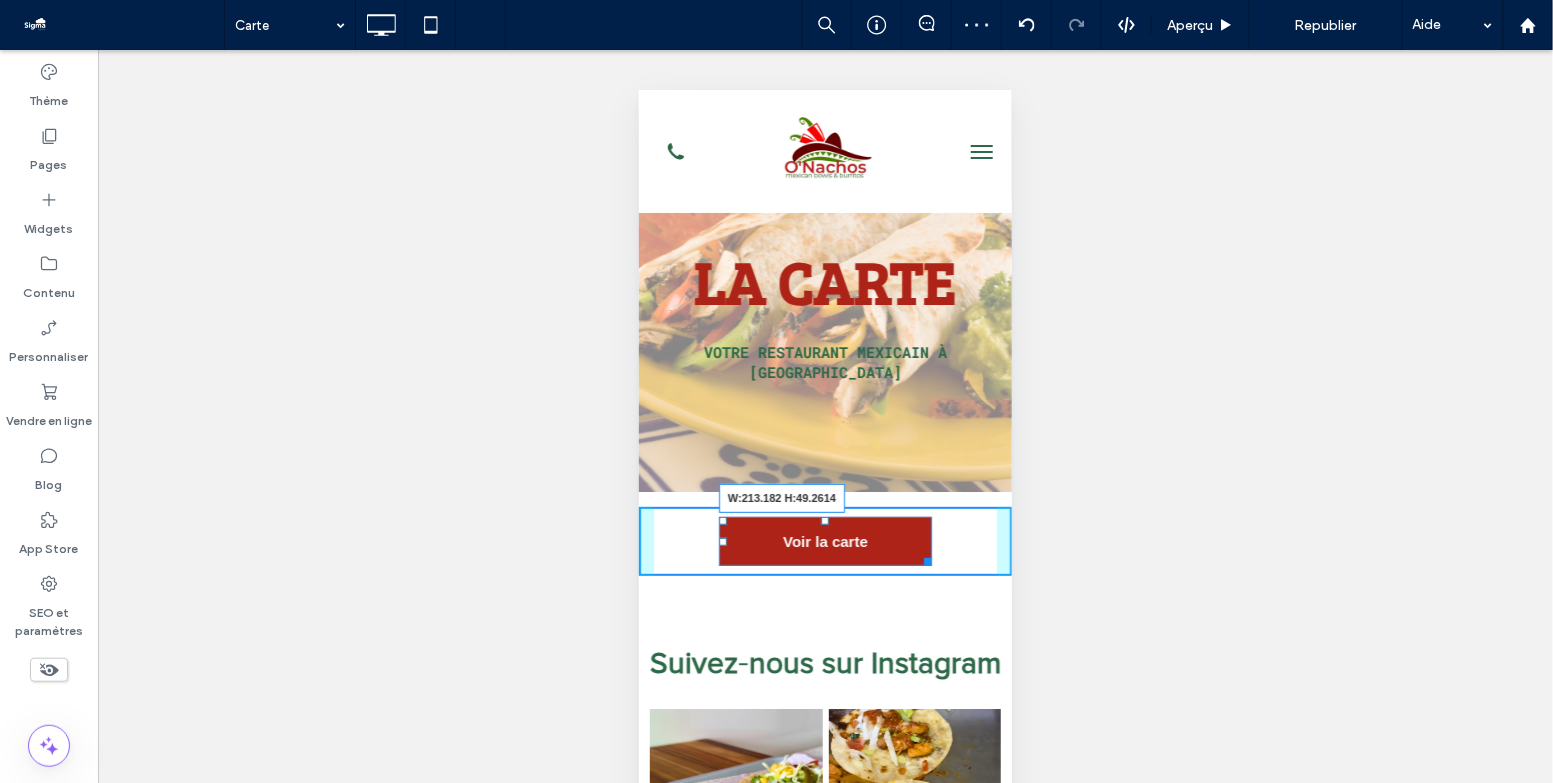 drag, startPoint x: 994, startPoint y: 539, endPoint x: 929, endPoint y: 536, distance: 65.06919 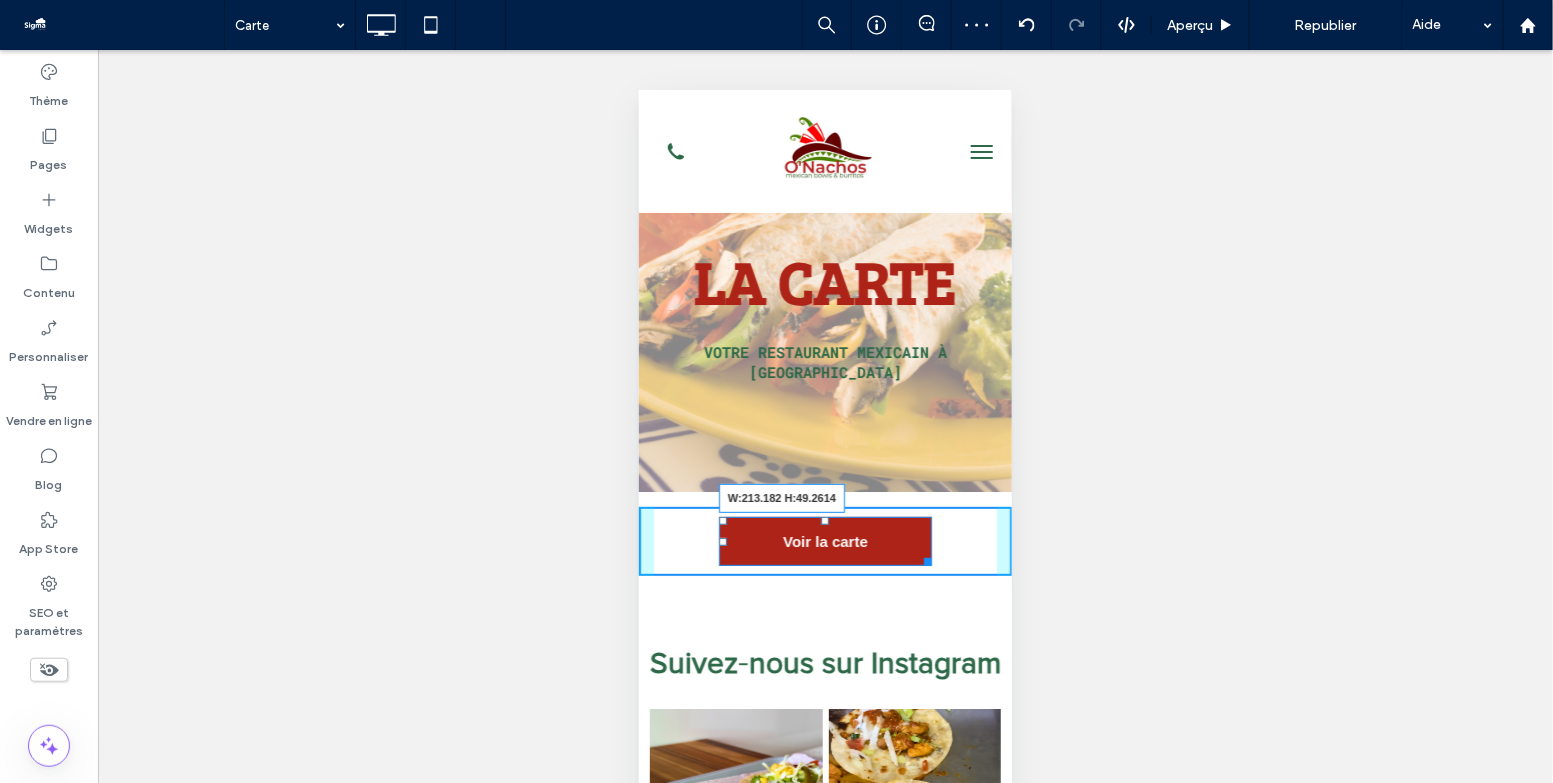 click at bounding box center (923, 557) 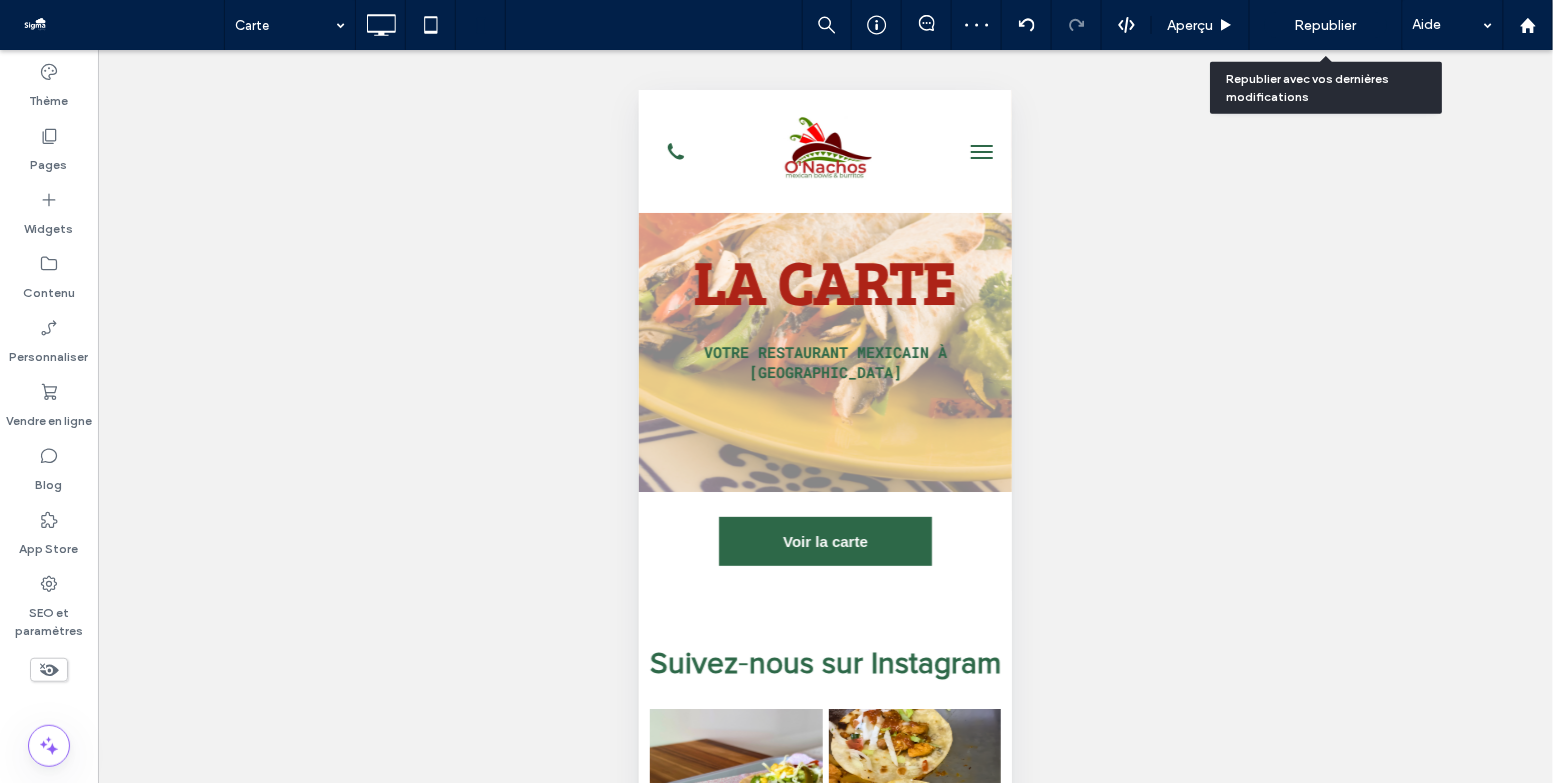 click on "Republier" at bounding box center (1326, 25) 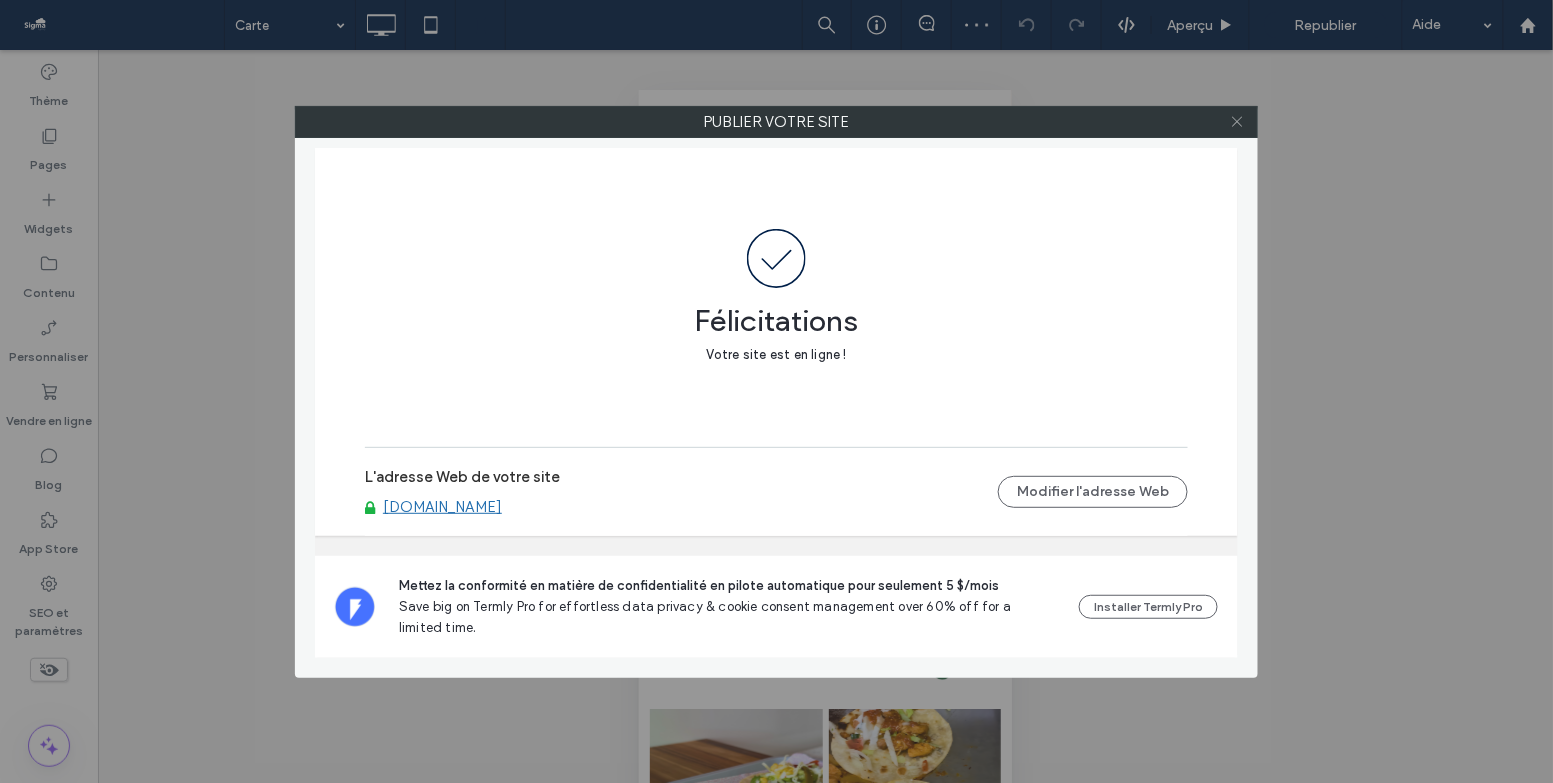click 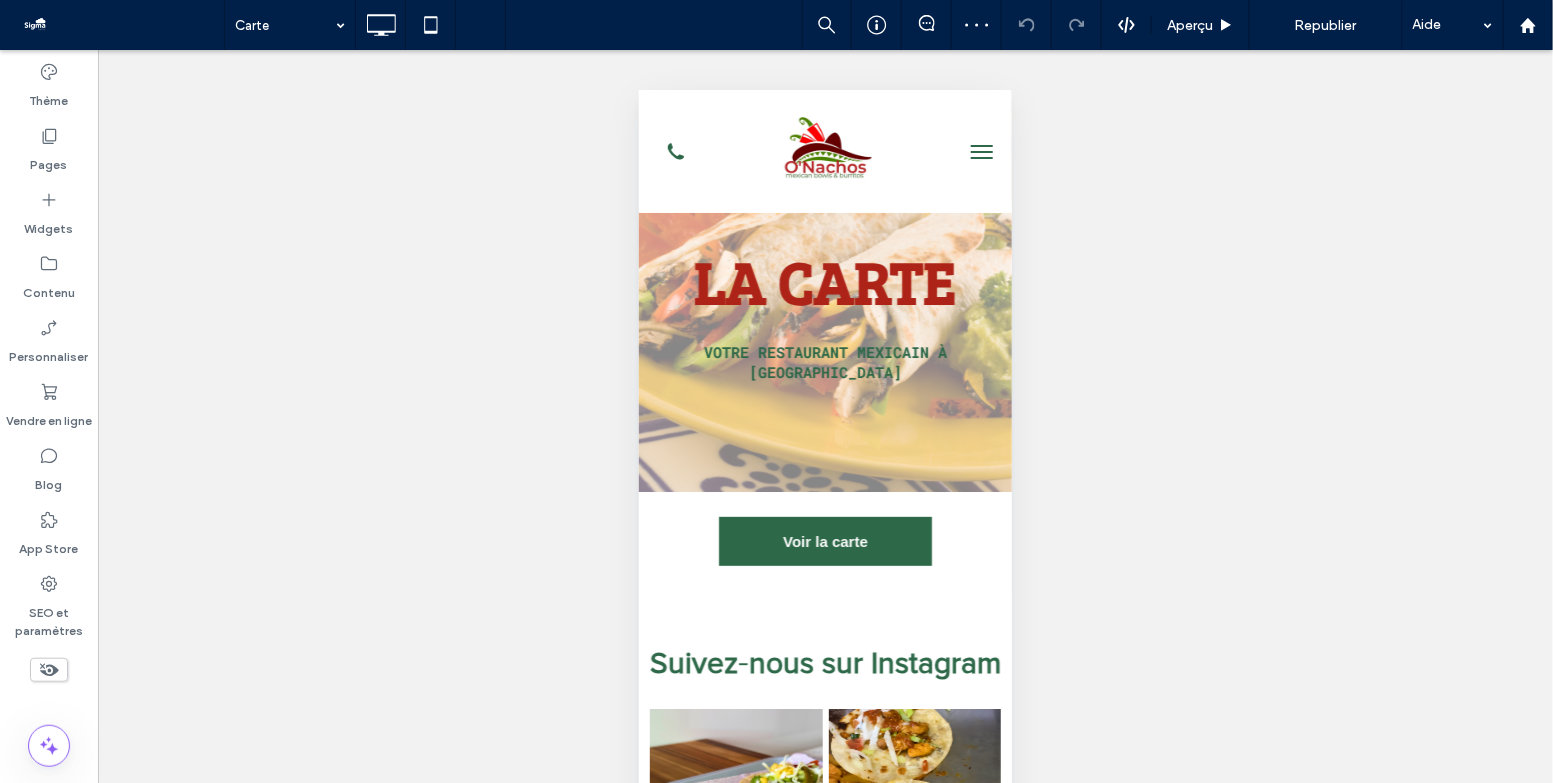 click at bounding box center [981, 151] 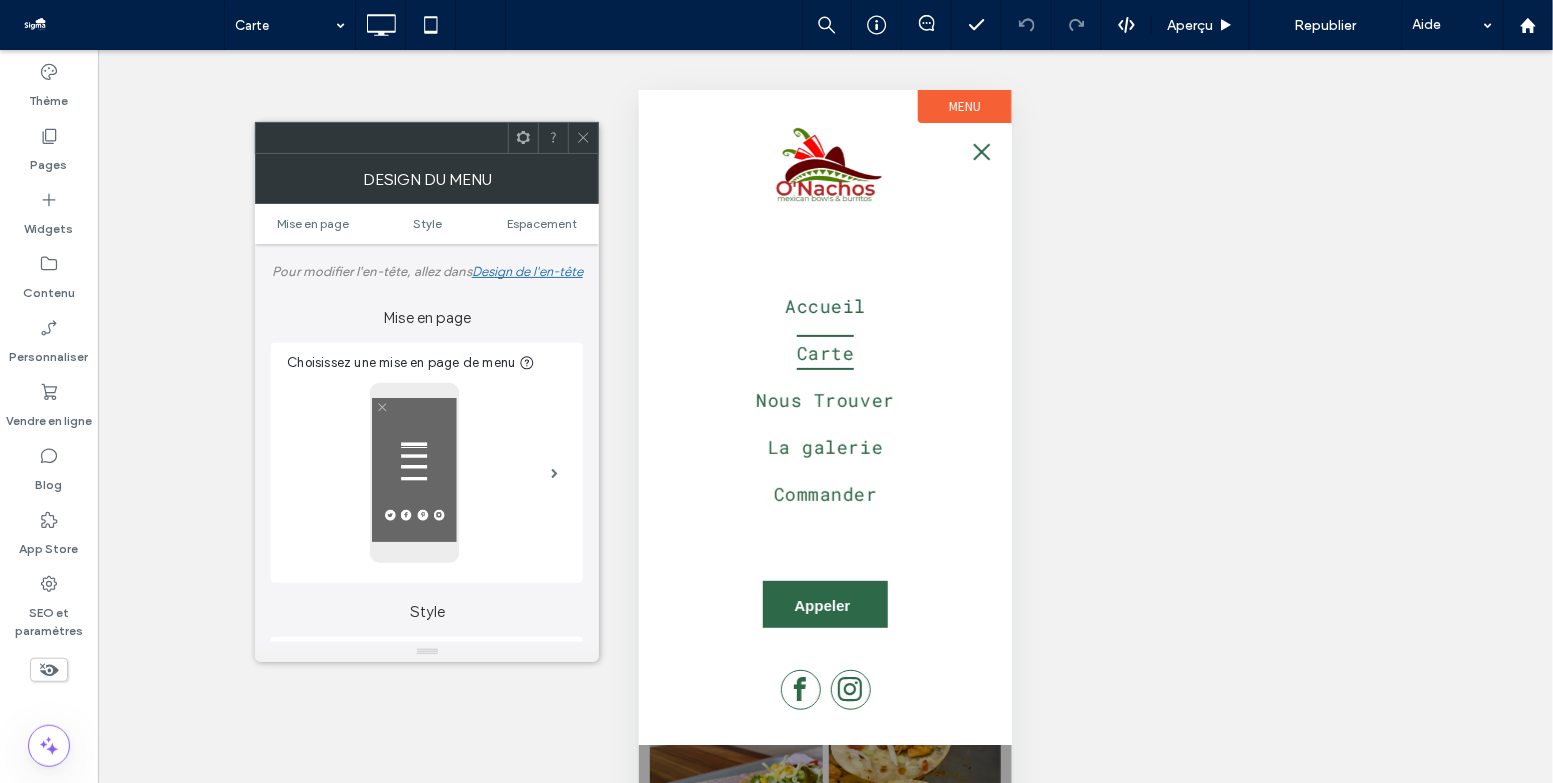 click 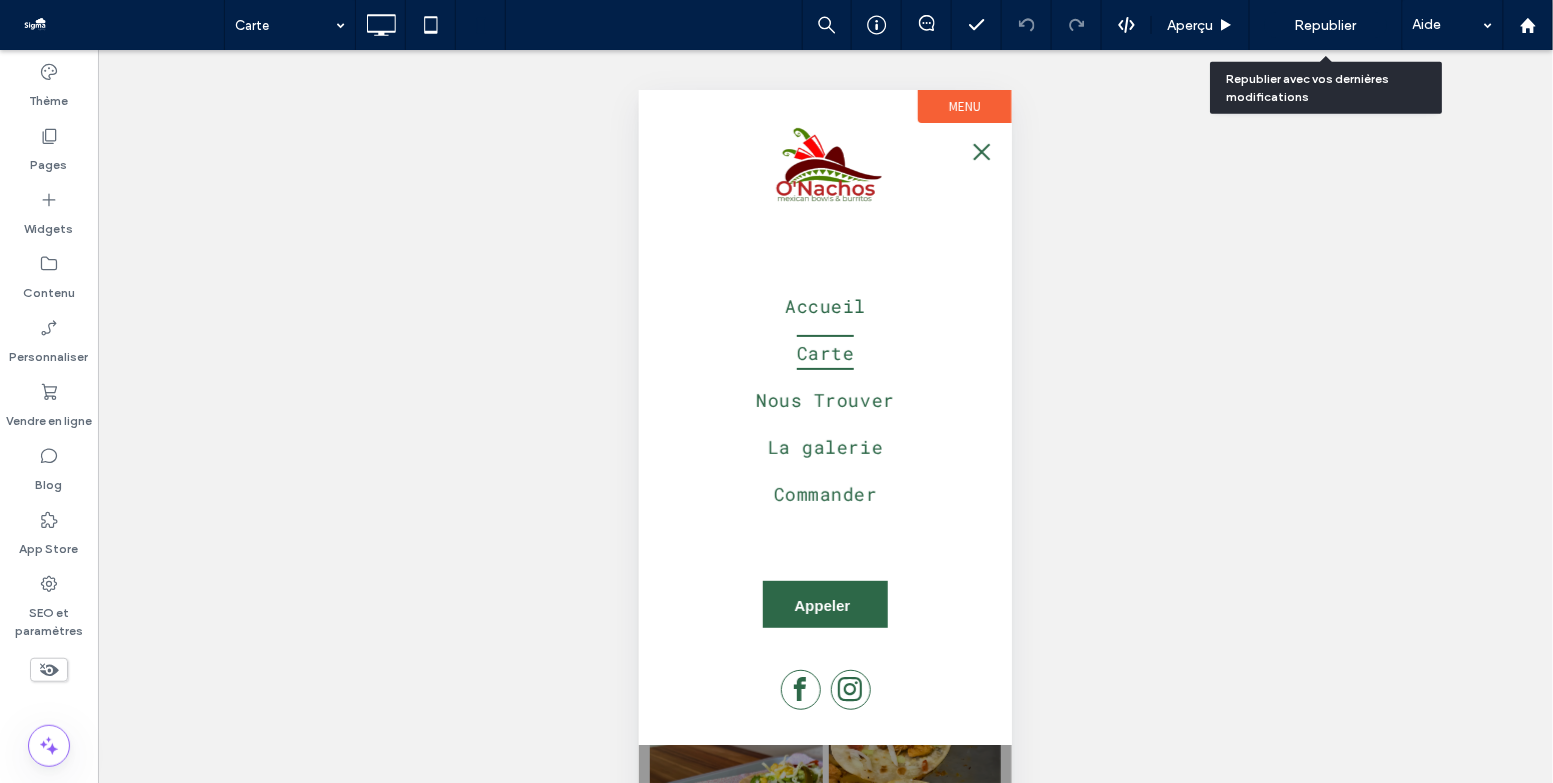 click on "Republier" at bounding box center (1326, 25) 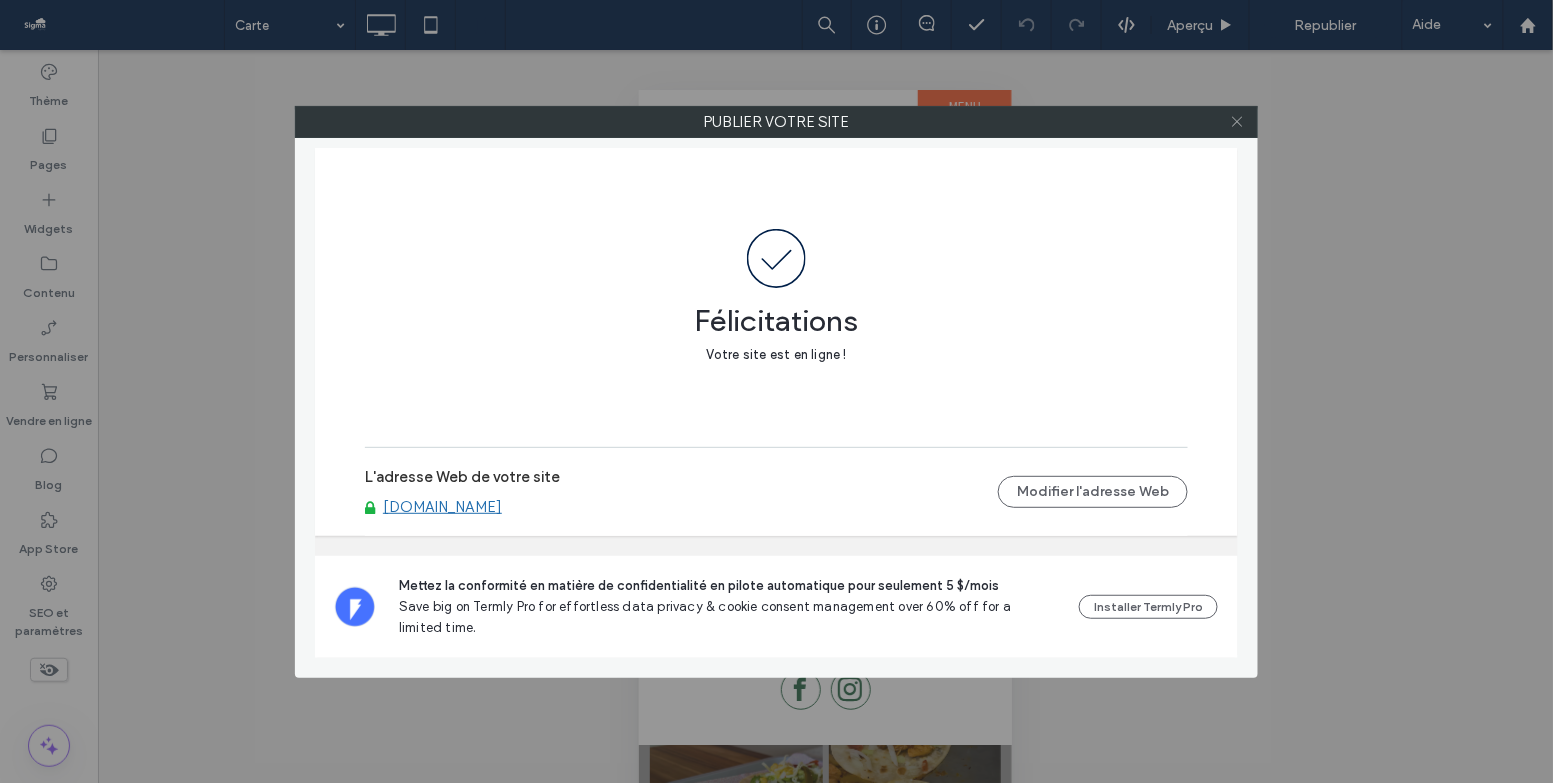 click 